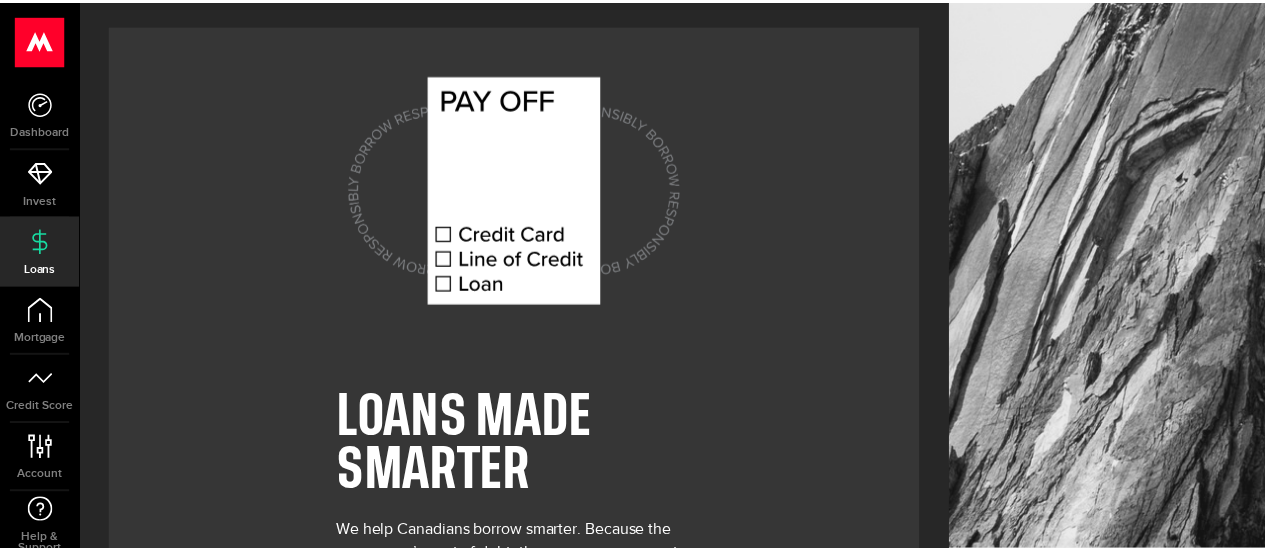 scroll, scrollTop: 0, scrollLeft: 0, axis: both 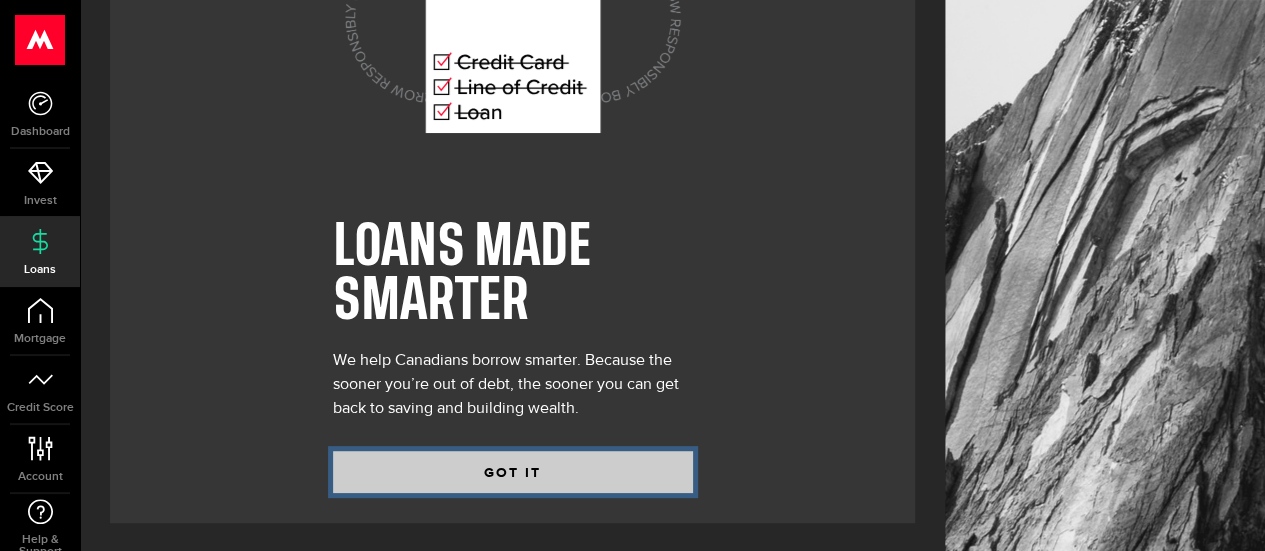 click on "GOT IT" at bounding box center (513, 472) 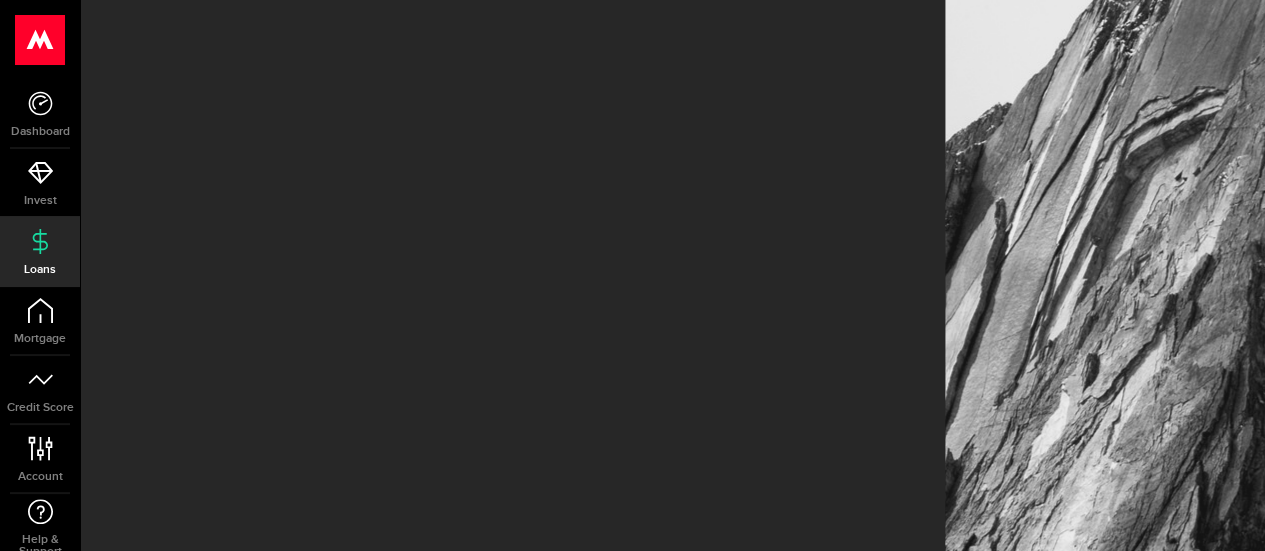 scroll, scrollTop: 0, scrollLeft: 0, axis: both 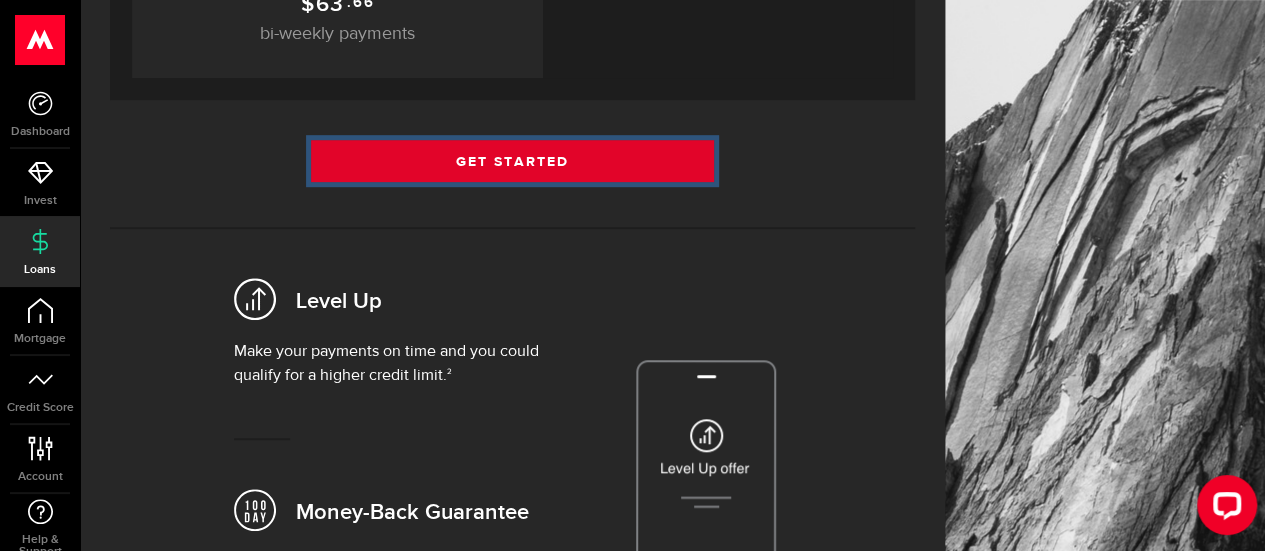 click on "Get Started" at bounding box center [512, 161] 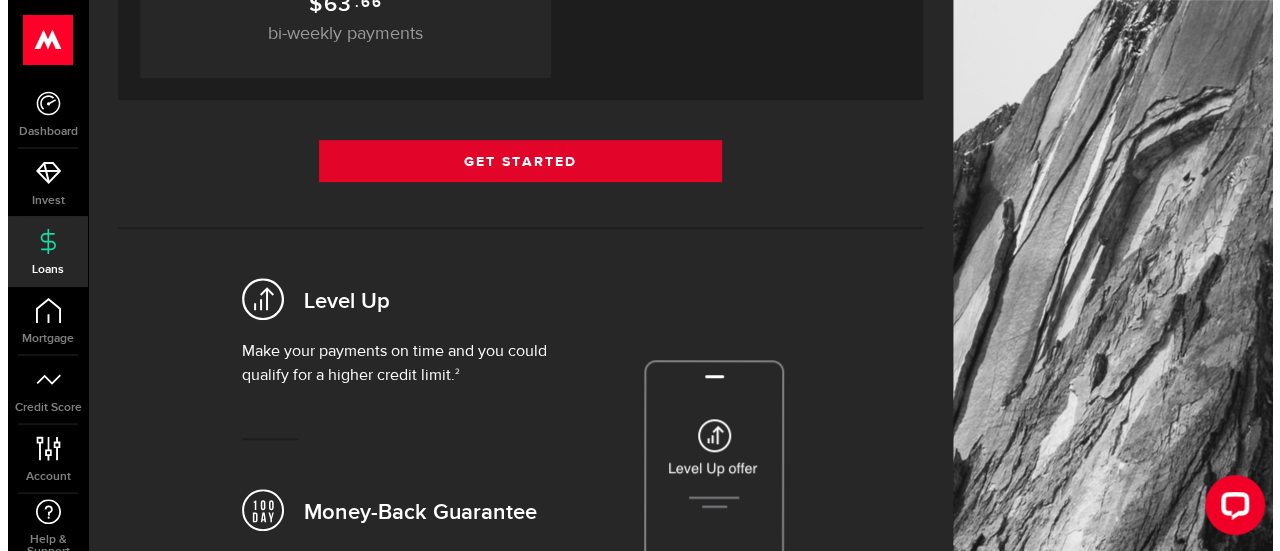 scroll, scrollTop: 0, scrollLeft: 0, axis: both 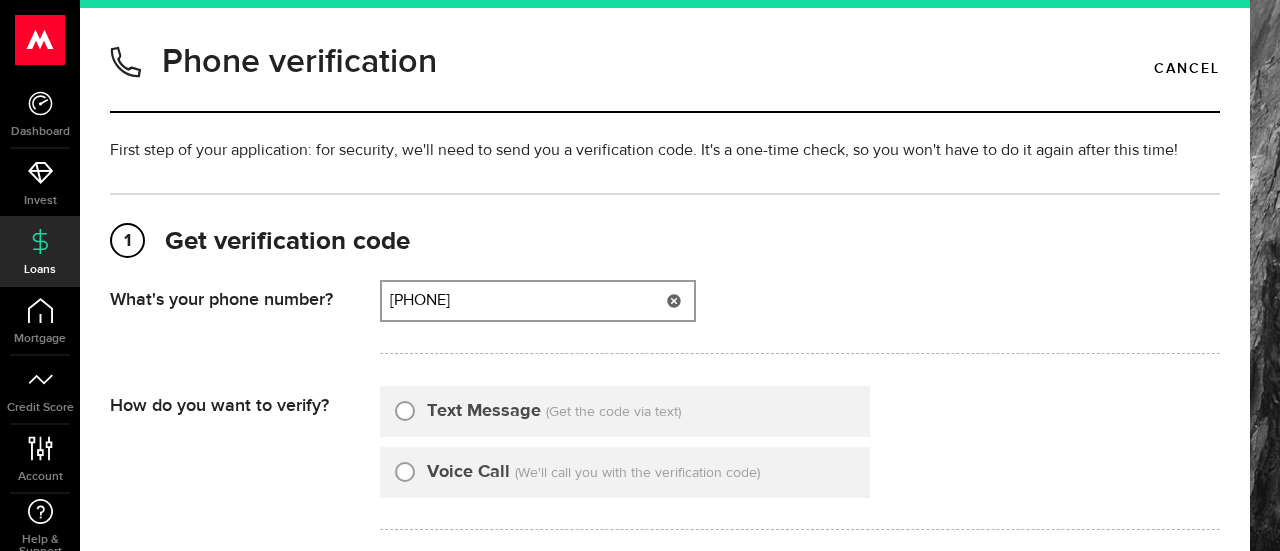 type on "4162580992" 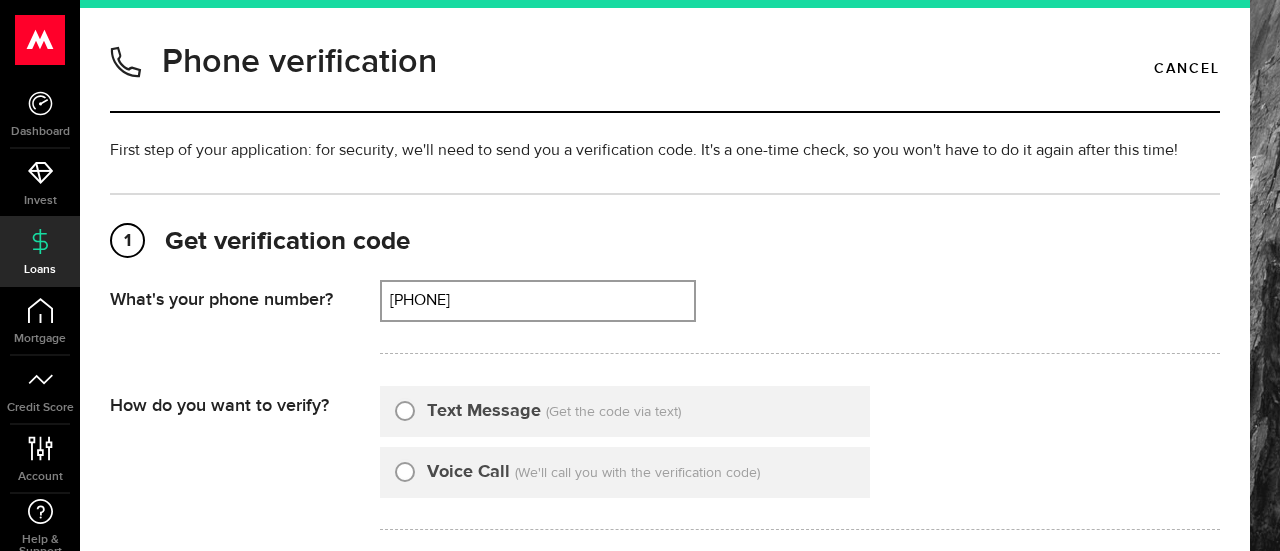click on "Text Message" at bounding box center [484, 411] 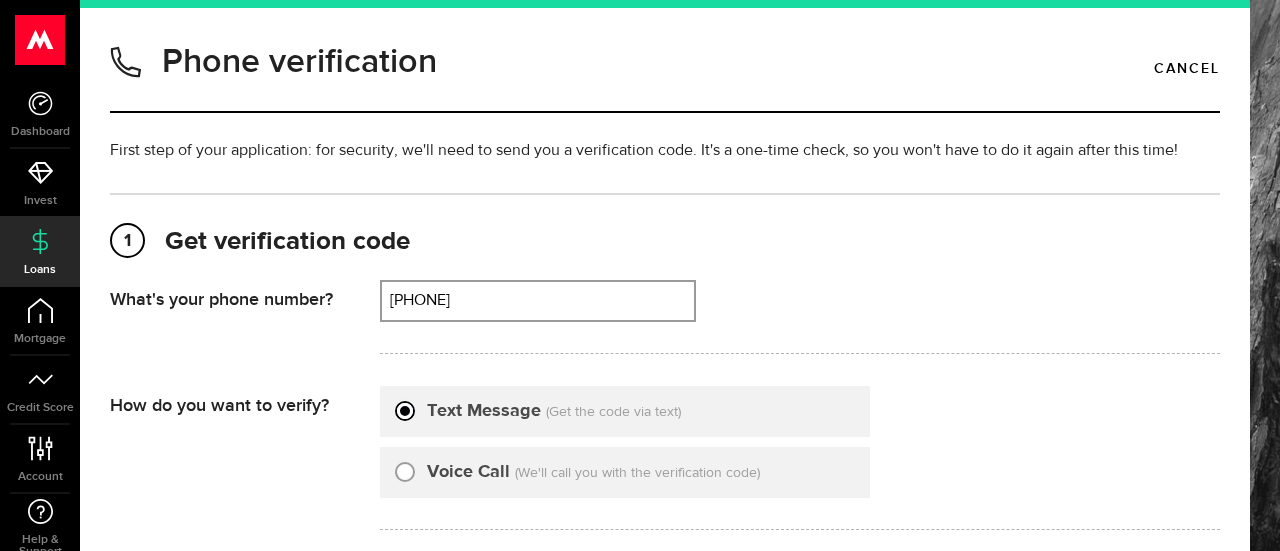 type on "4162580992" 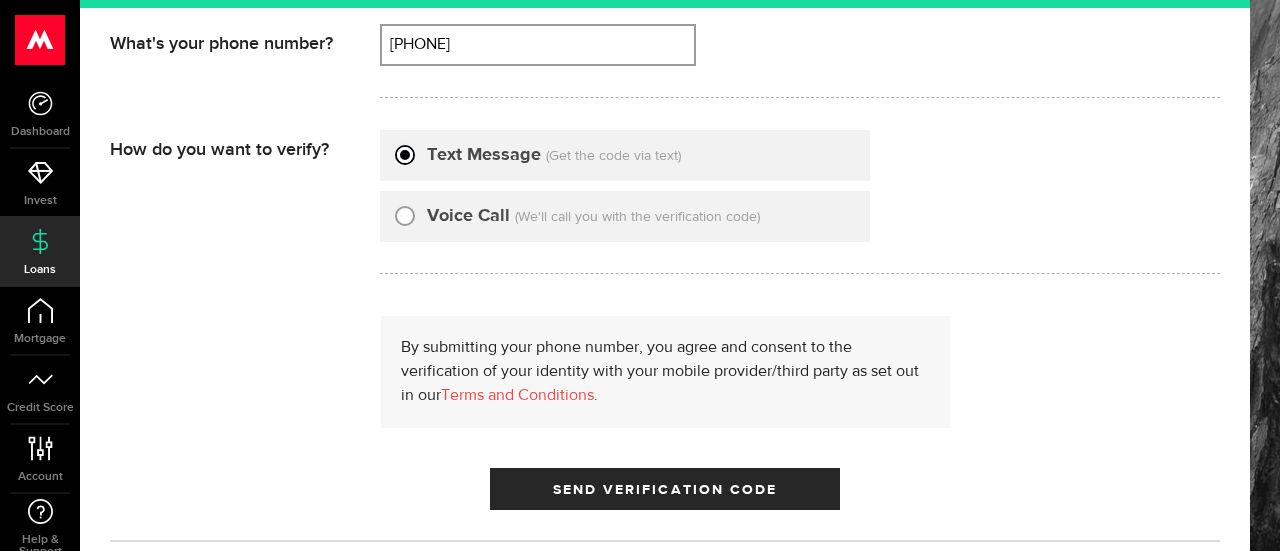 scroll, scrollTop: 311, scrollLeft: 0, axis: vertical 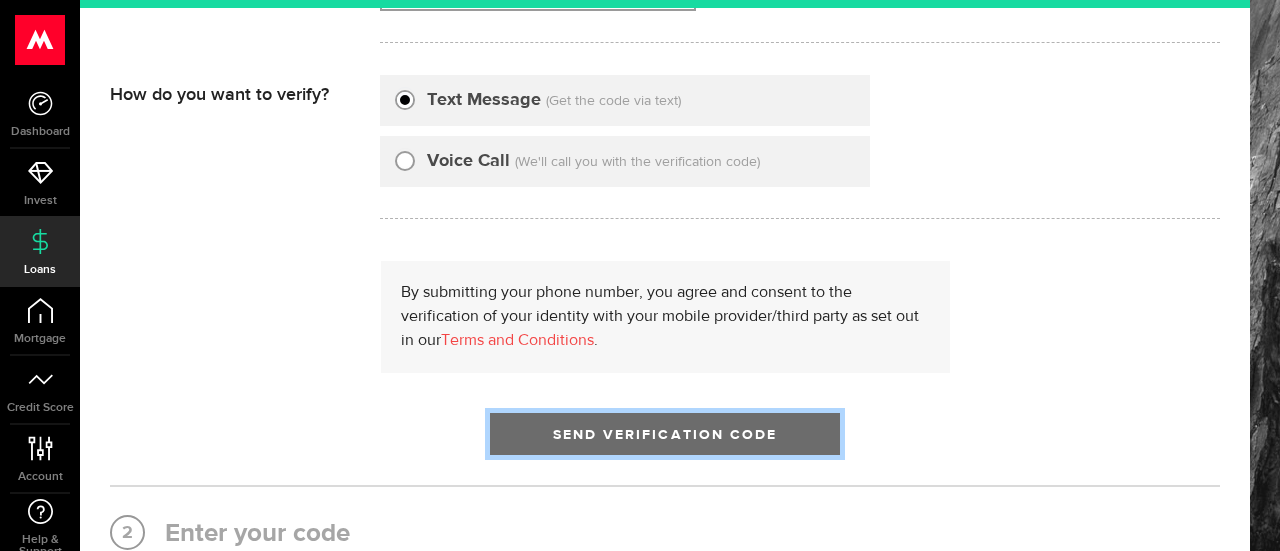 click on "Send Verification Code" at bounding box center (665, 434) 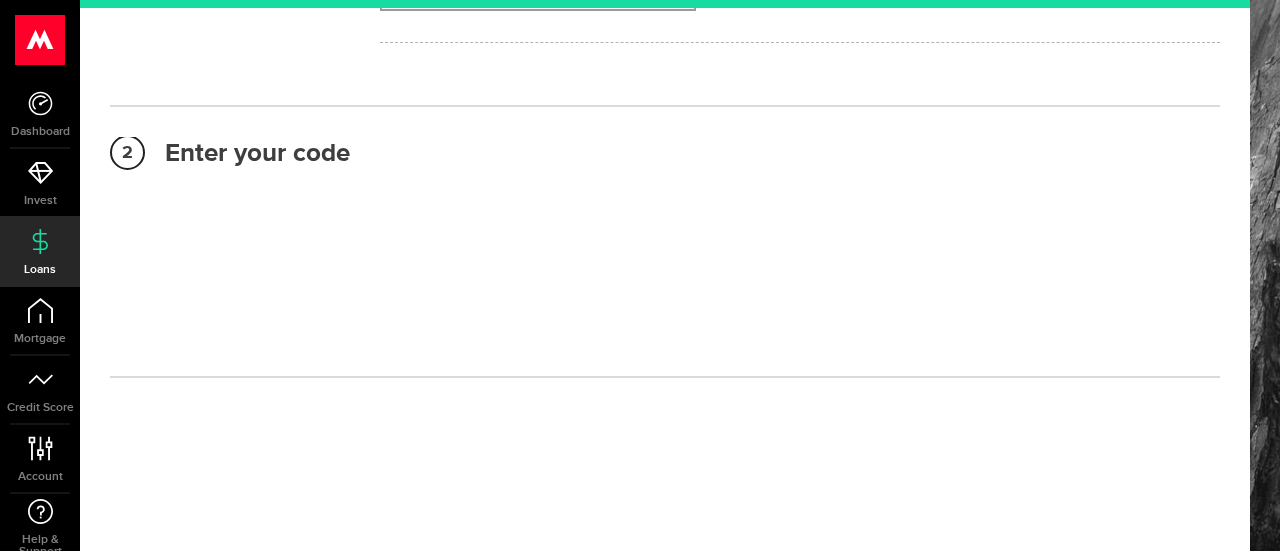 scroll, scrollTop: 279, scrollLeft: 0, axis: vertical 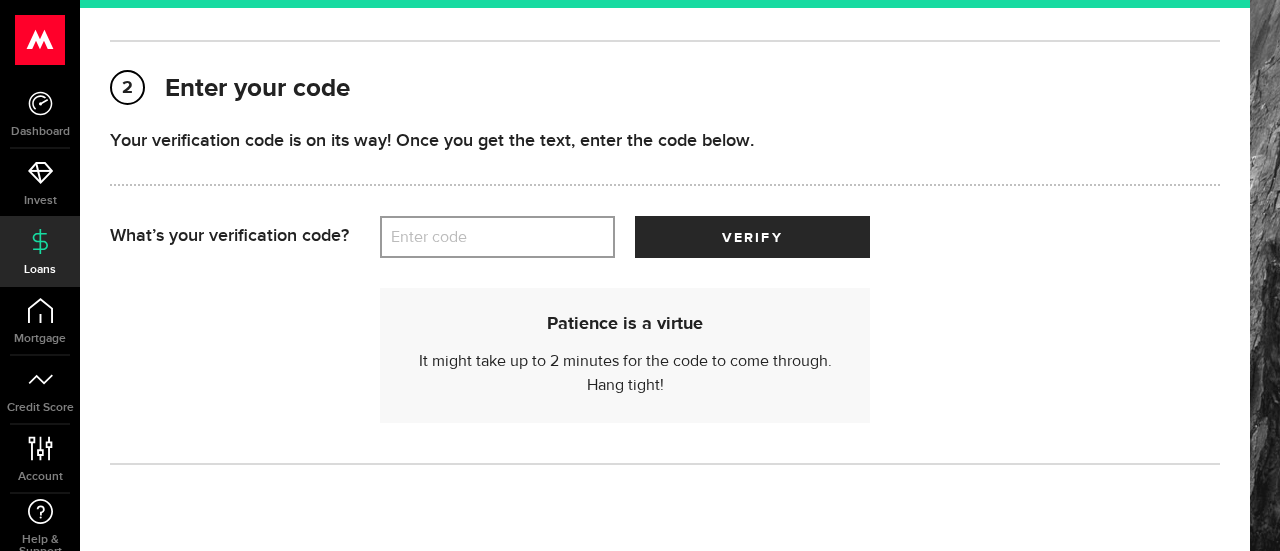 click on "Enter code" at bounding box center [497, 237] 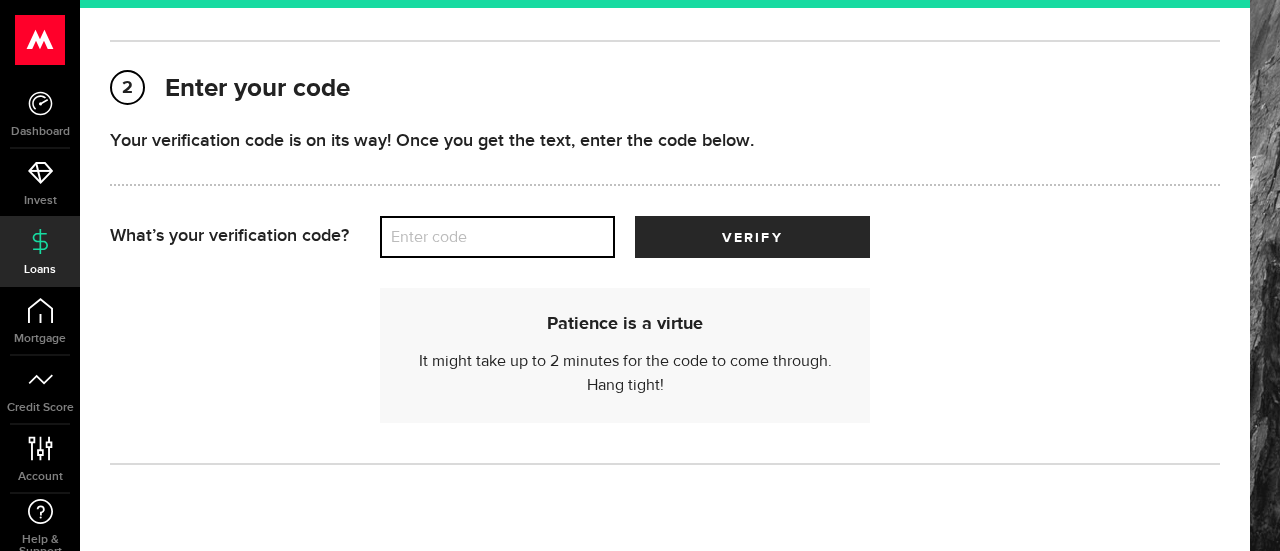 click on "Enter code" at bounding box center (497, 237) 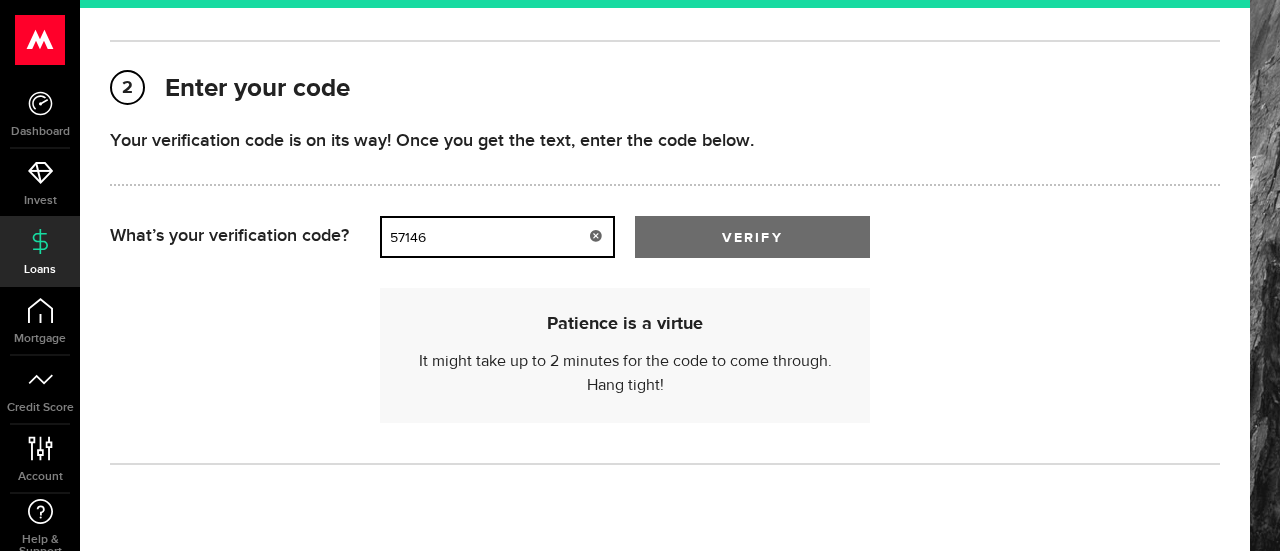 type on "57146" 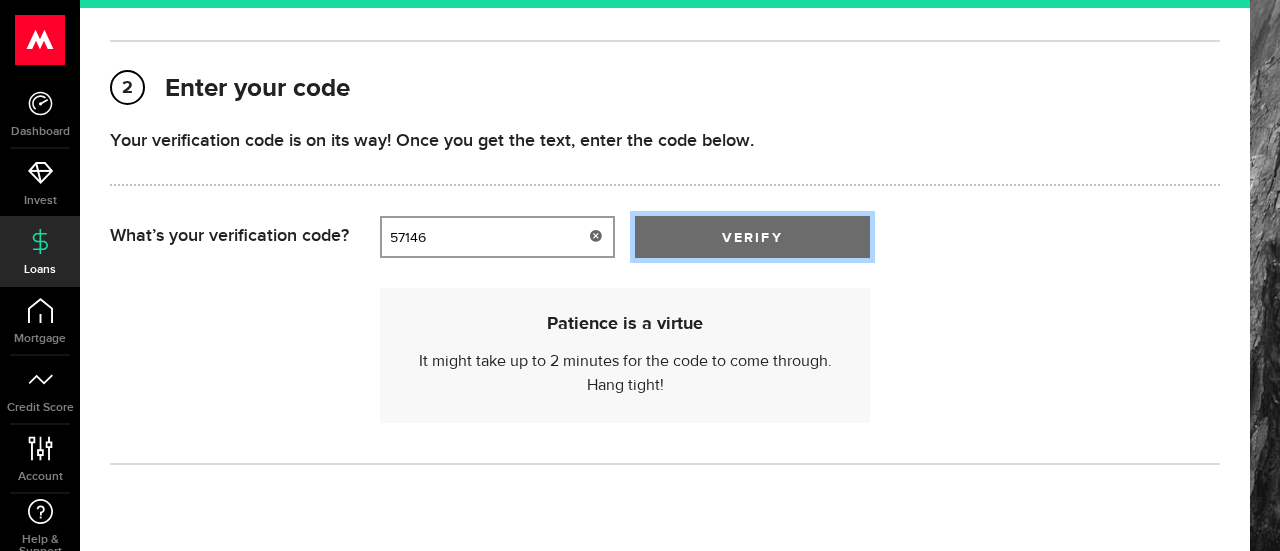 click on "verify" at bounding box center (752, 237) 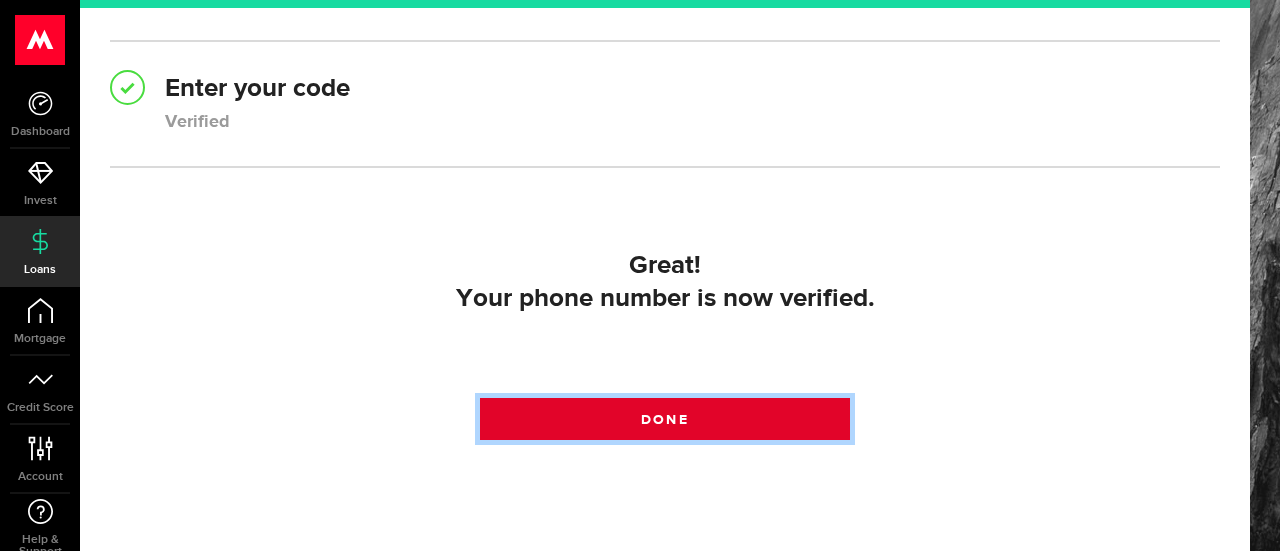 click on "Done" at bounding box center [664, 420] 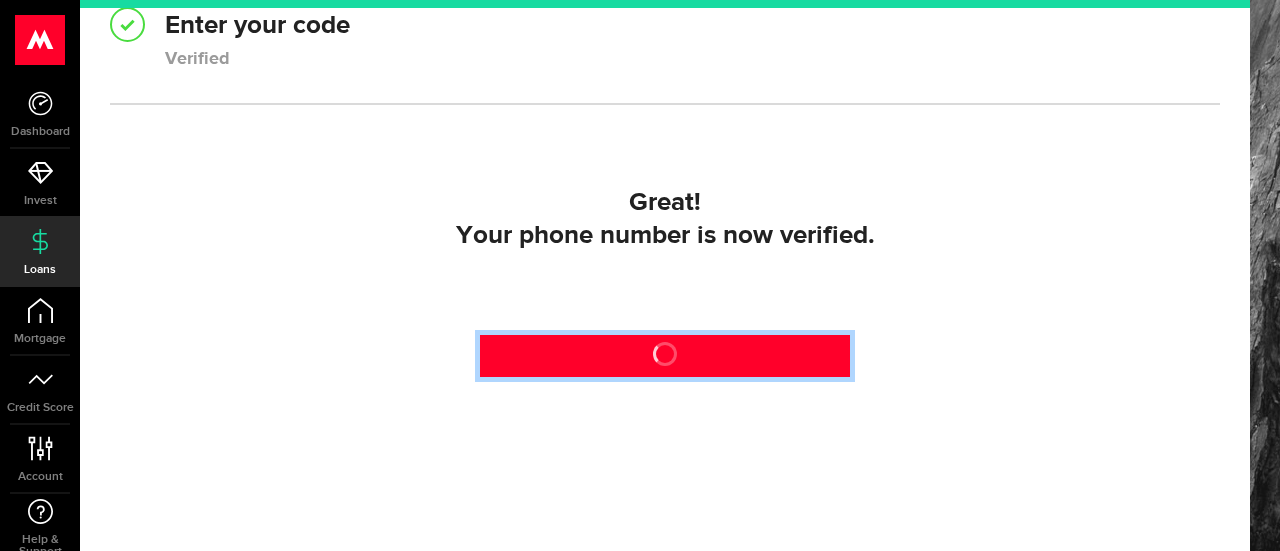 scroll, scrollTop: 374, scrollLeft: 0, axis: vertical 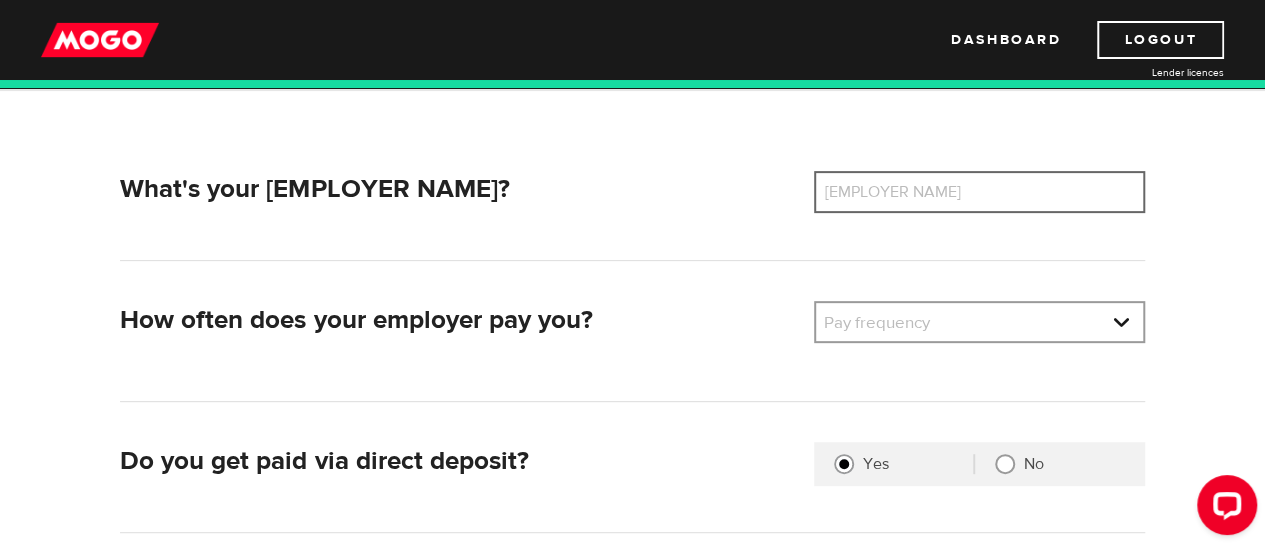 click on "Employer name" at bounding box center (979, 192) 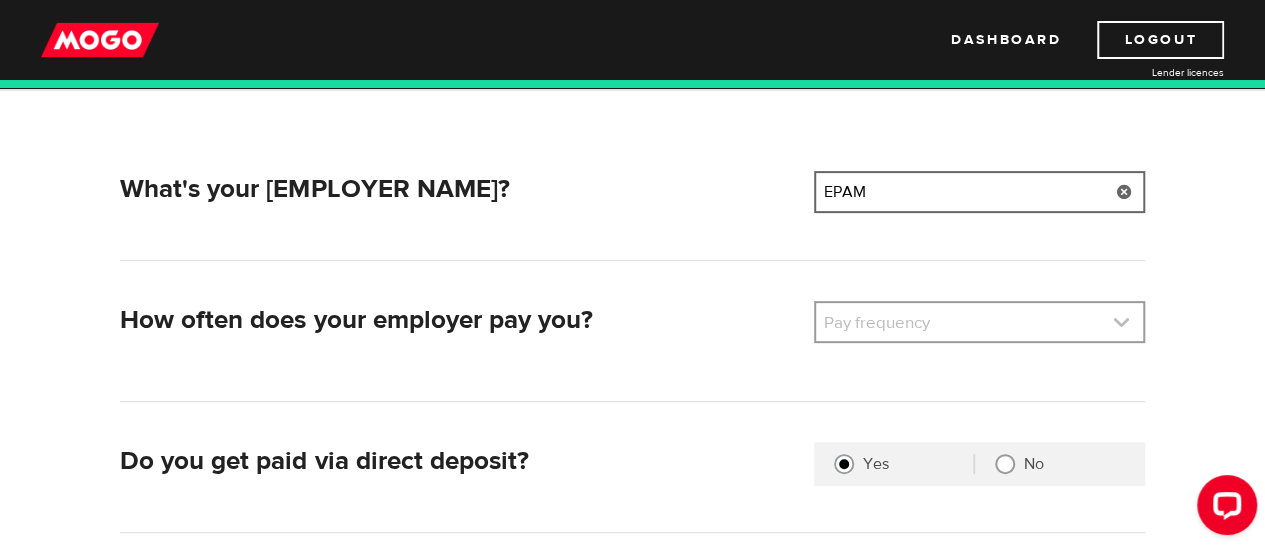 type on "EPAM" 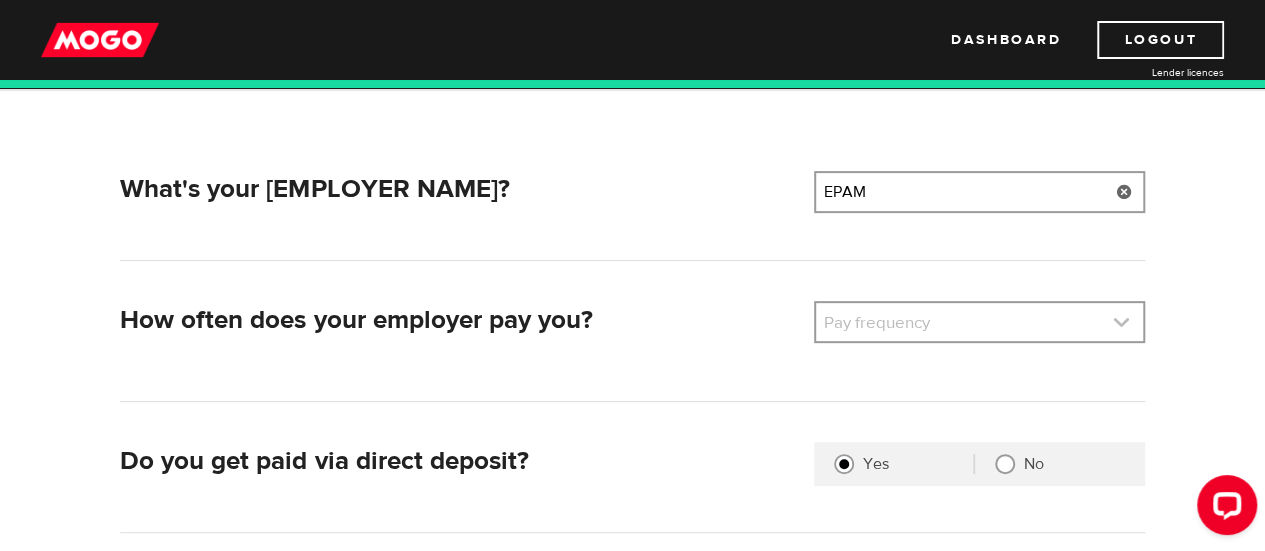 click at bounding box center [979, 322] 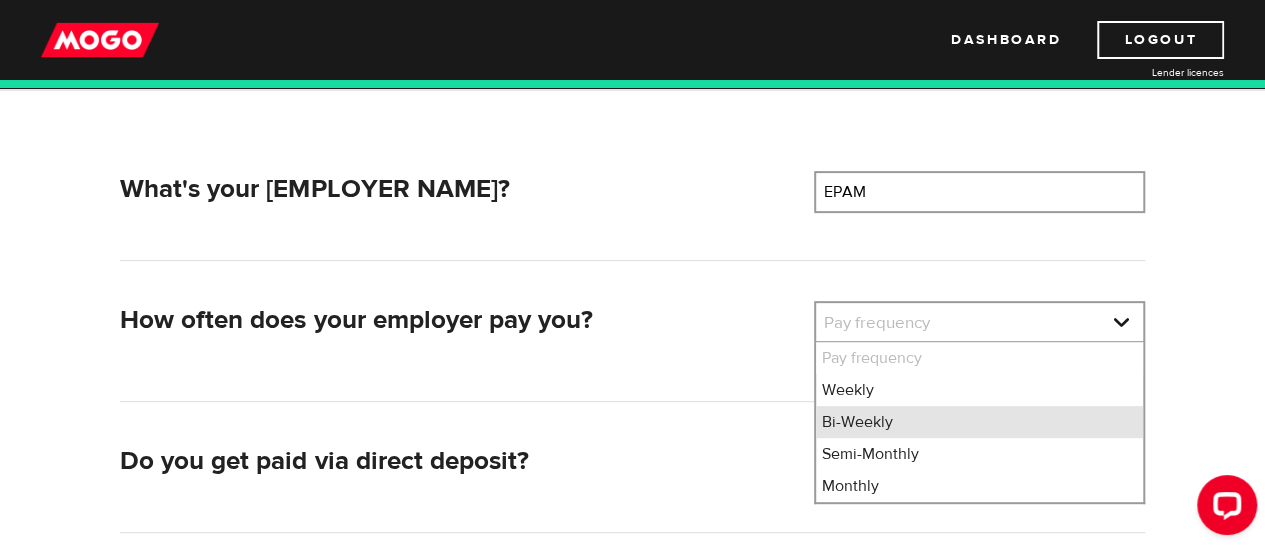 click on "Bi-Weekly" at bounding box center [979, 422] 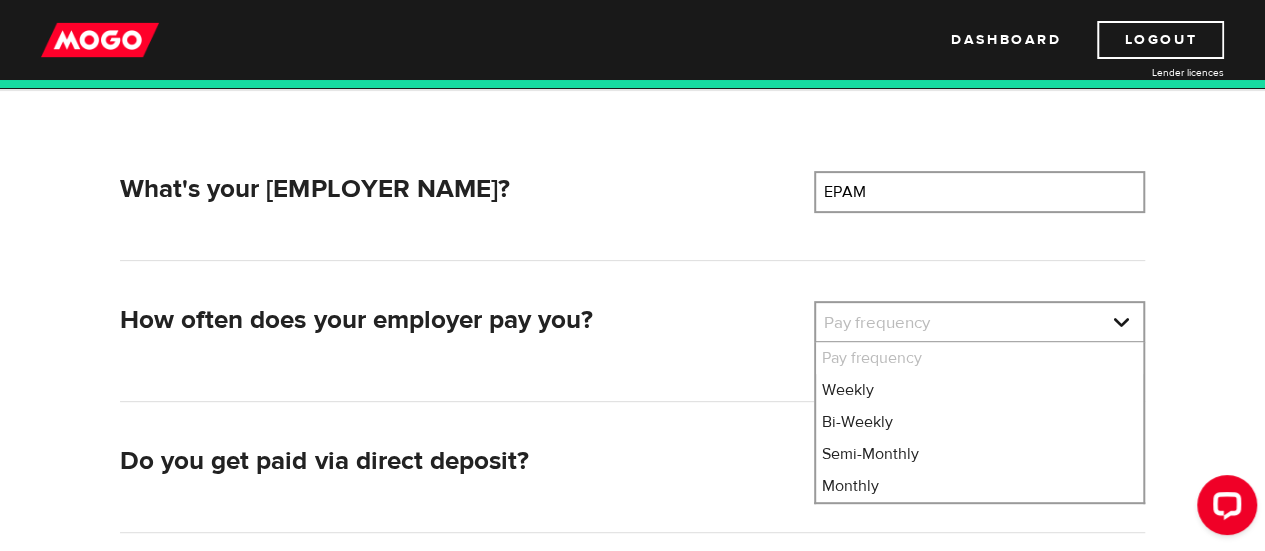 select on "2" 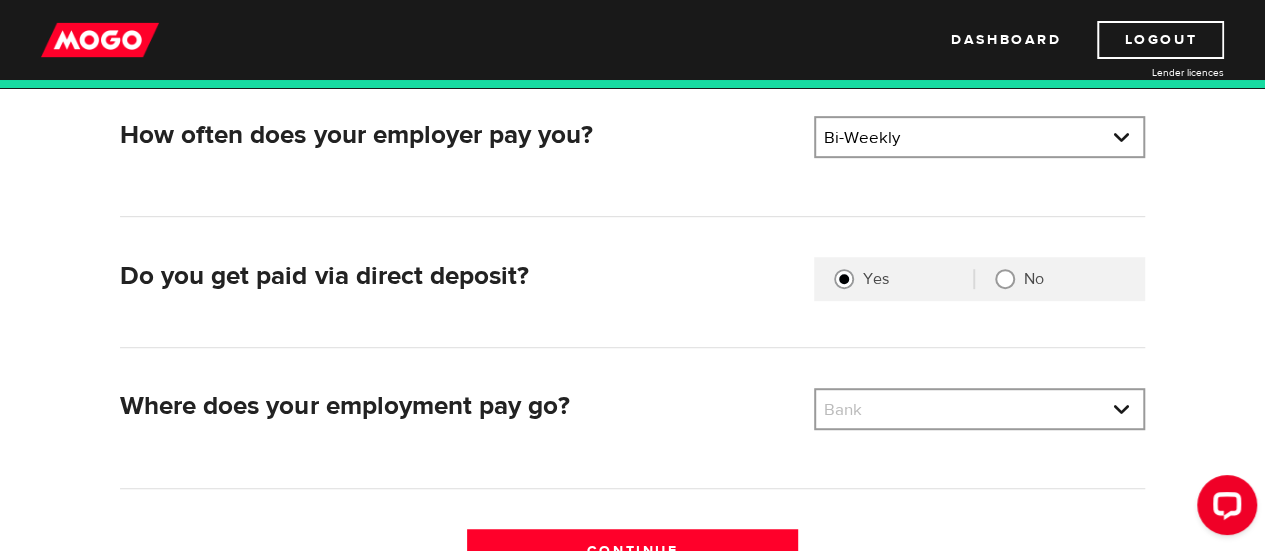 scroll, scrollTop: 489, scrollLeft: 0, axis: vertical 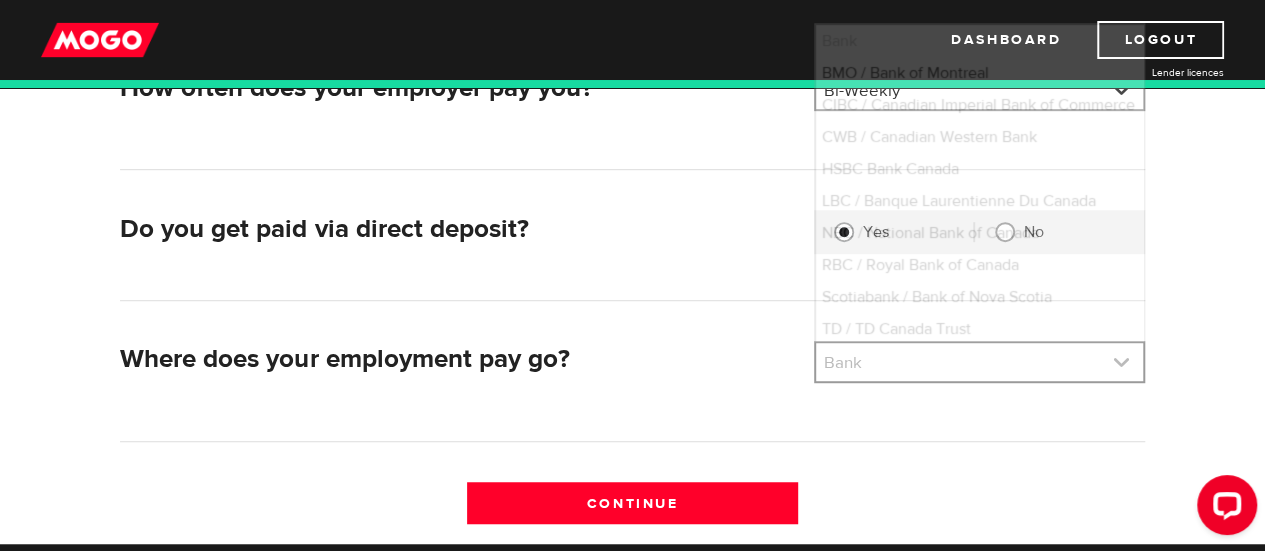 click at bounding box center [979, 362] 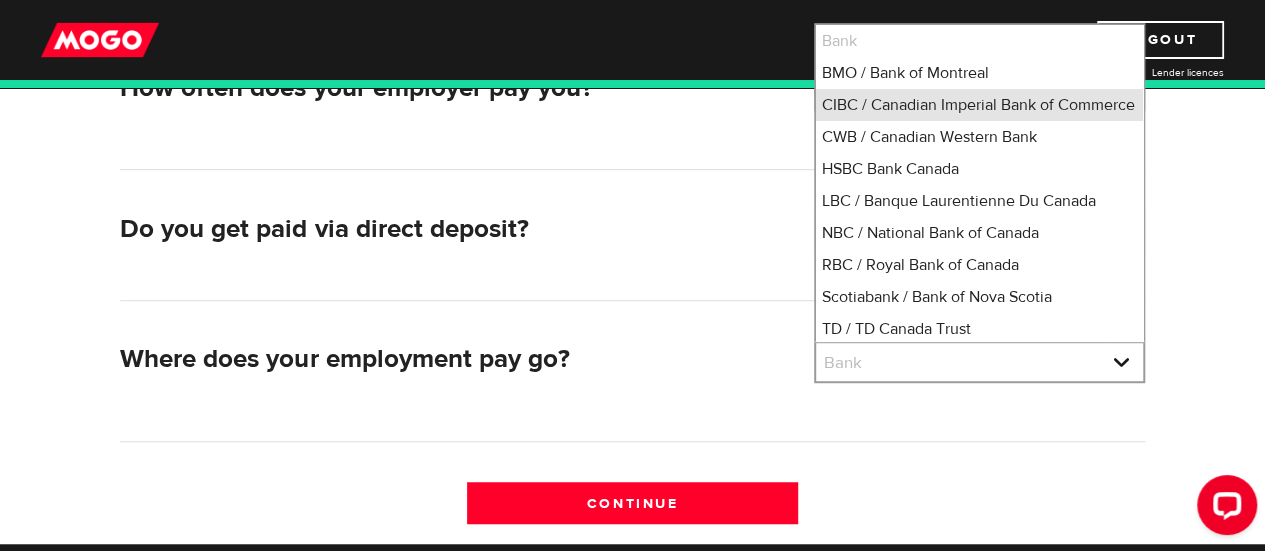type 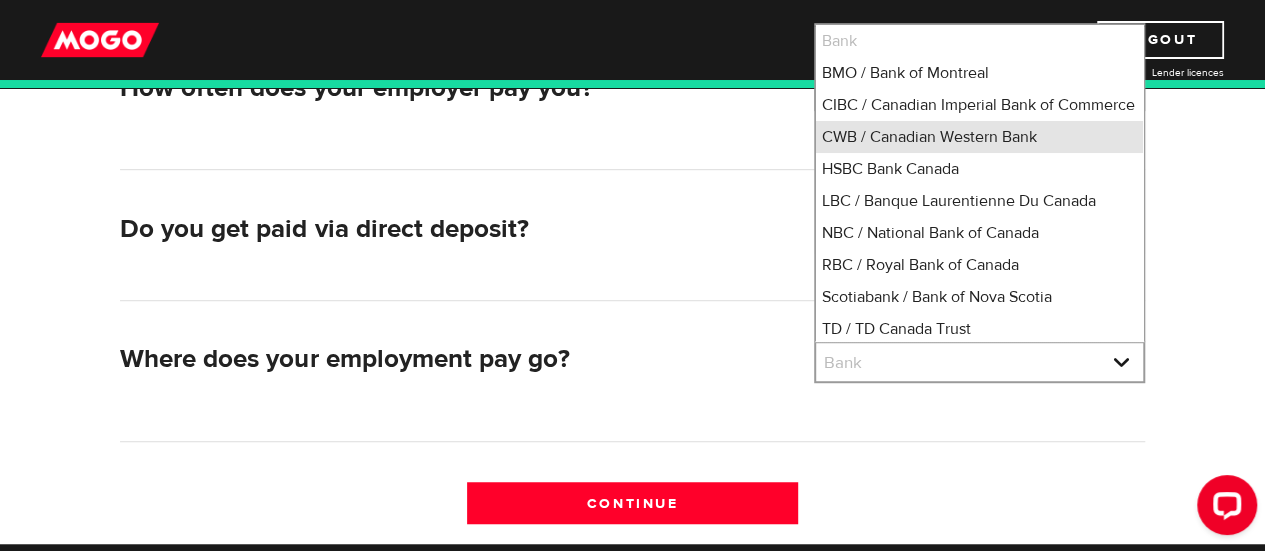 type 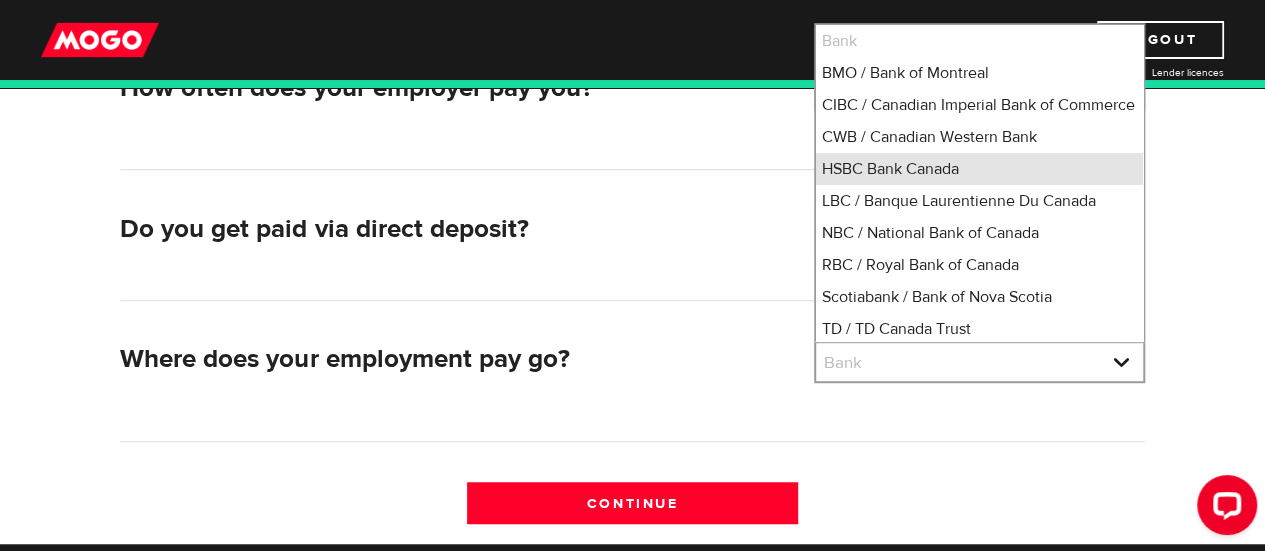 type 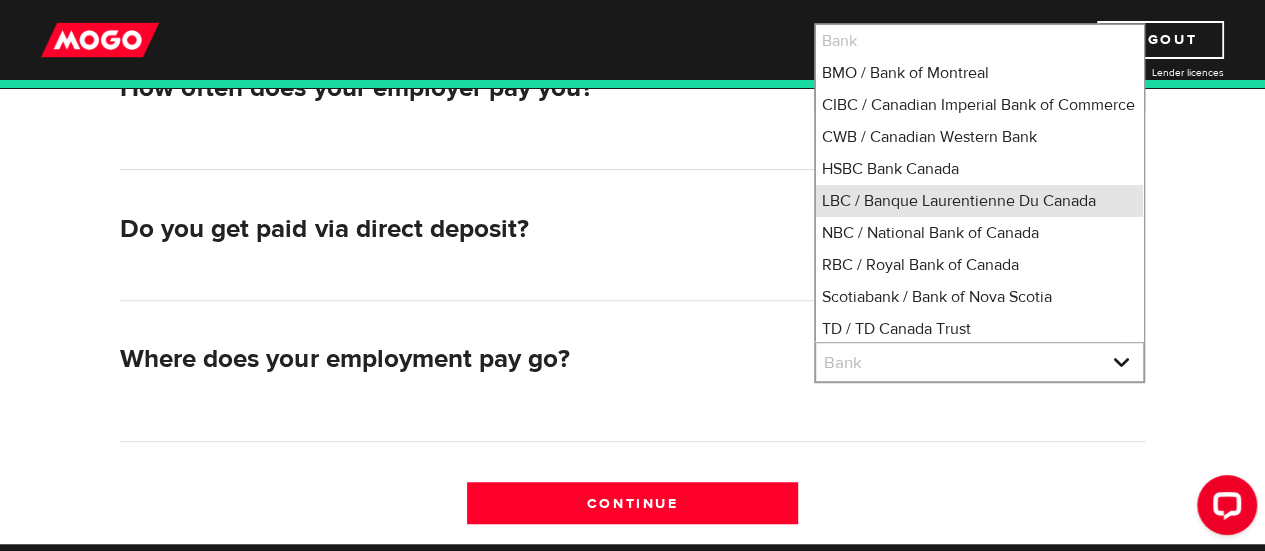 type 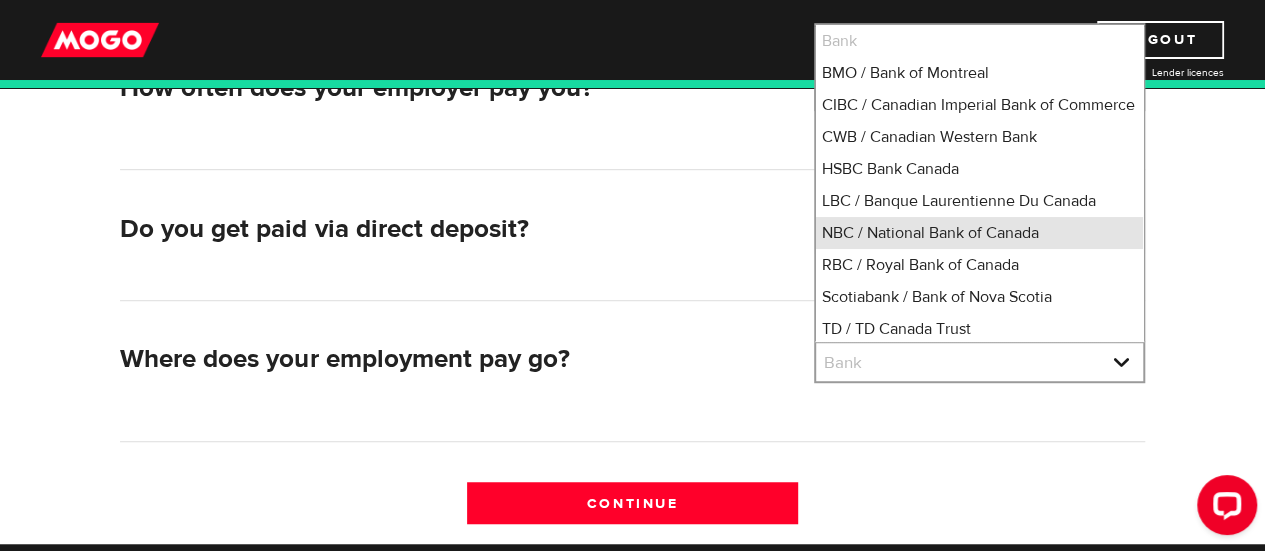 type 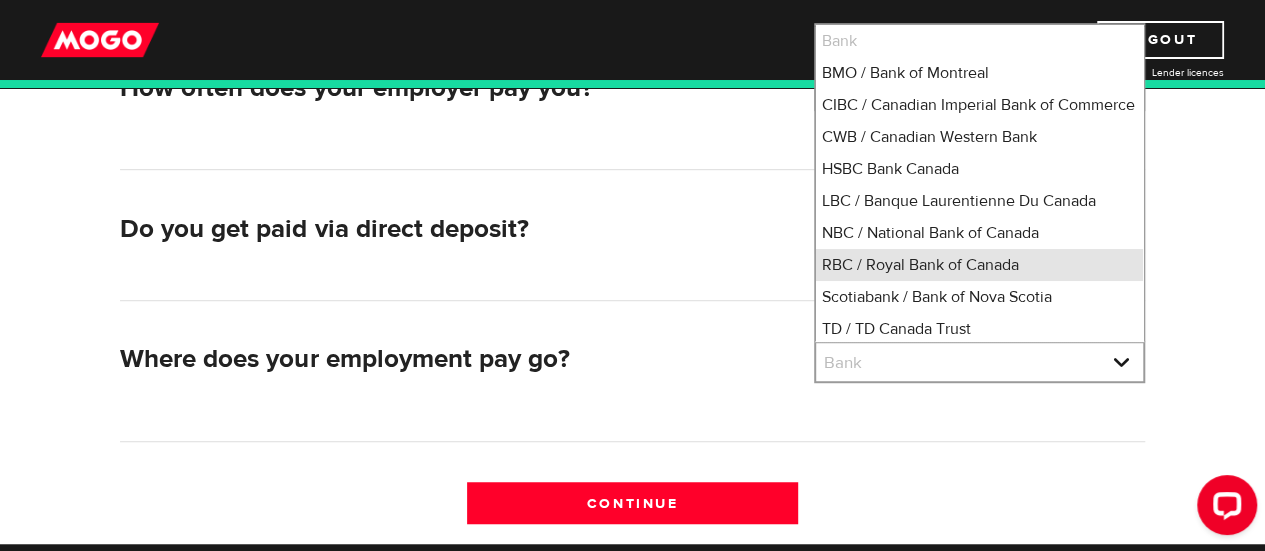 type 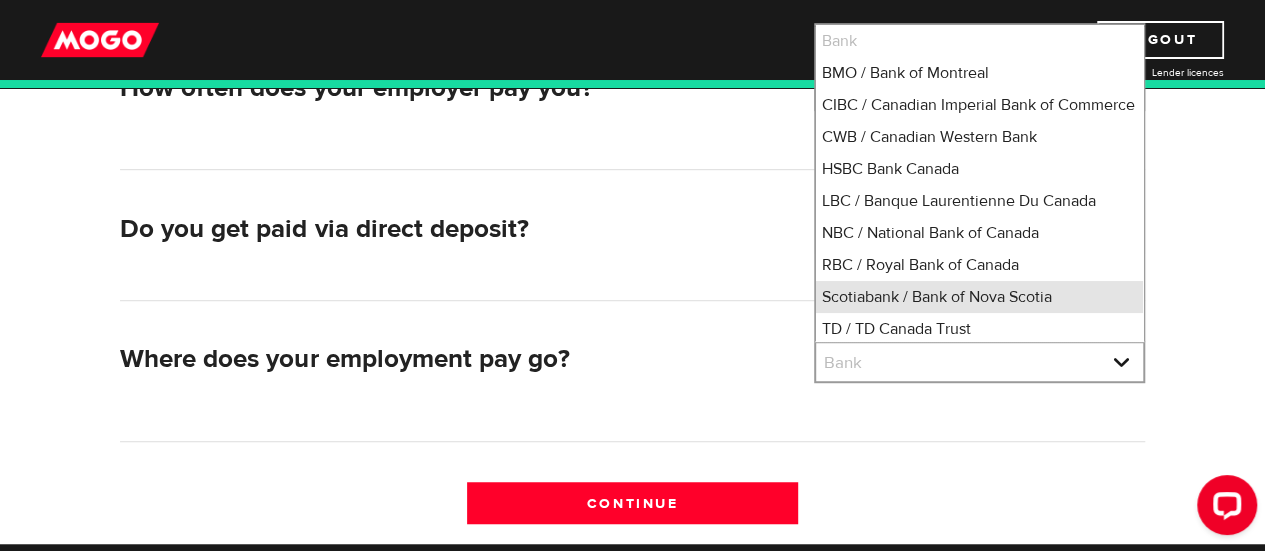 type 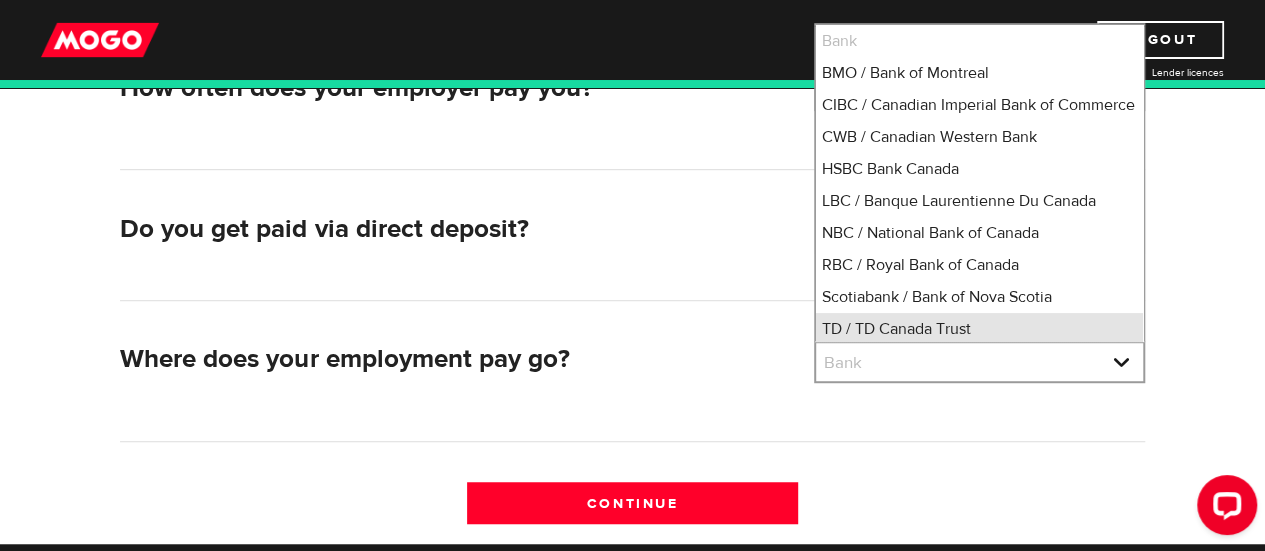 type 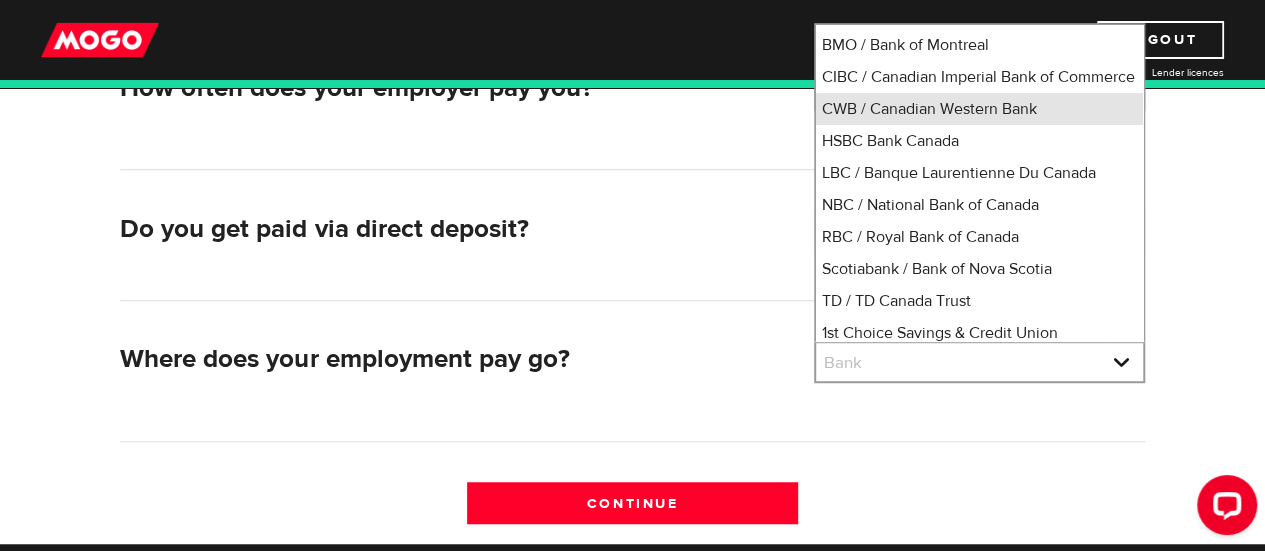 scroll, scrollTop: 60, scrollLeft: 0, axis: vertical 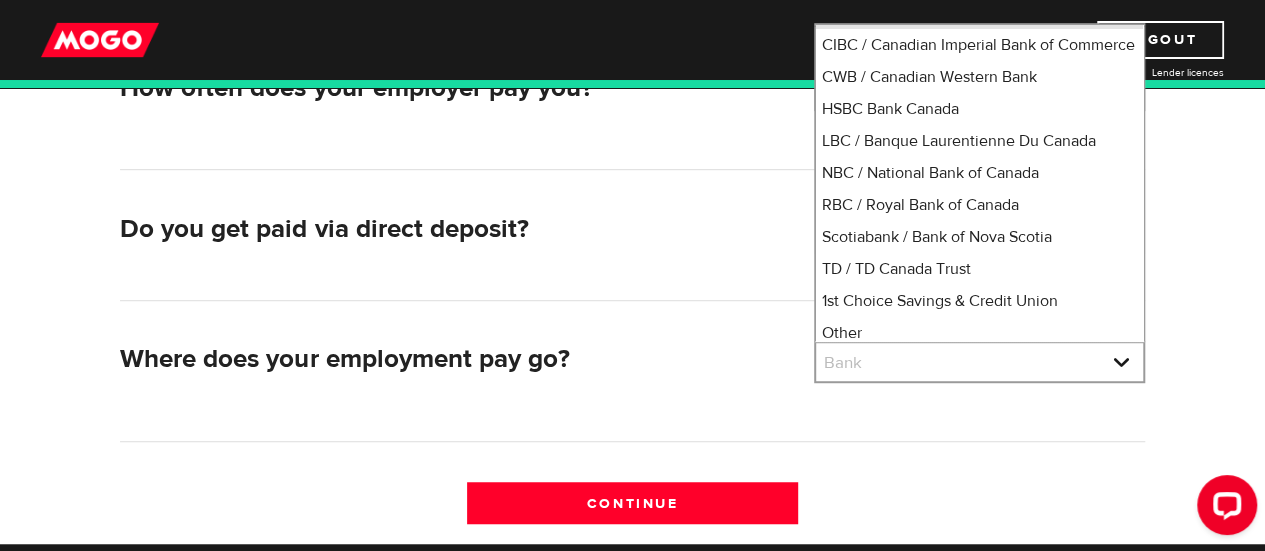 type 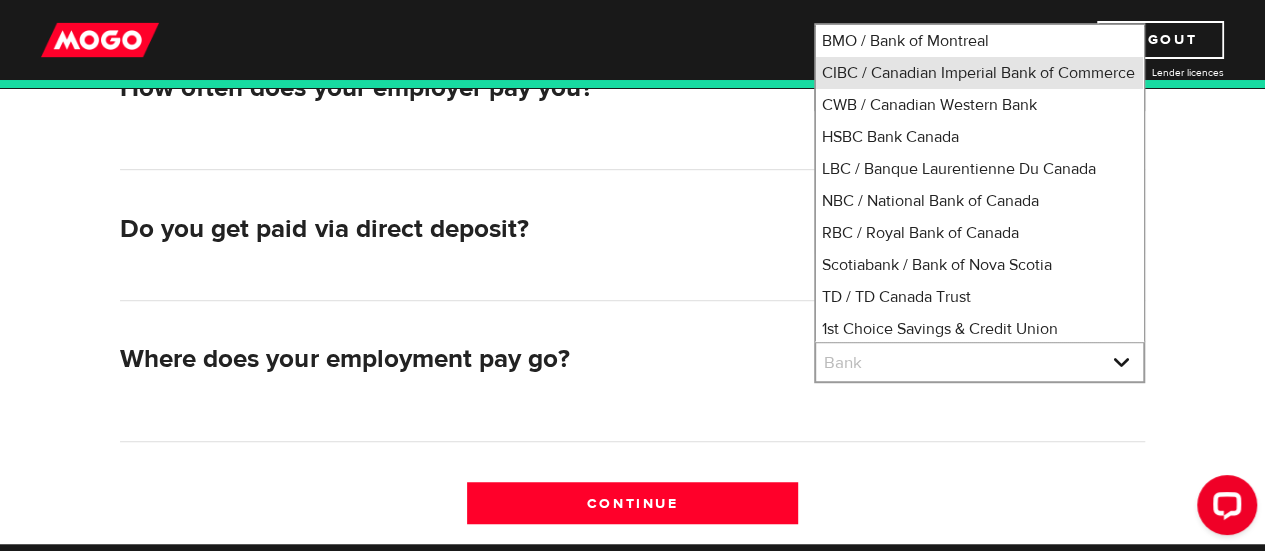 click on "CIBC / Canadian Imperial Bank of Commerce" at bounding box center (979, 73) 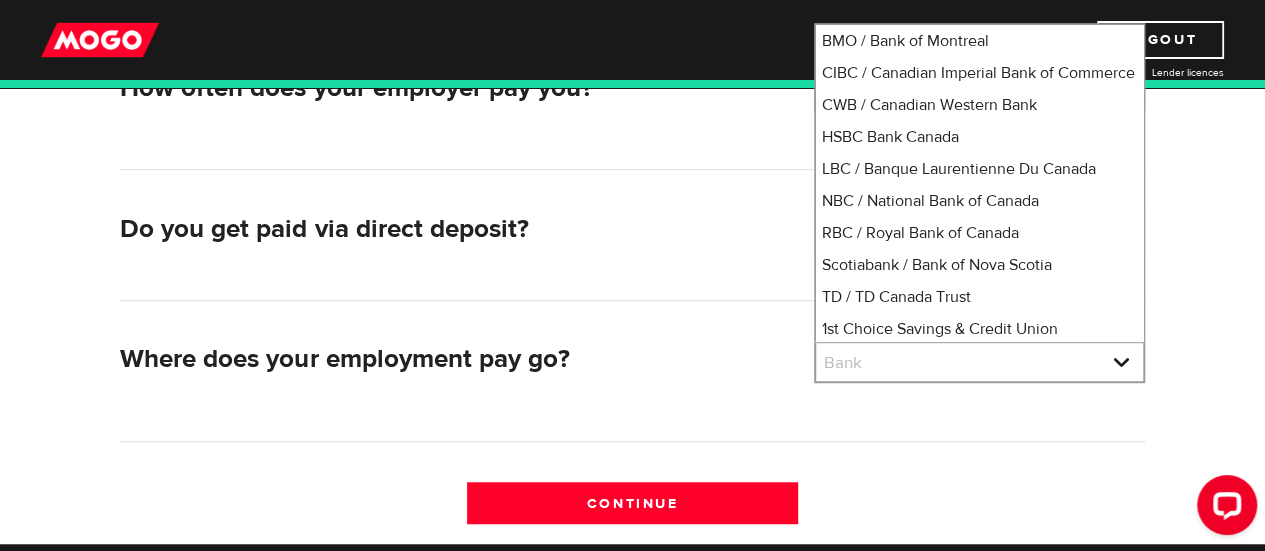 select on "4" 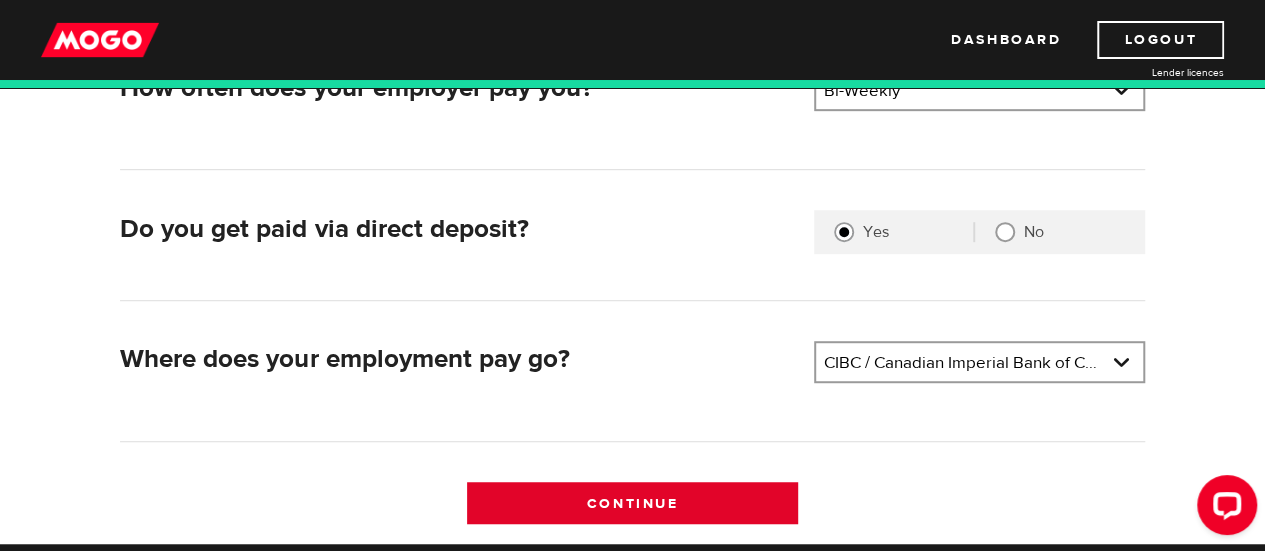 click on "Continue" at bounding box center (632, 503) 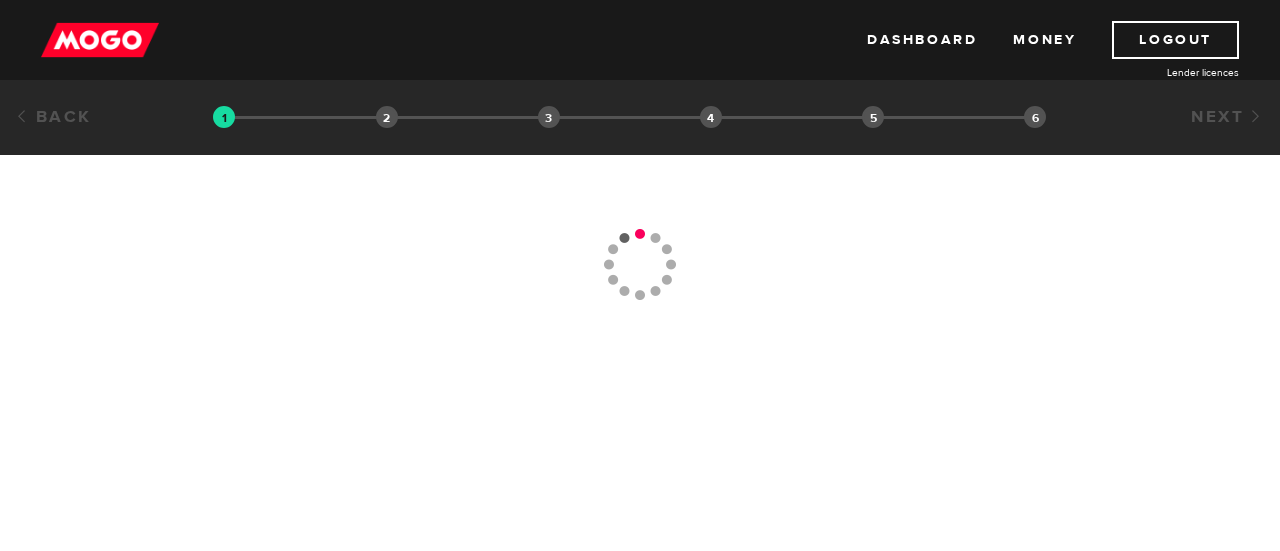 scroll, scrollTop: 0, scrollLeft: 0, axis: both 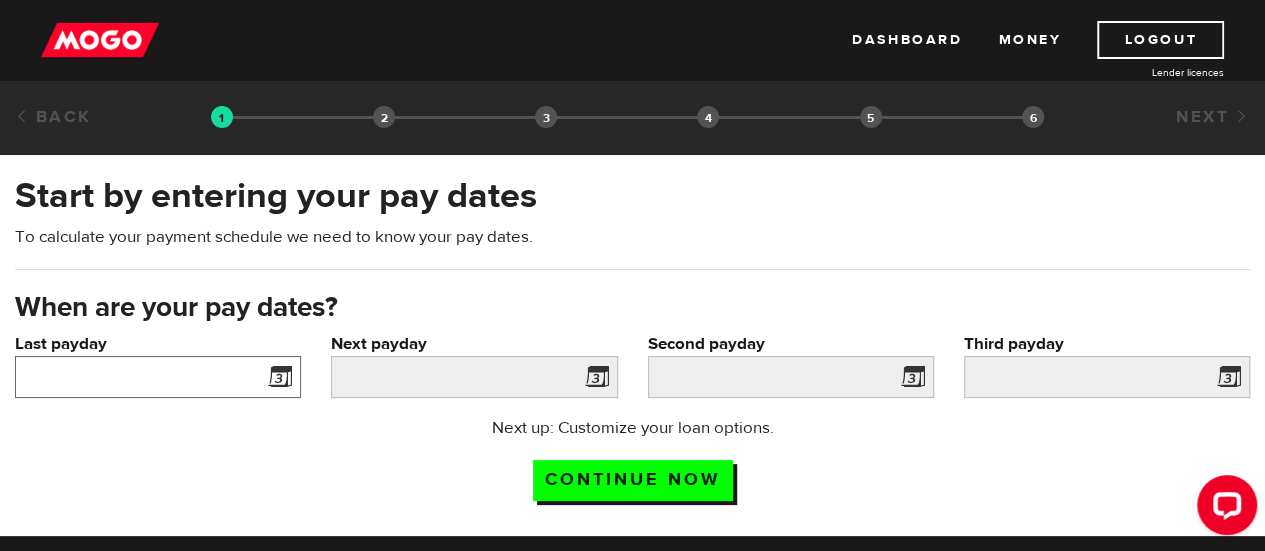 click on "Last payday" at bounding box center [158, 377] 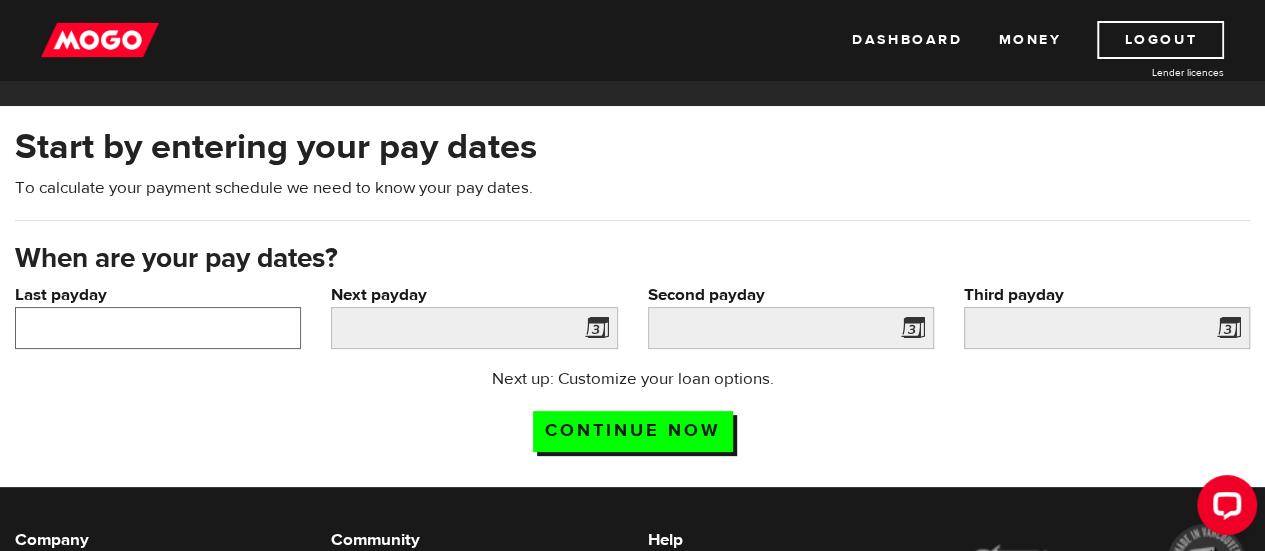 scroll, scrollTop: 59, scrollLeft: 0, axis: vertical 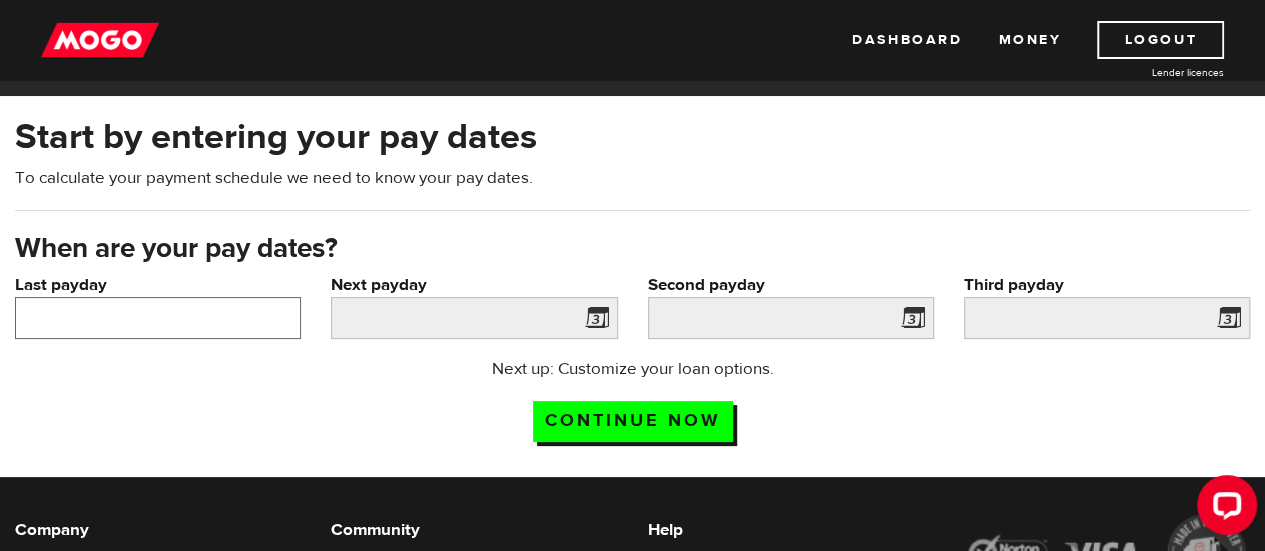click on "Last payday" at bounding box center (158, 318) 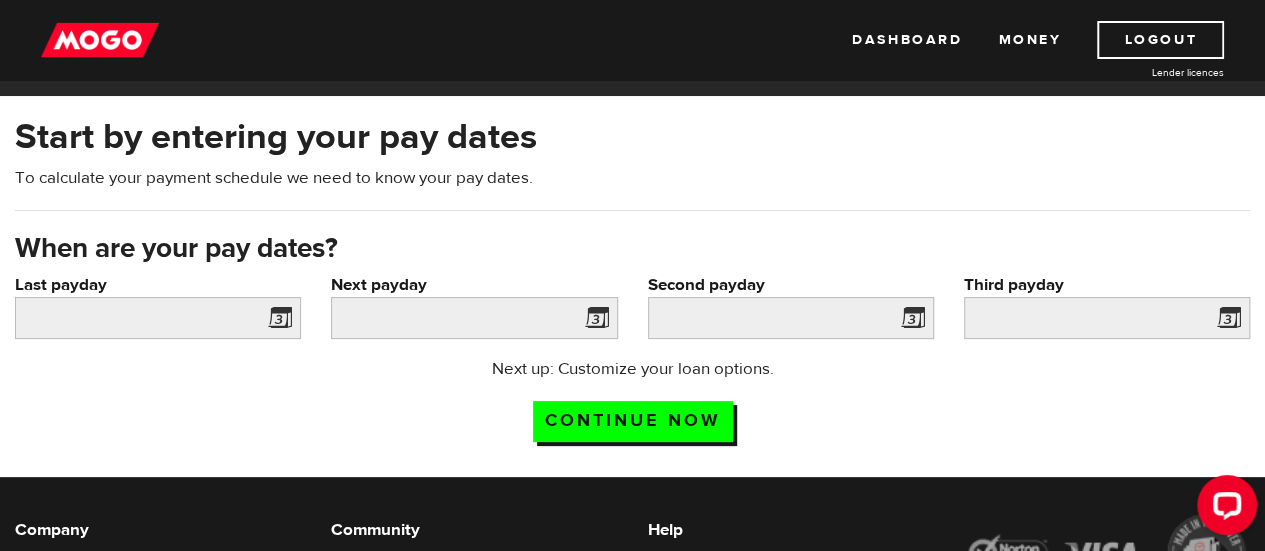 click on "Next up: Customize your loan options. Continue now" at bounding box center (632, 407) 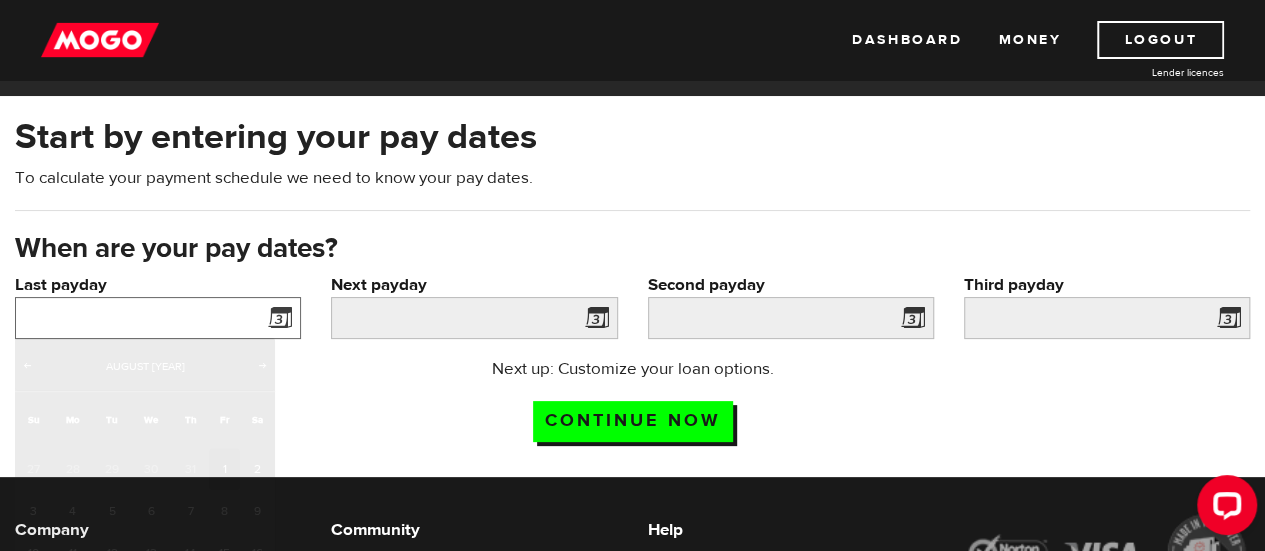 click on "Last payday" at bounding box center (158, 318) 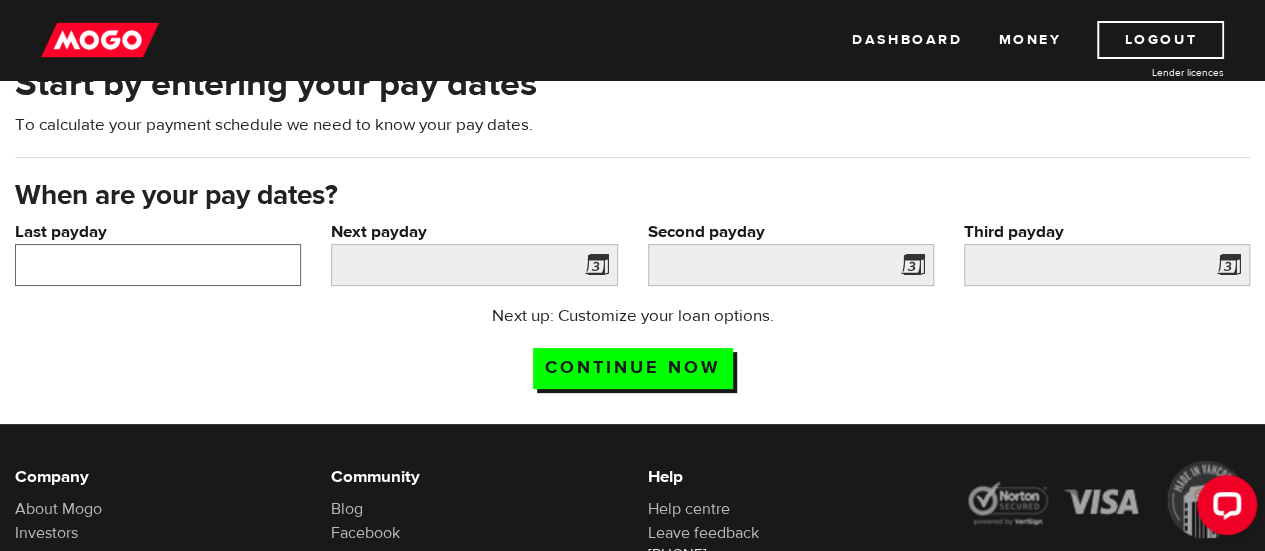 scroll, scrollTop: 146, scrollLeft: 0, axis: vertical 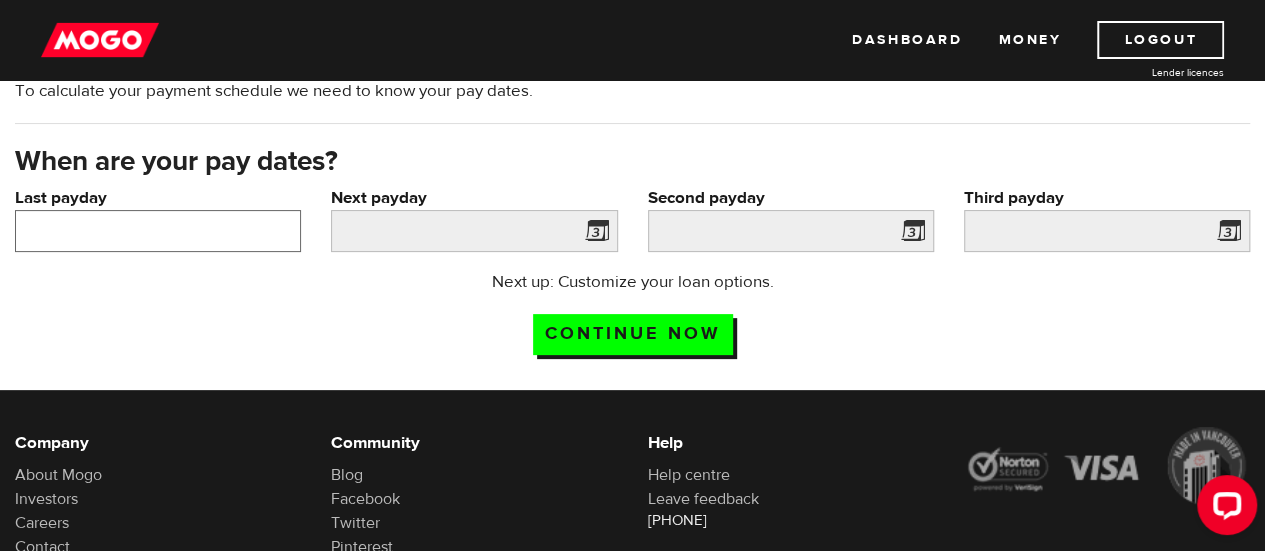click on "Last payday" at bounding box center (158, 231) 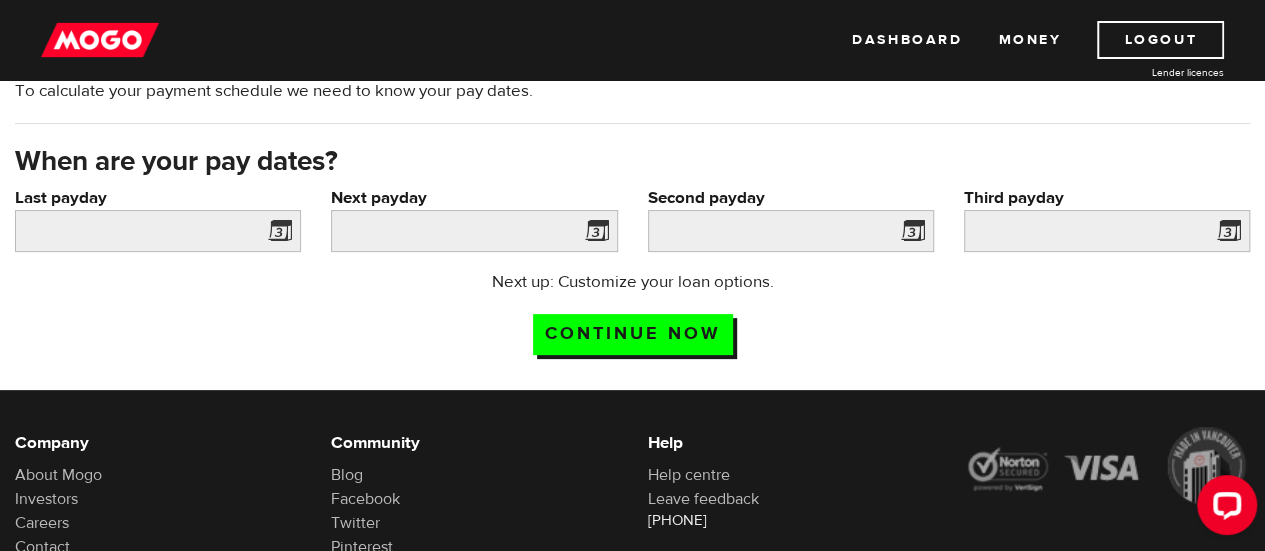 click on "Next up: Customize your loan options. Continue now" at bounding box center (632, 320) 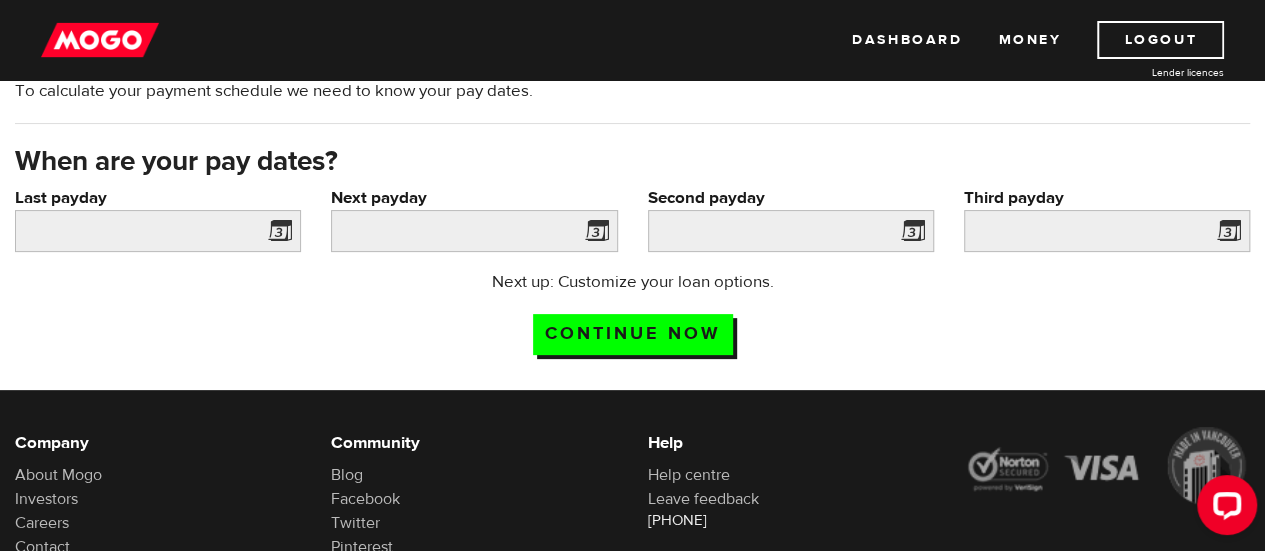 click at bounding box center [276, 234] 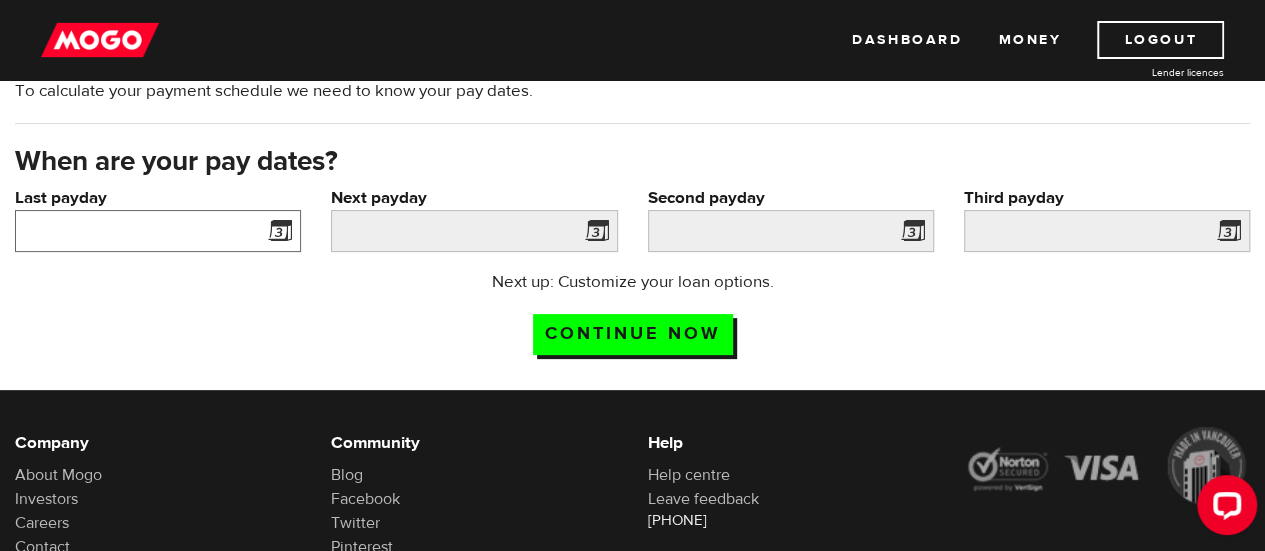 click on "Last payday" at bounding box center (158, 231) 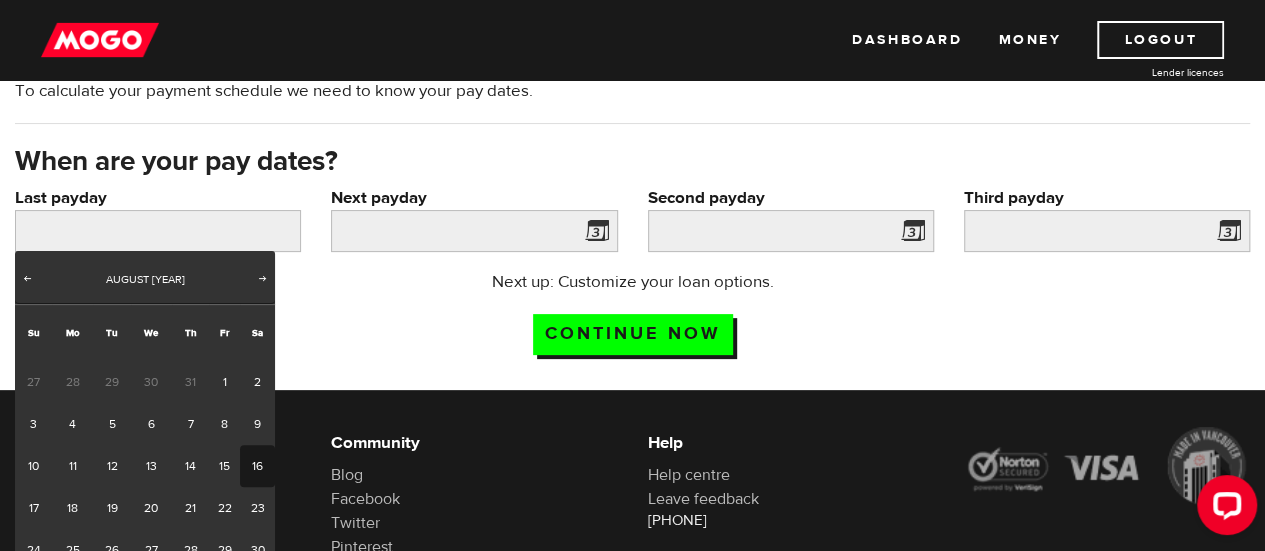 click on "16" at bounding box center [257, 466] 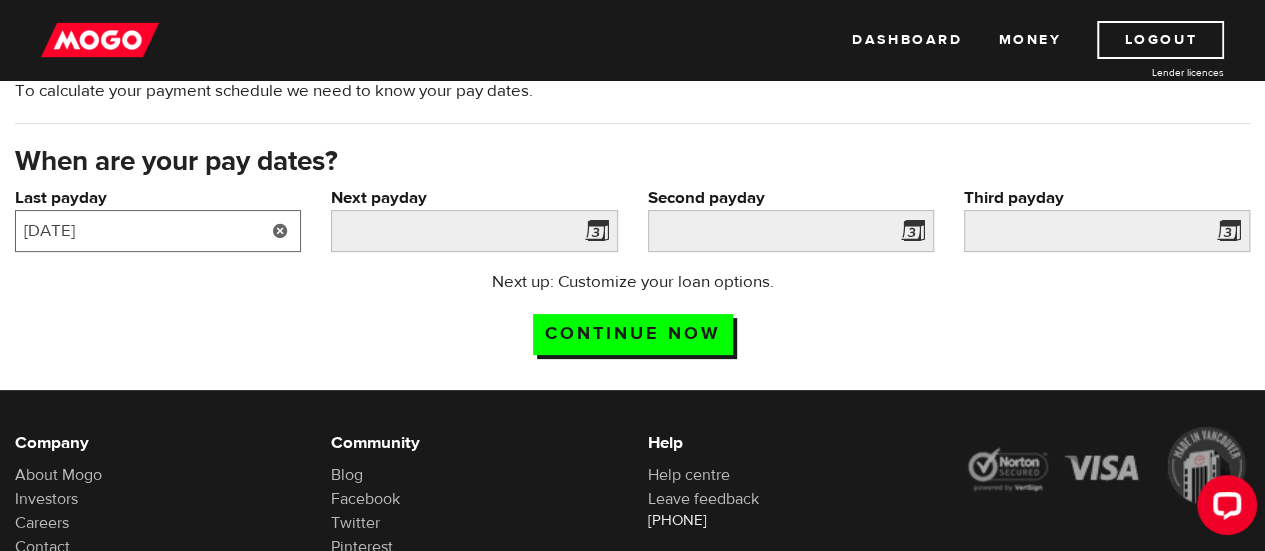 click on "2025/08/16" at bounding box center [158, 231] 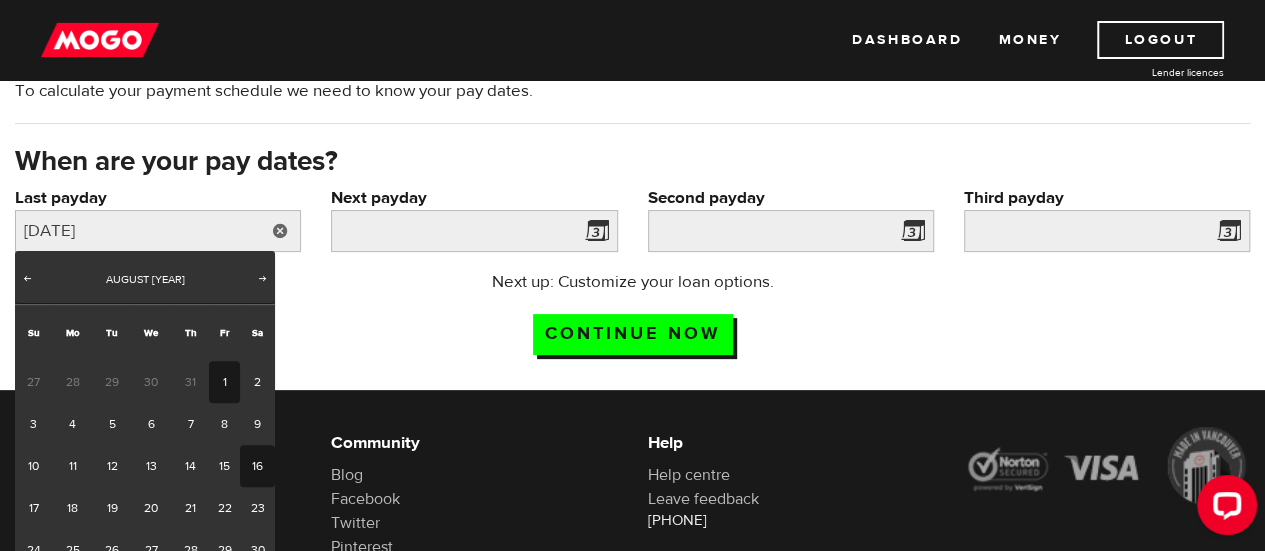 click on "1" at bounding box center [224, 382] 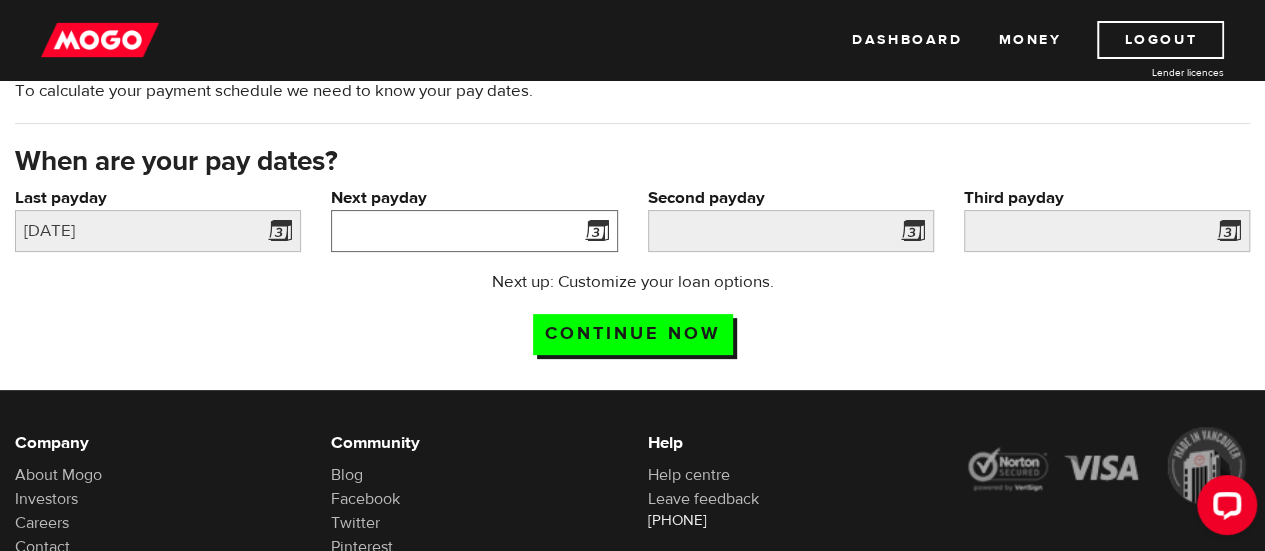 click on "Next payday" at bounding box center [474, 231] 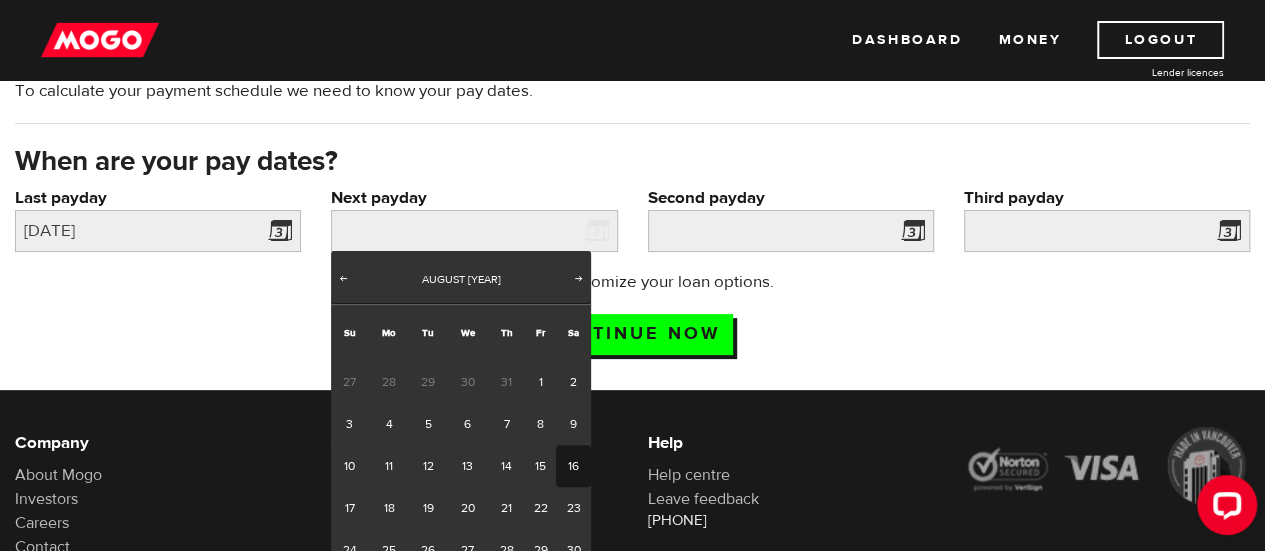 click on "16" at bounding box center (573, 466) 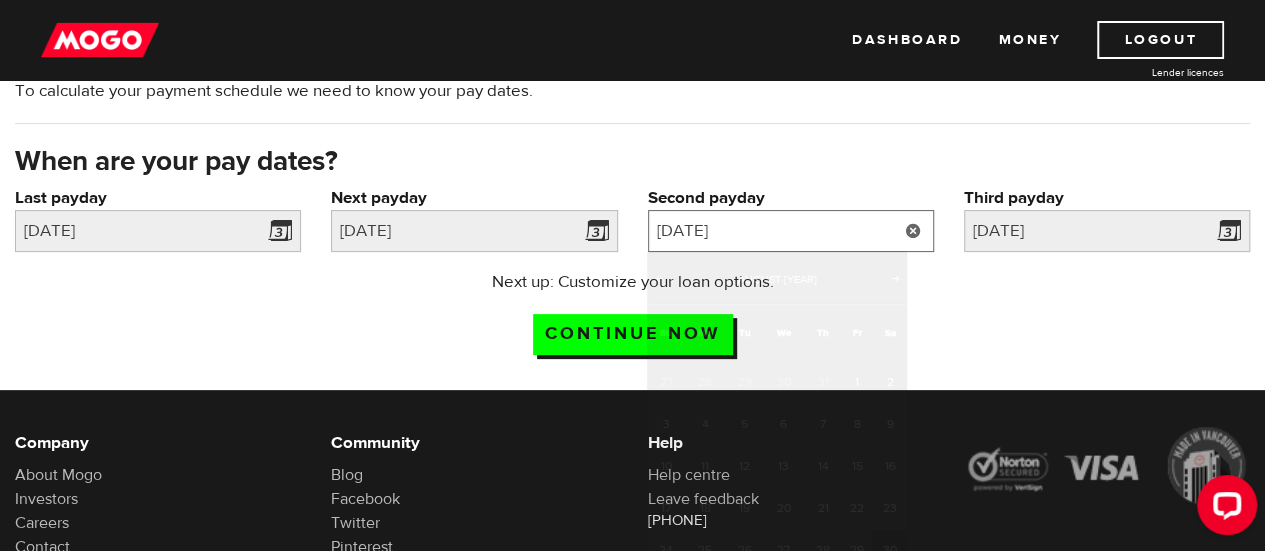 click on "2025/8/30" at bounding box center (791, 231) 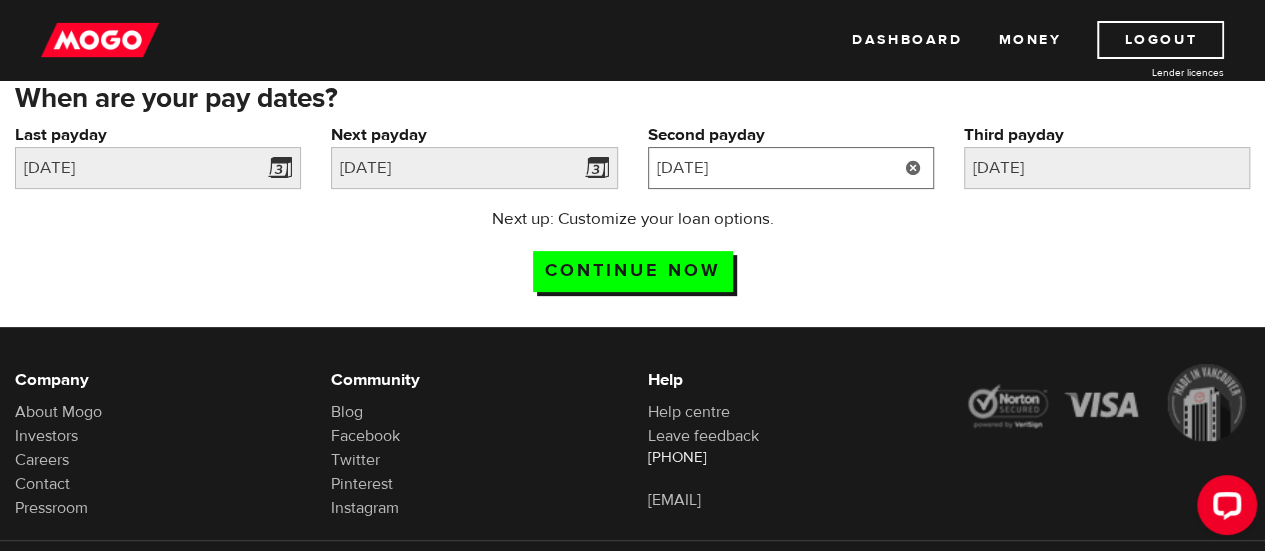 scroll, scrollTop: 229, scrollLeft: 0, axis: vertical 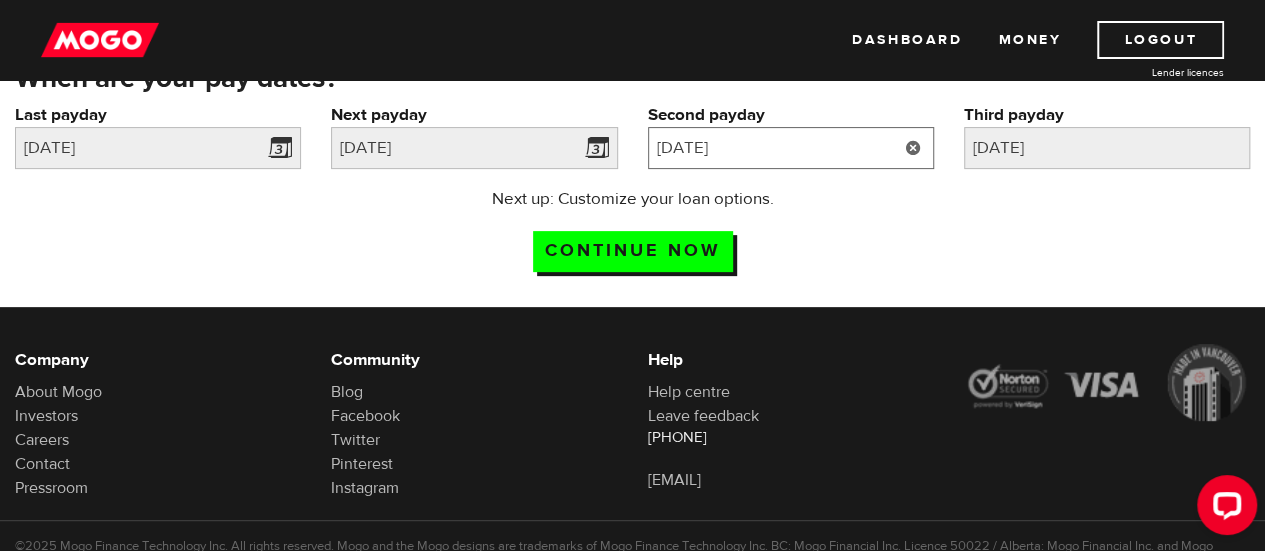 click on "2025/8/30" at bounding box center (791, 148) 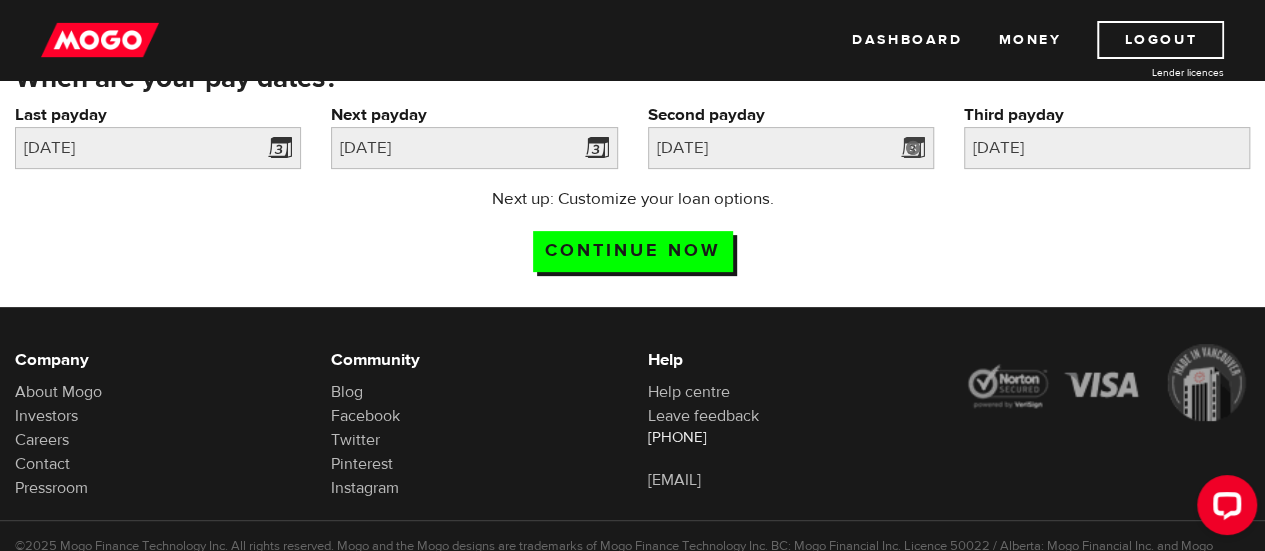 click on "Next up: Customize your loan options. Continue now" at bounding box center (632, 237) 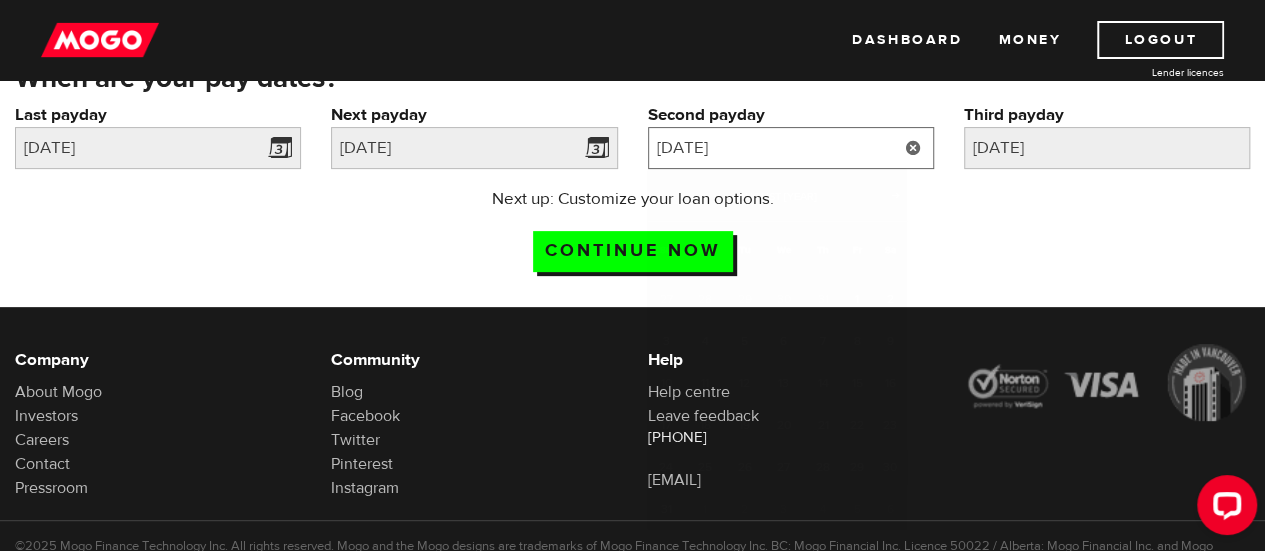 click on "2025/8/30" at bounding box center [791, 148] 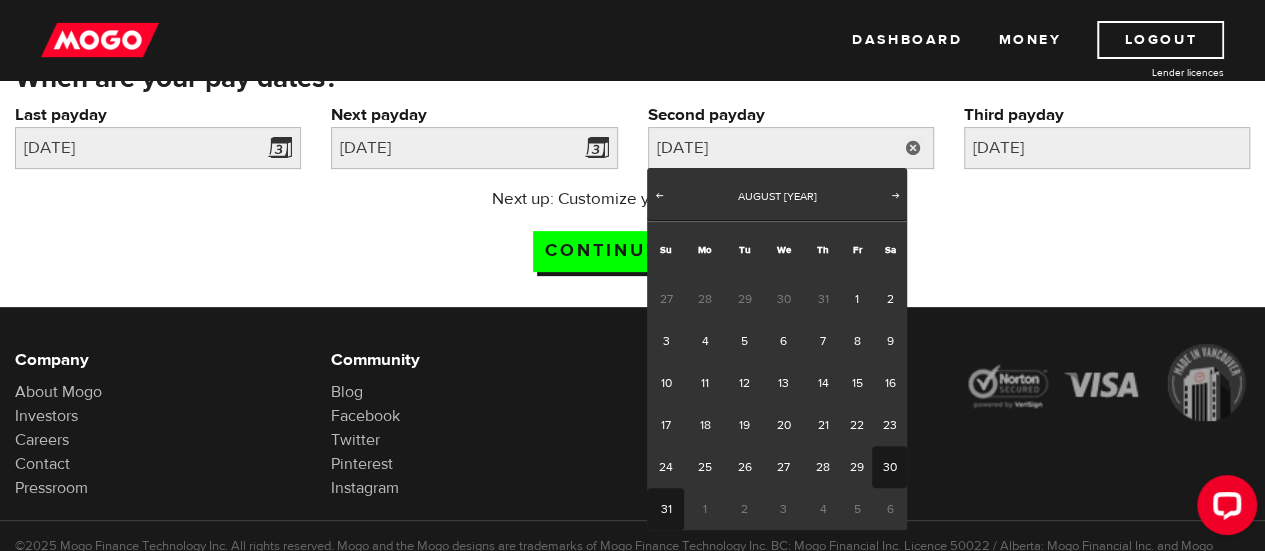click on "31" at bounding box center [665, 509] 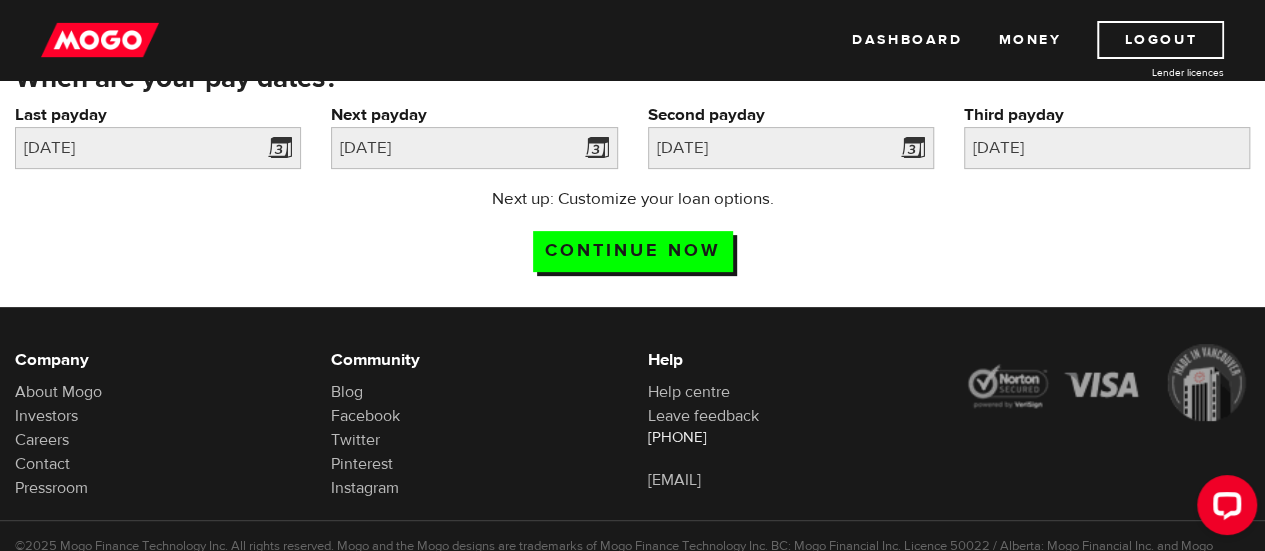 click on "Next up: Customize your loan options. Continue now" at bounding box center (632, 237) 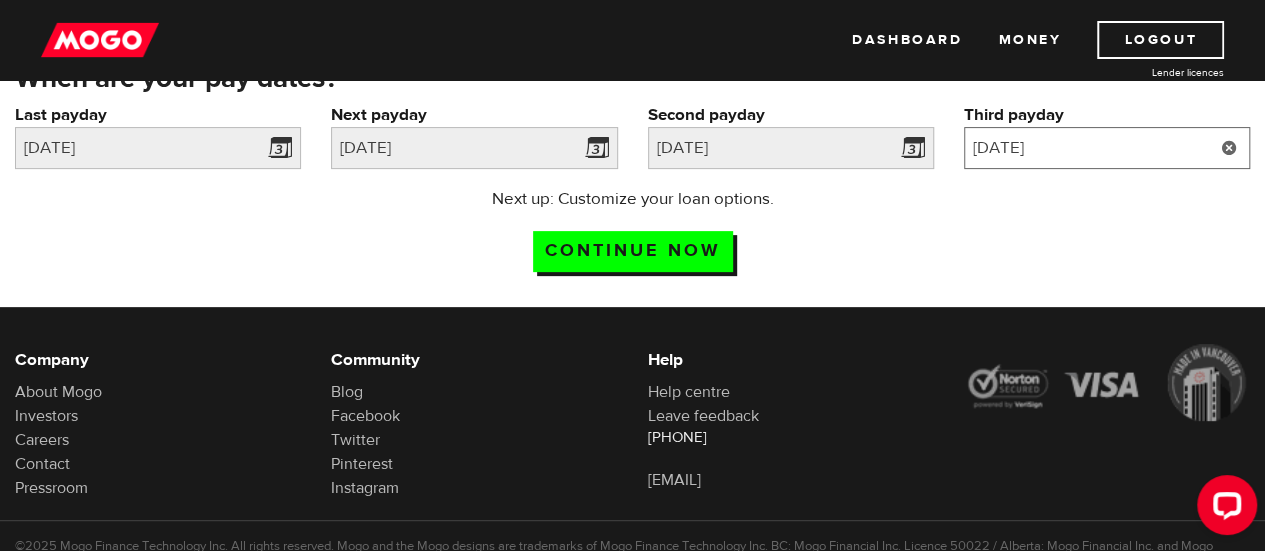 click on "2025/9/13" at bounding box center [1107, 148] 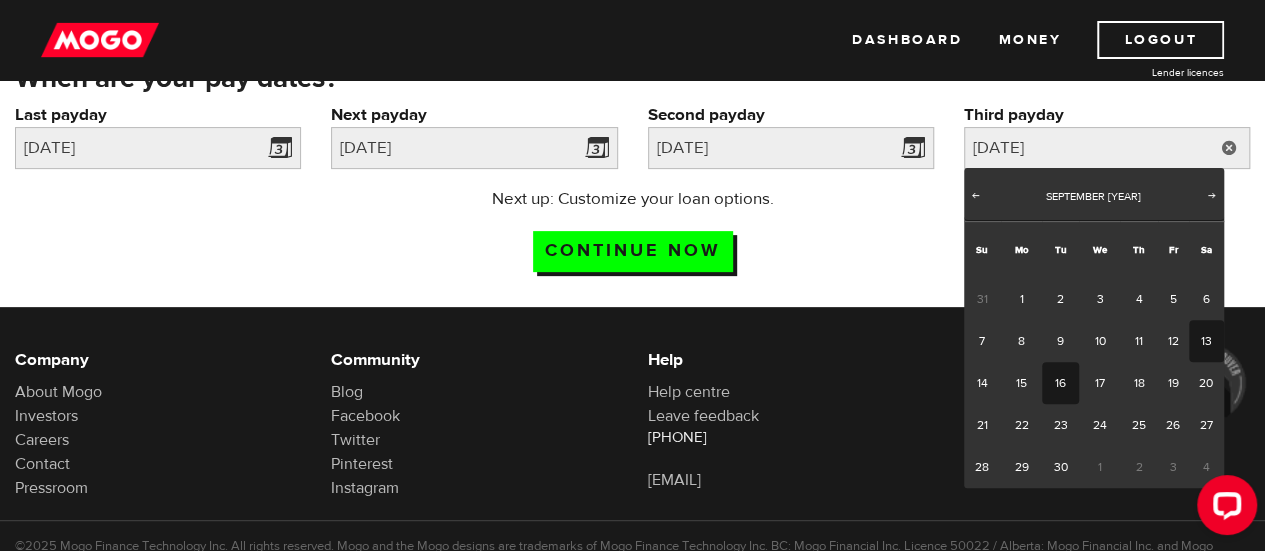 click on "16" at bounding box center (1060, 383) 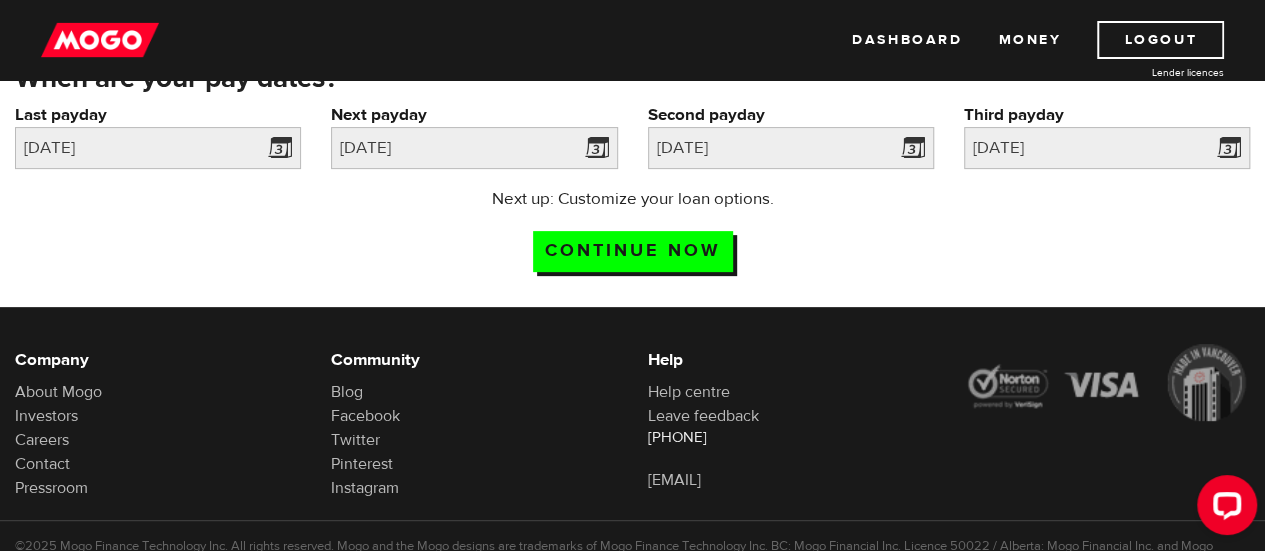 click on "Next up: Customize your loan options. Continue now" at bounding box center [632, 237] 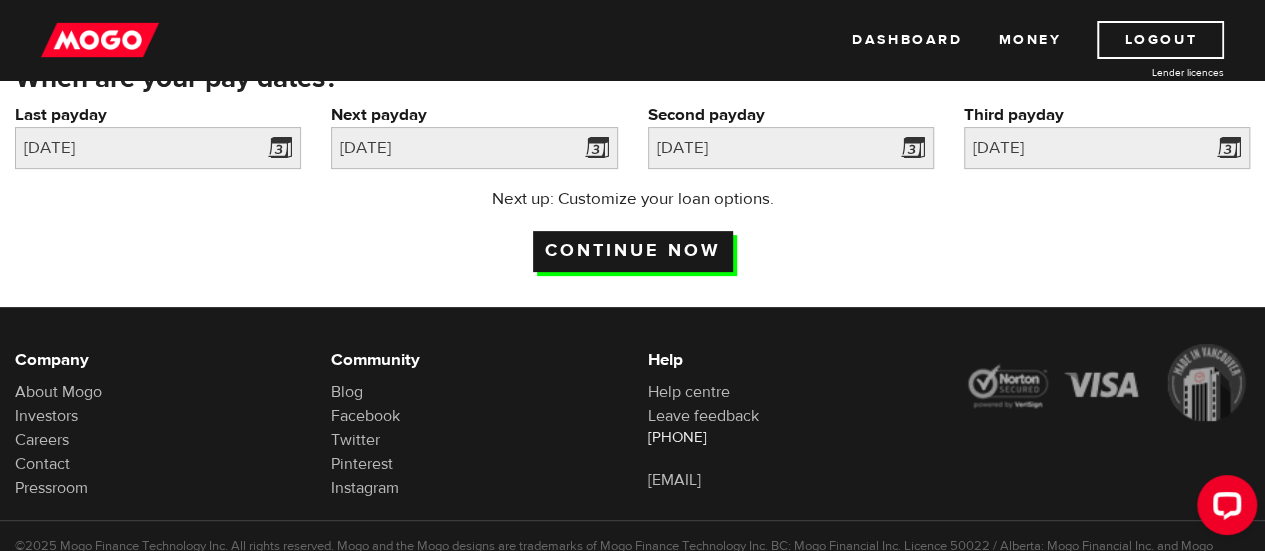 click on "Continue now" at bounding box center [633, 251] 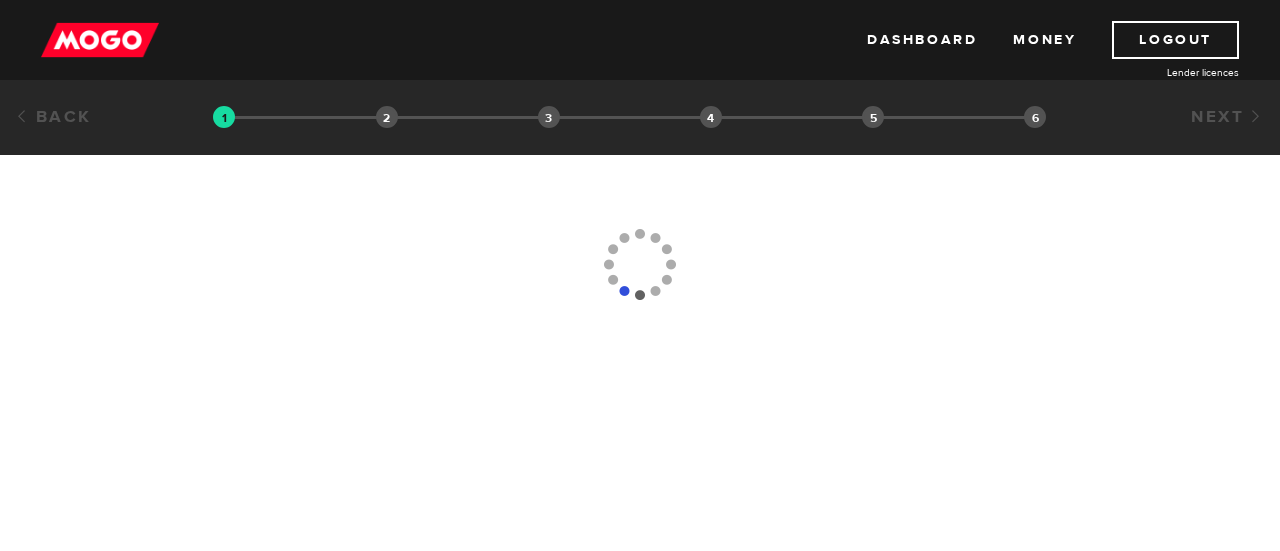 scroll, scrollTop: 0, scrollLeft: 0, axis: both 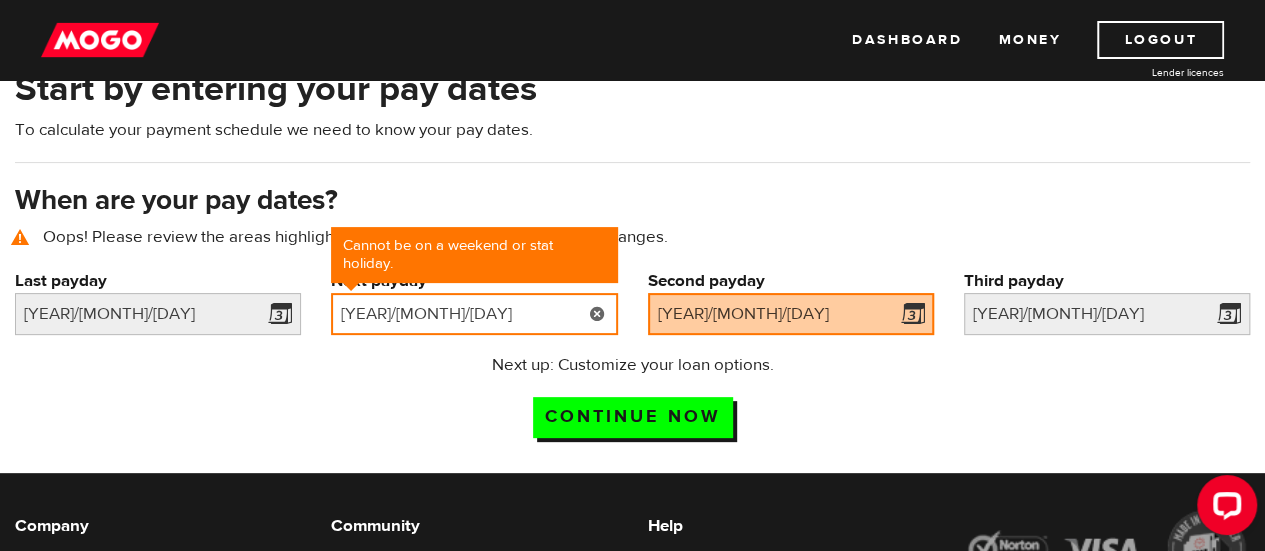 click on "2025/08/16" at bounding box center [474, 314] 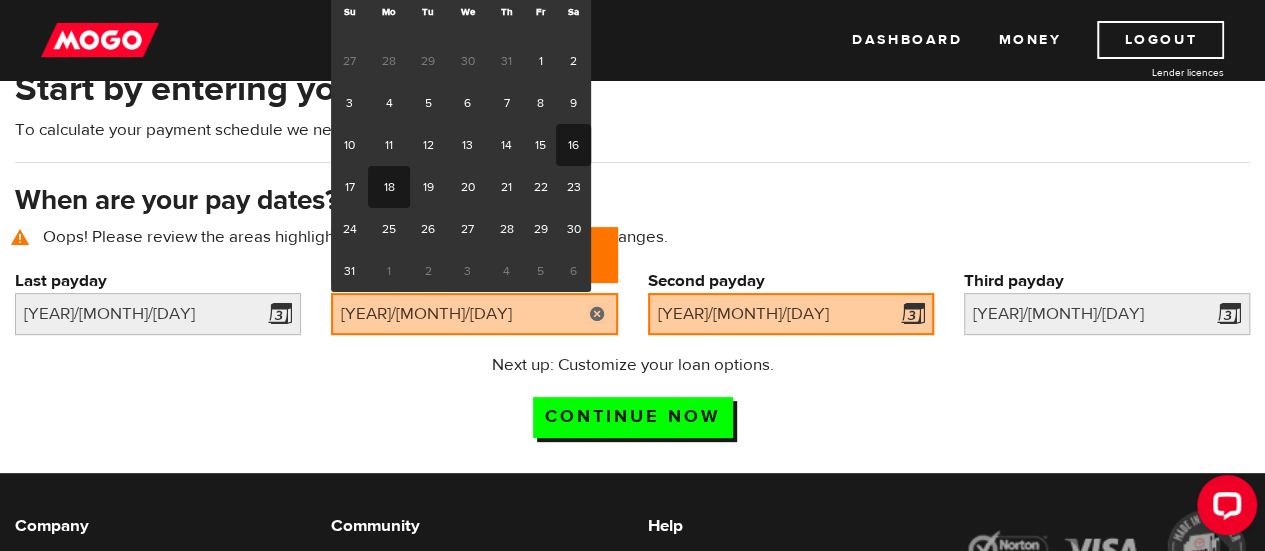 click on "18" at bounding box center [388, 187] 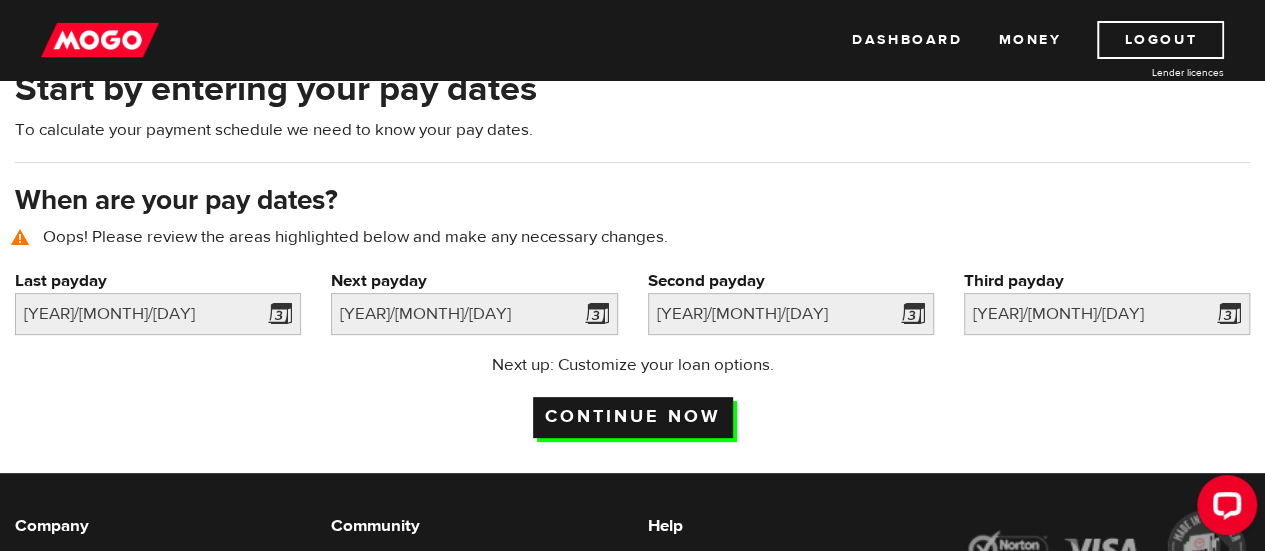 click on "Continue now" at bounding box center [633, 417] 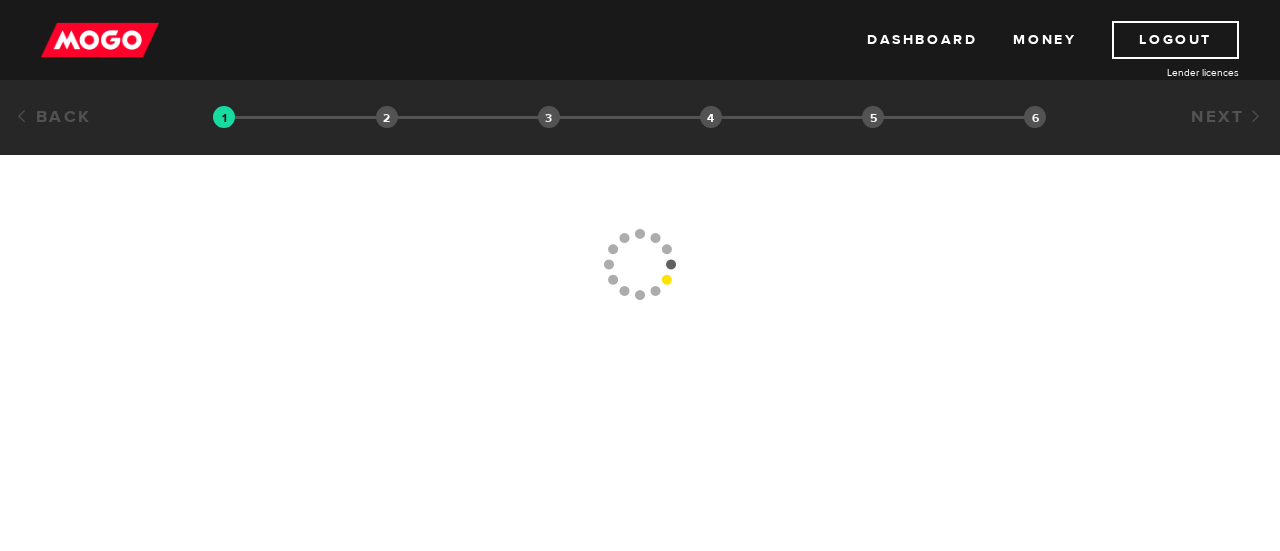 scroll, scrollTop: 0, scrollLeft: 0, axis: both 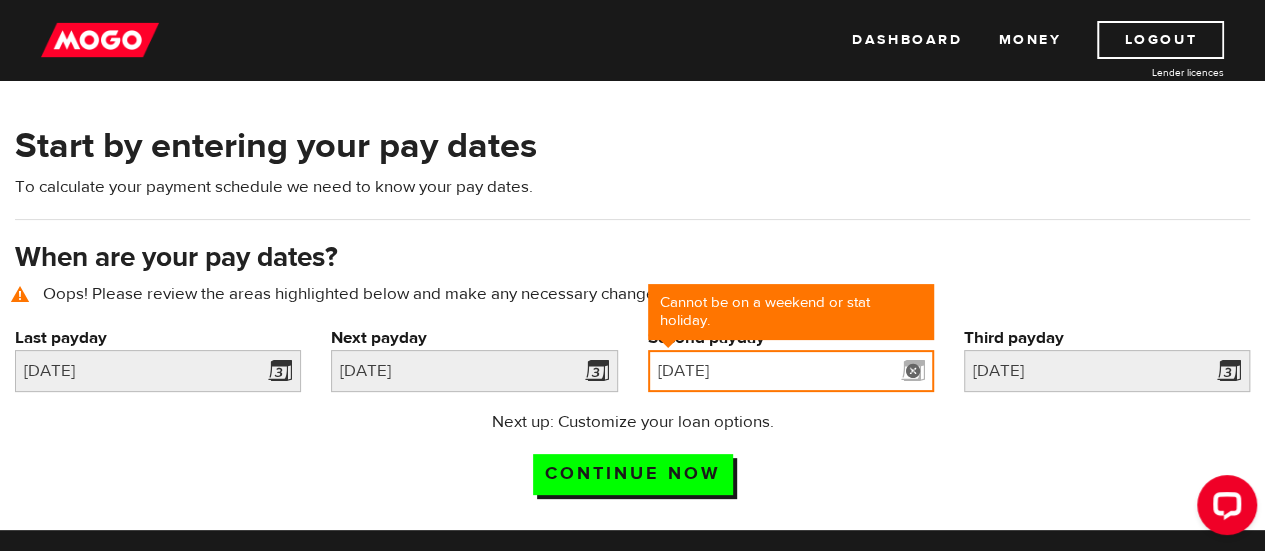 click on "[DATE]" at bounding box center [791, 371] 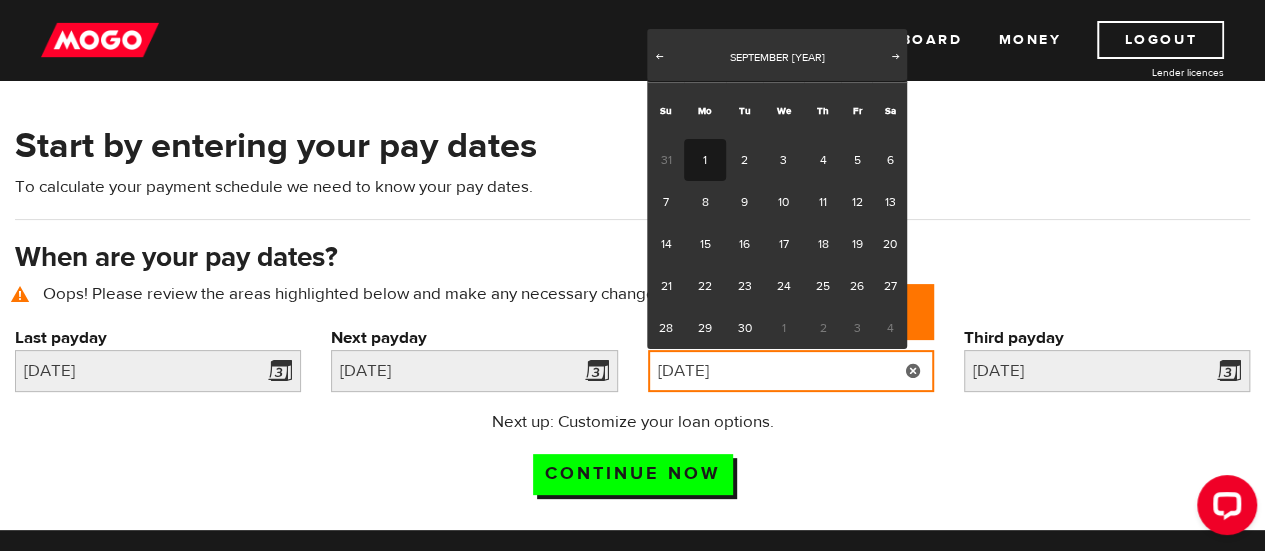 drag, startPoint x: 781, startPoint y: 373, endPoint x: 831, endPoint y: 441, distance: 84.40379 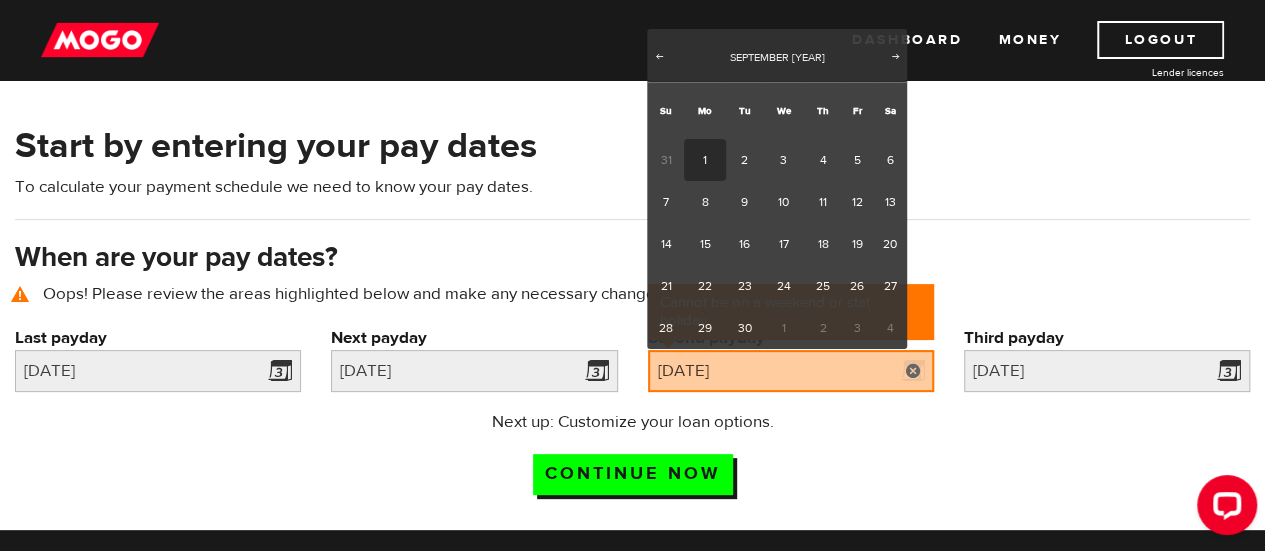 click on "Start by entering your pay dates" at bounding box center [632, 146] 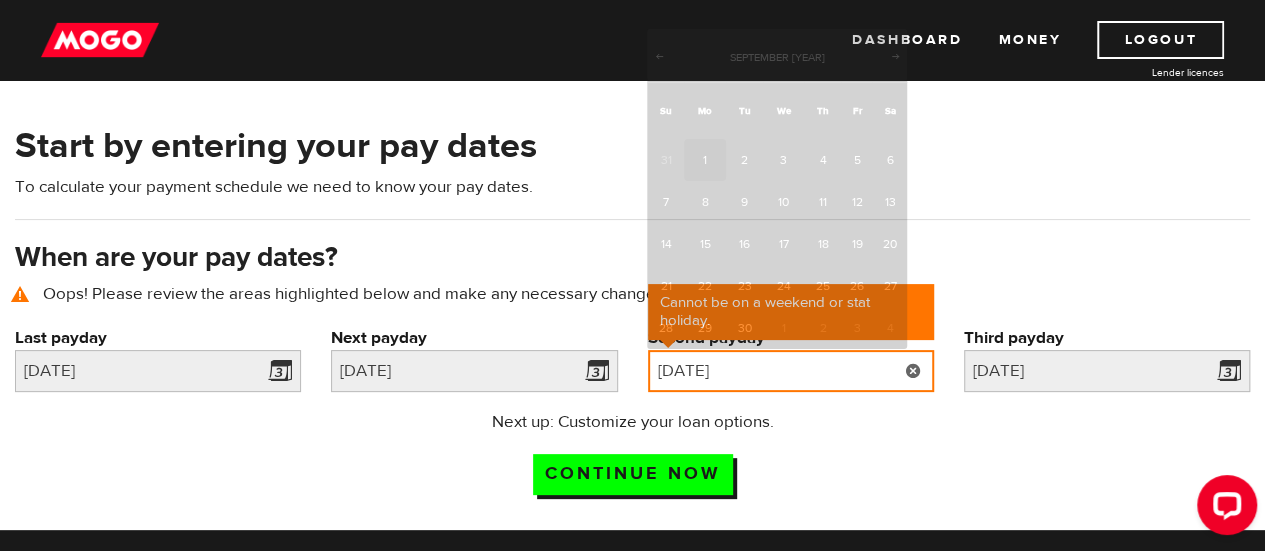 click on "2025/09/01" at bounding box center [791, 371] 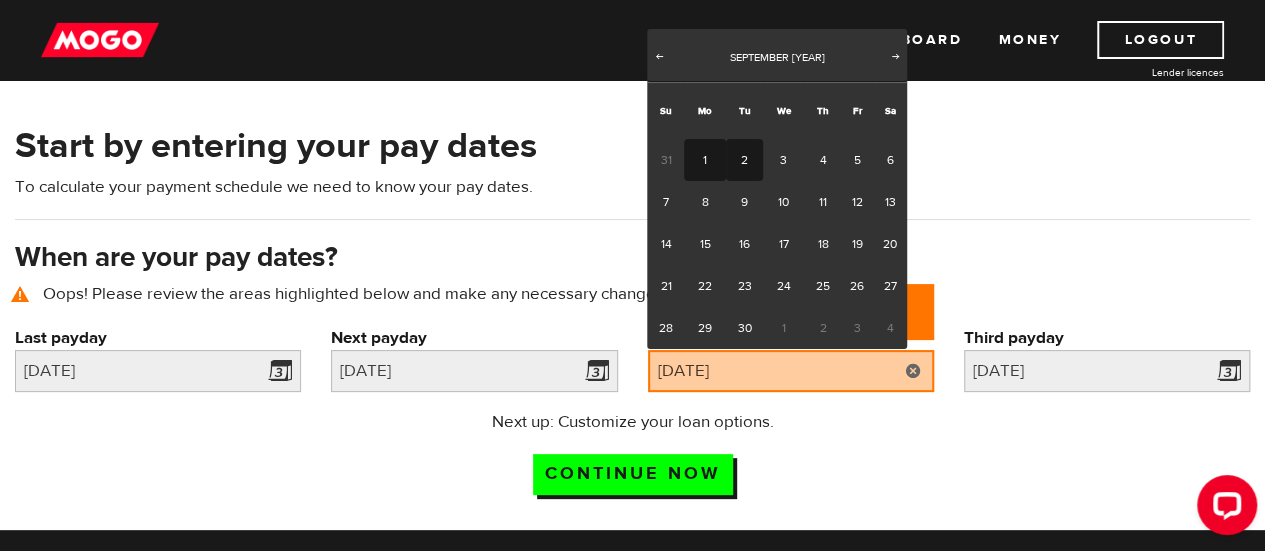 click on "2" at bounding box center [744, 160] 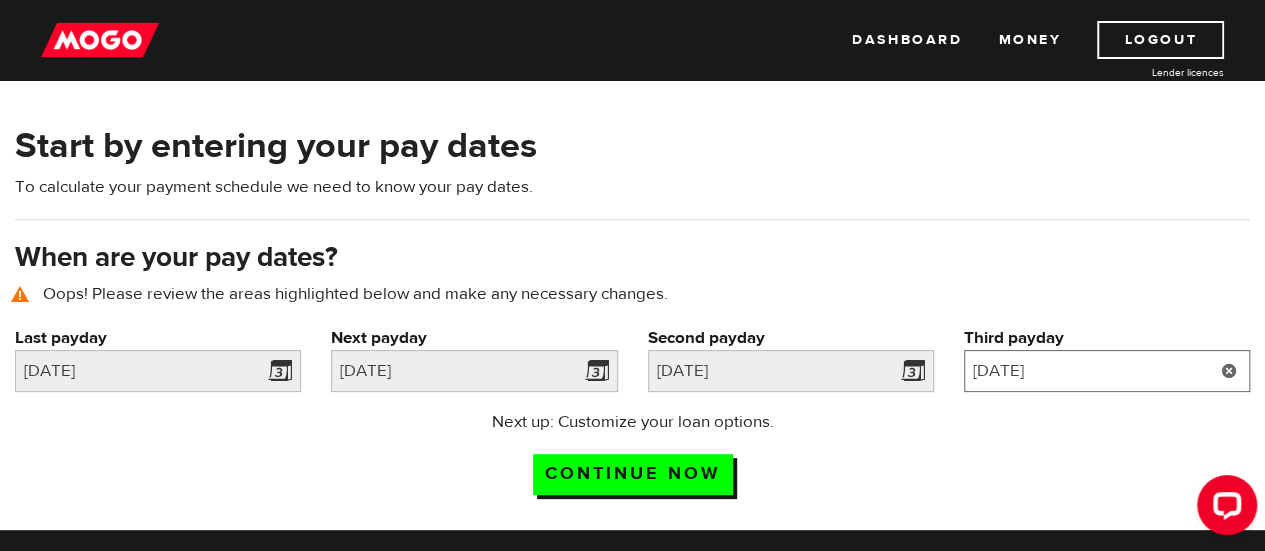 click on "2025/09/15" at bounding box center [1107, 371] 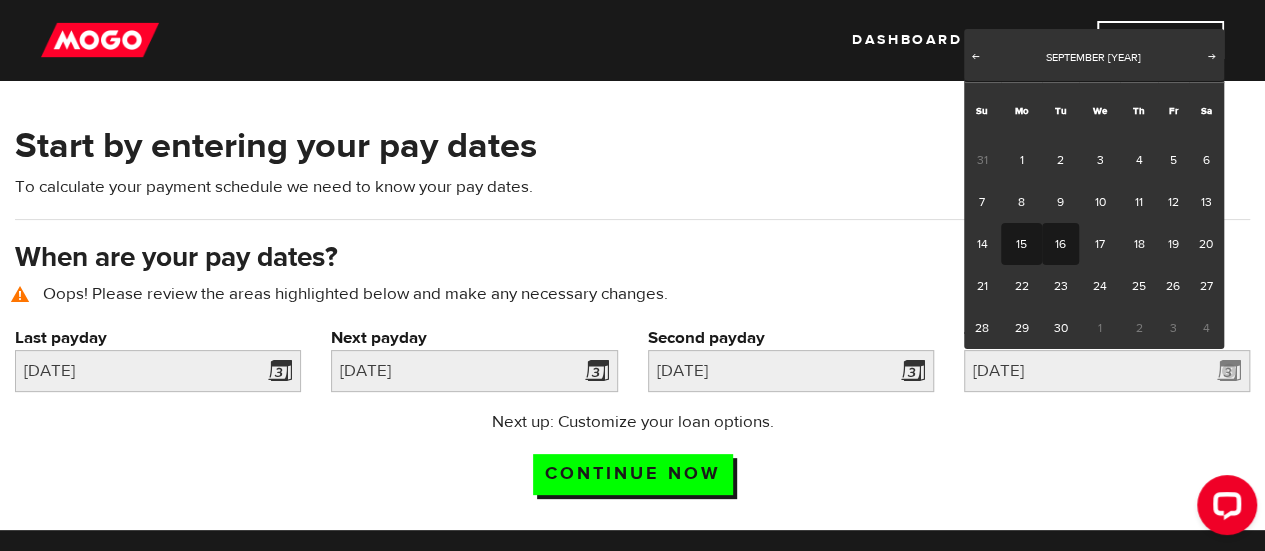click on "16" at bounding box center [1060, 244] 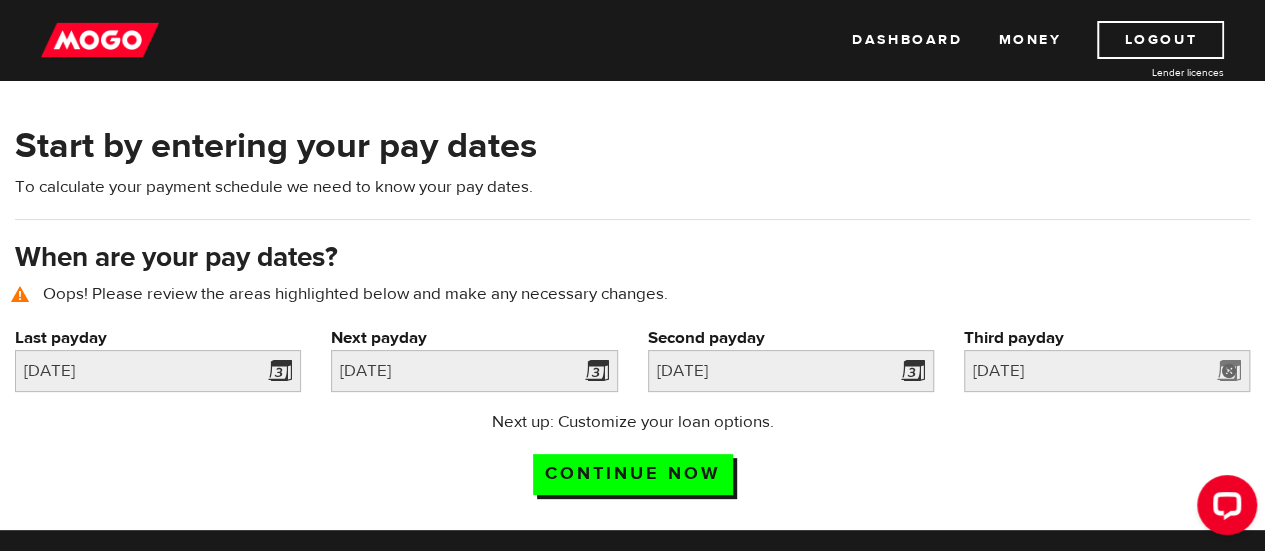 click on "Next up: Customize your loan options. Continue now" at bounding box center (632, 460) 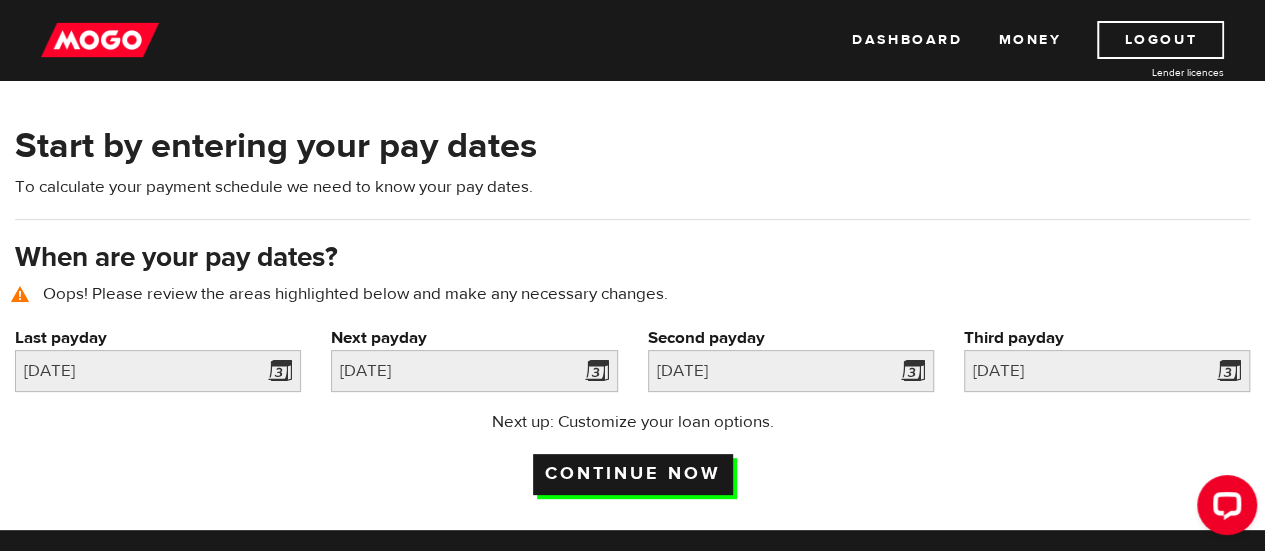 click on "Continue now" at bounding box center [633, 474] 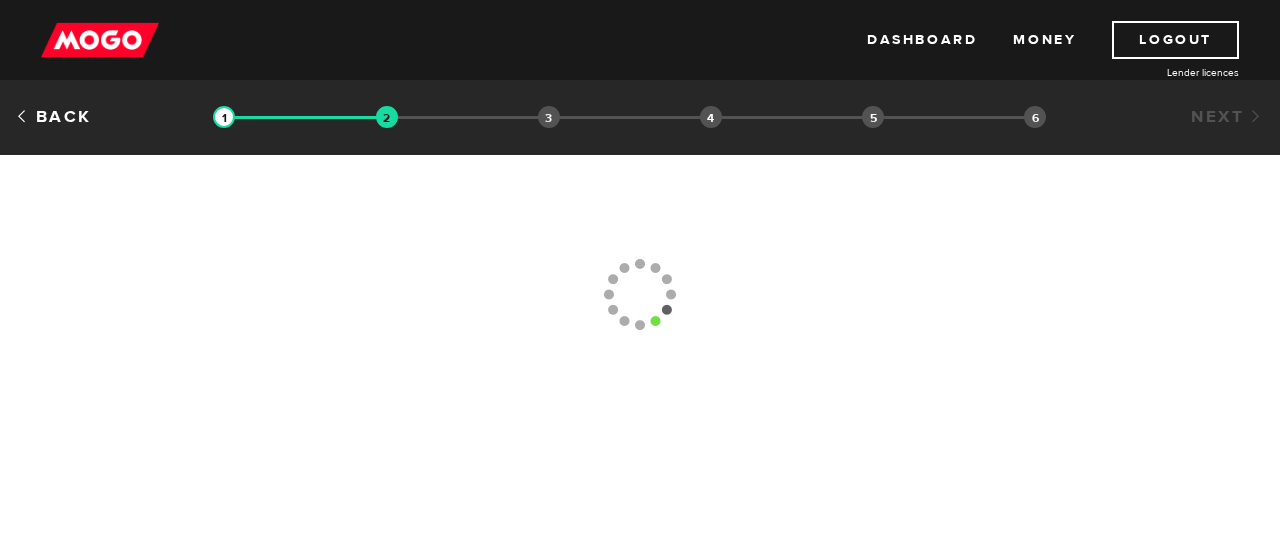 scroll, scrollTop: 0, scrollLeft: 0, axis: both 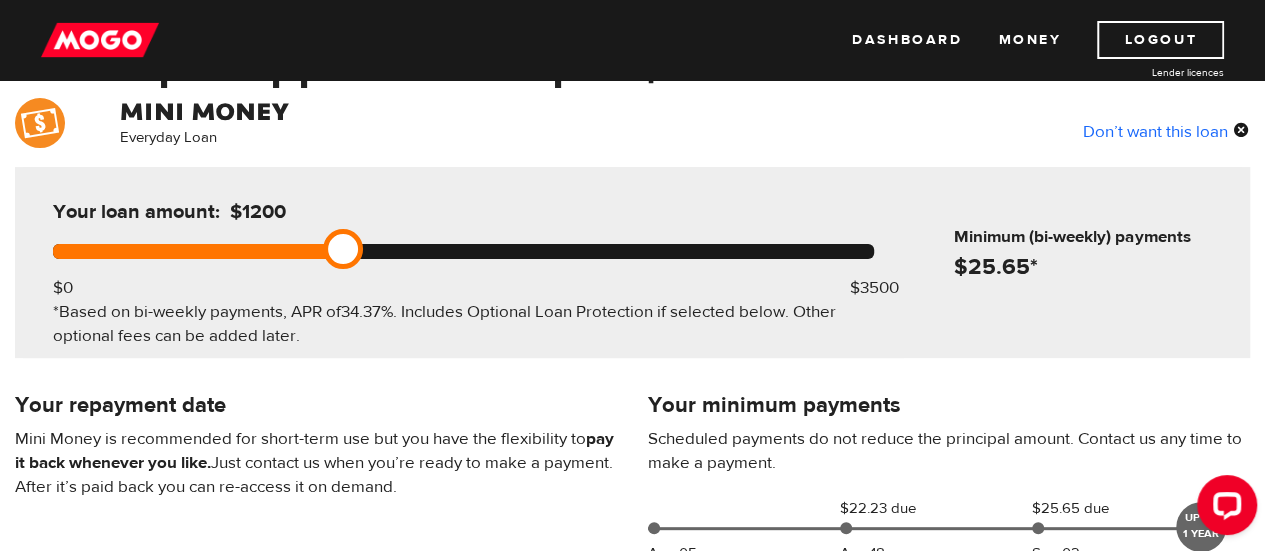 drag, startPoint x: 885, startPoint y: 247, endPoint x: 357, endPoint y: 241, distance: 528.0341 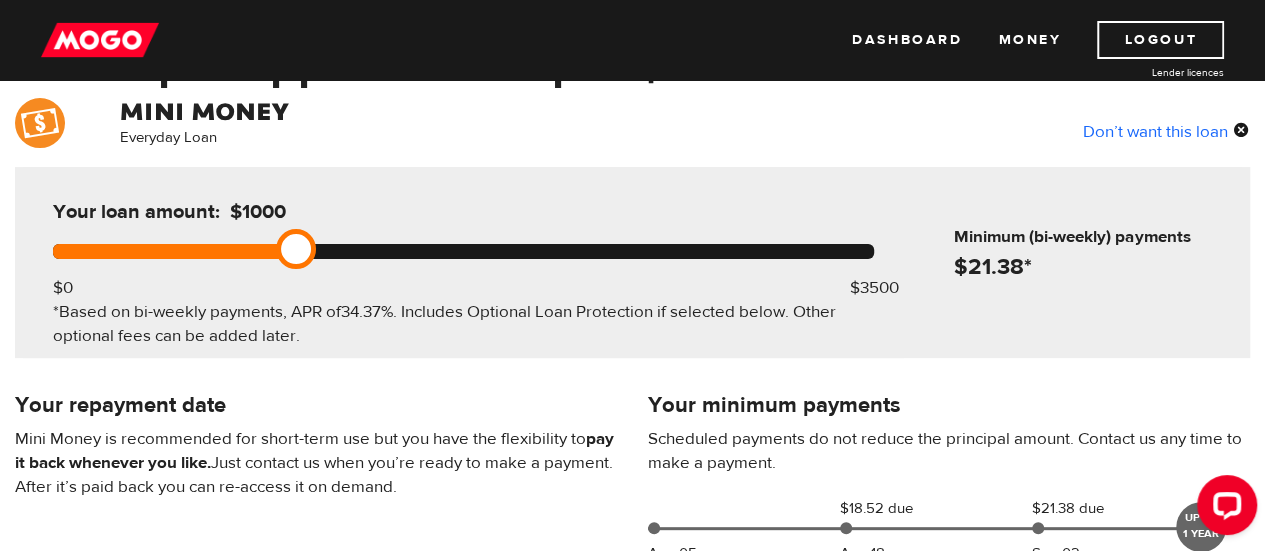 drag, startPoint x: 346, startPoint y: 253, endPoint x: 304, endPoint y: 253, distance: 42 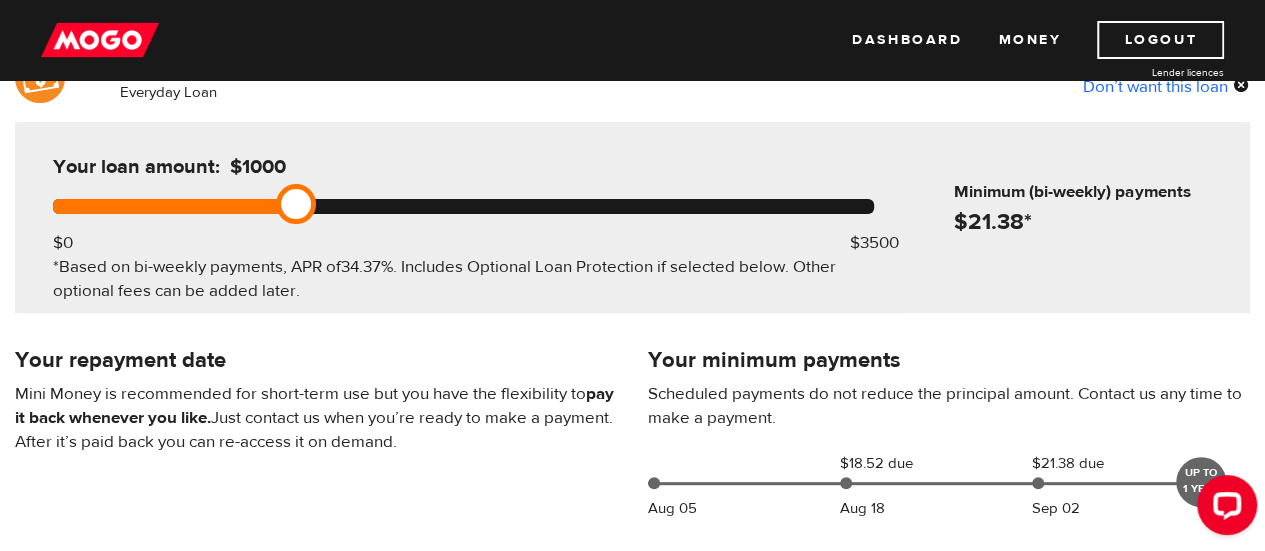 scroll, scrollTop: 132, scrollLeft: 0, axis: vertical 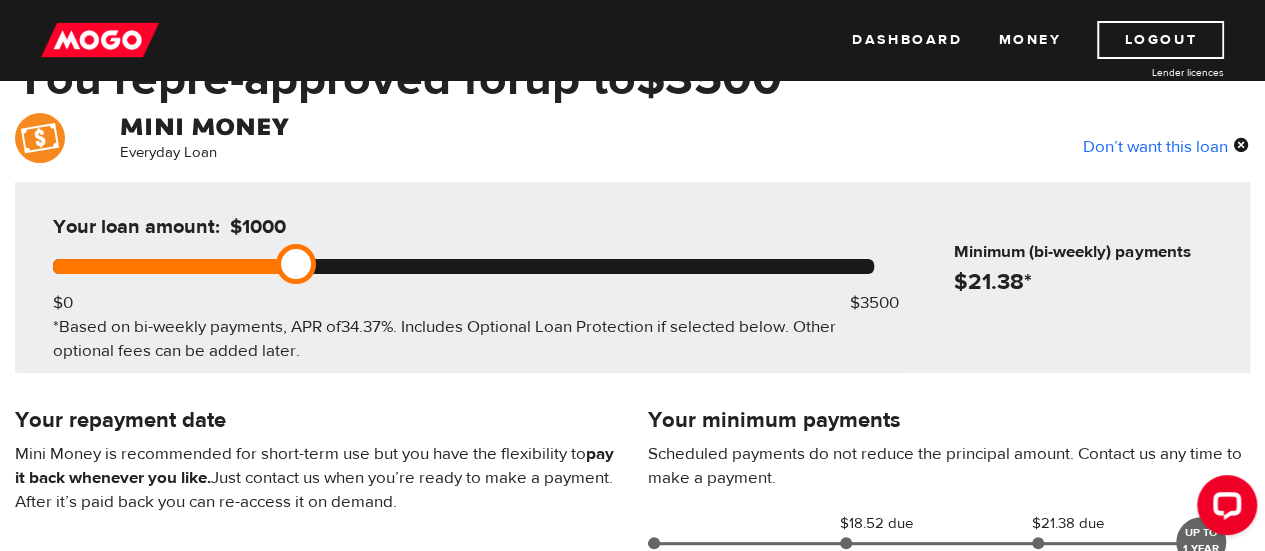 click at bounding box center [296, 264] 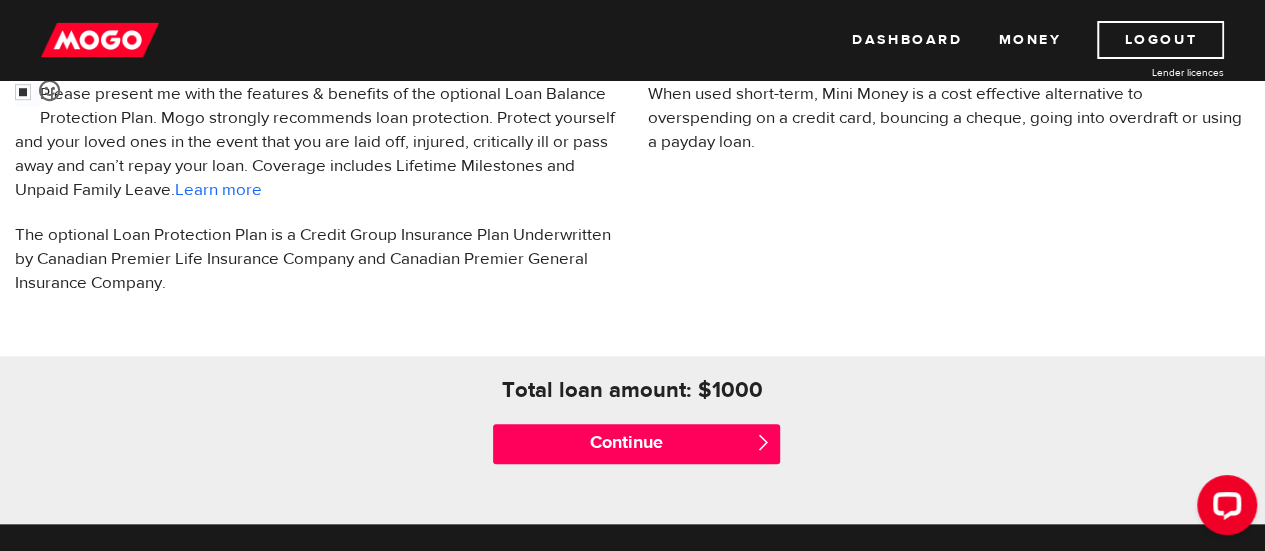 scroll, scrollTop: 762, scrollLeft: 0, axis: vertical 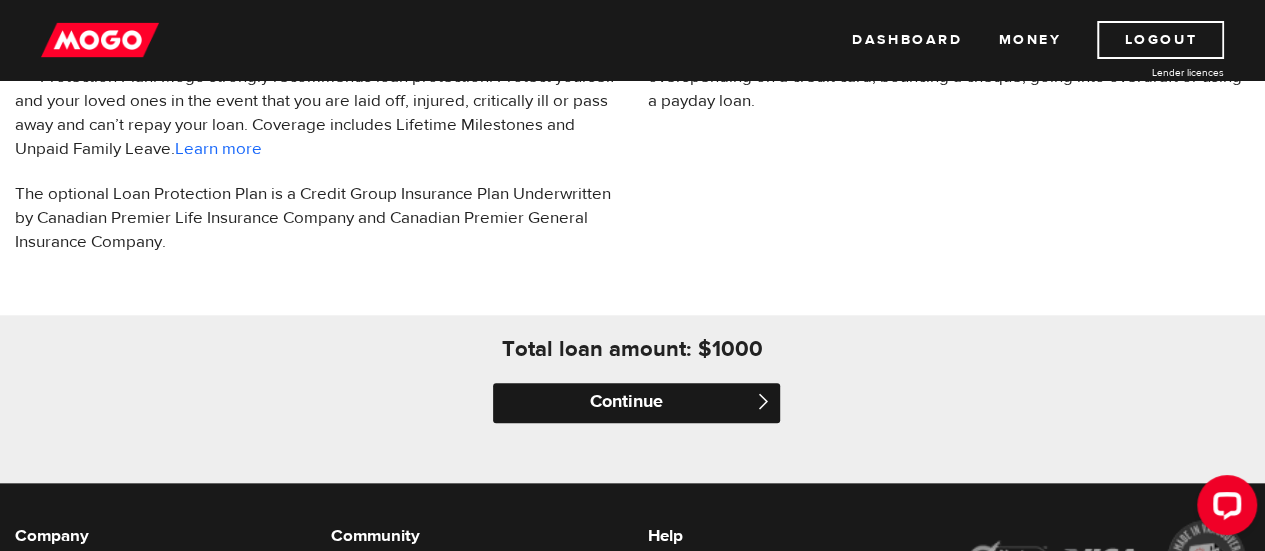 click on "Continue" at bounding box center [636, 403] 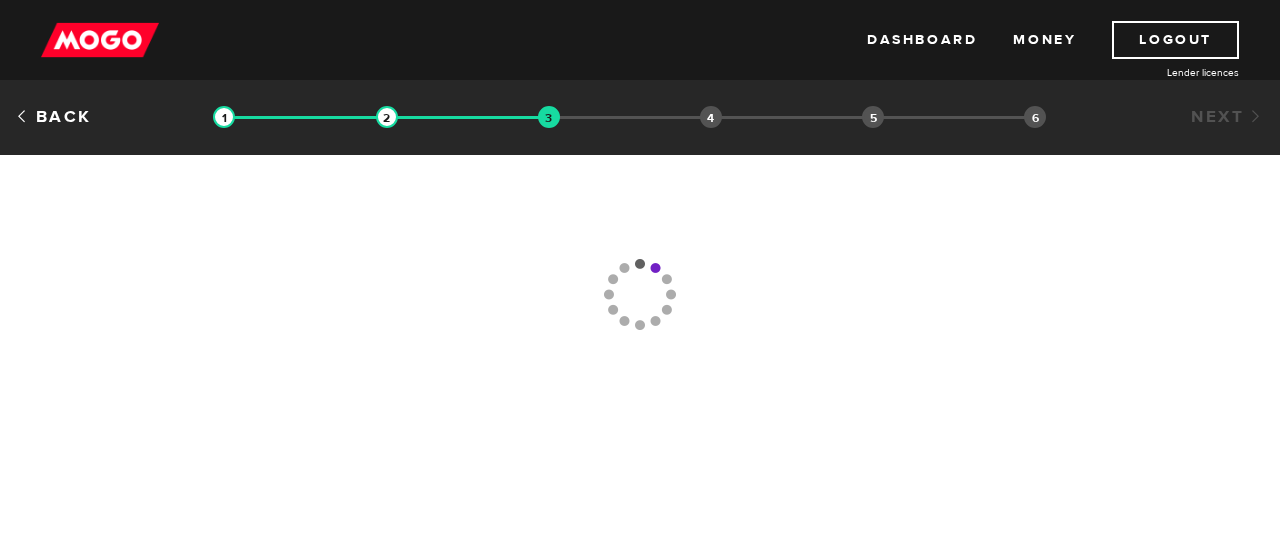 scroll, scrollTop: 0, scrollLeft: 0, axis: both 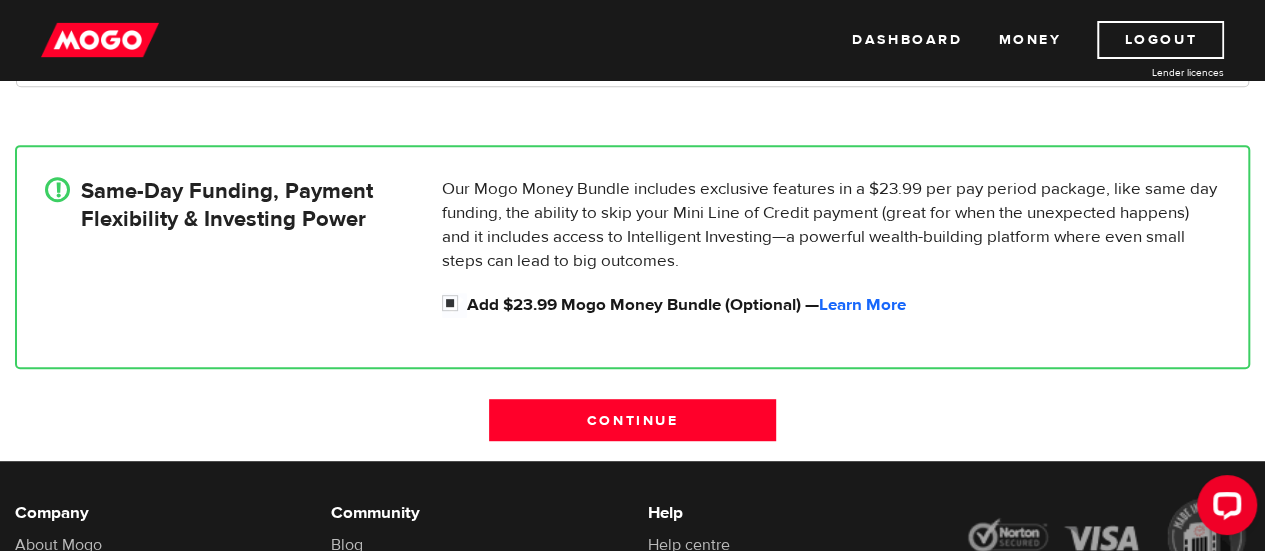 click on "Our Mogo Money Bundle includes exclusive features in a $23.99 per pay period package, like same day funding, the ability to skip your Mini Line of Credit payment (great for when the unexpected happens) and it includes access to Intelligent Investing—a powerful wealth-building platform where even small steps can lead to big outcomes." at bounding box center [831, 225] 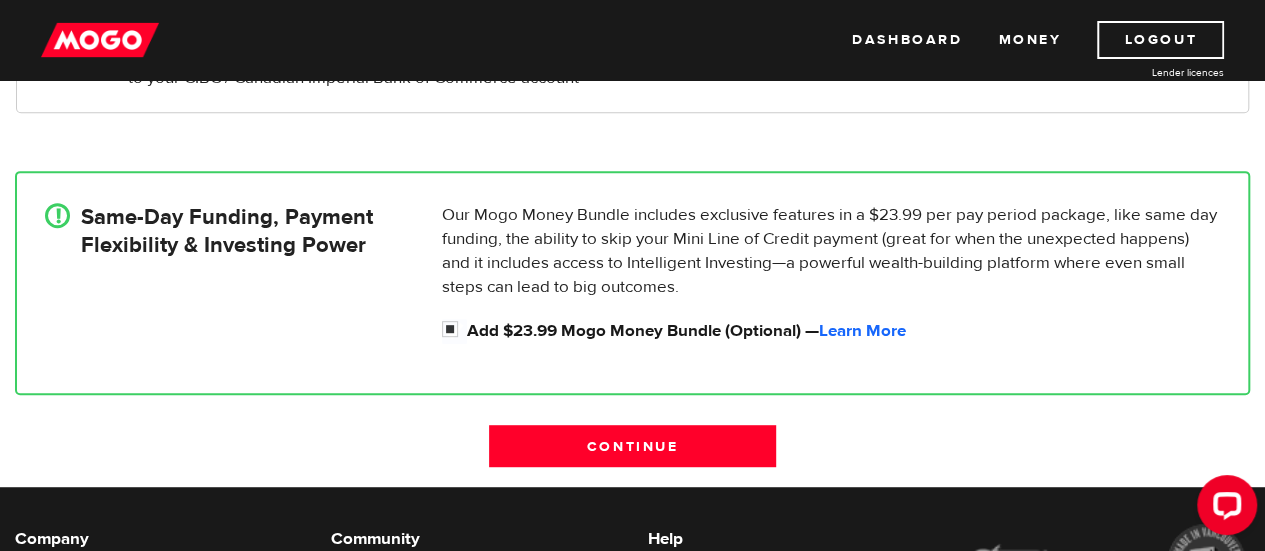 scroll, scrollTop: 410, scrollLeft: 0, axis: vertical 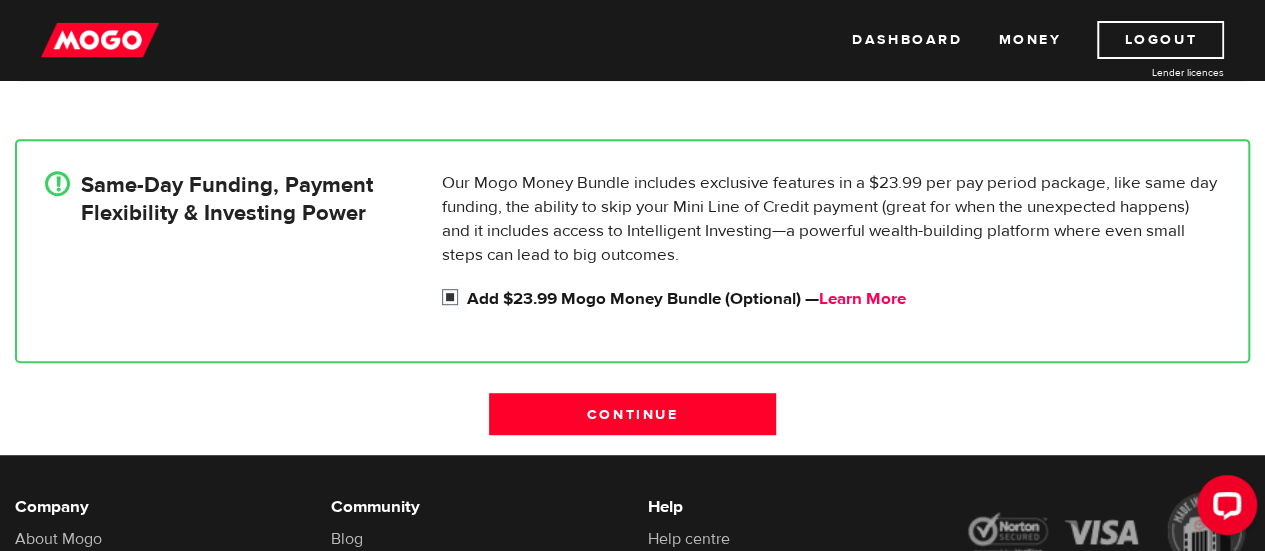 click on "Learn More" at bounding box center [862, 299] 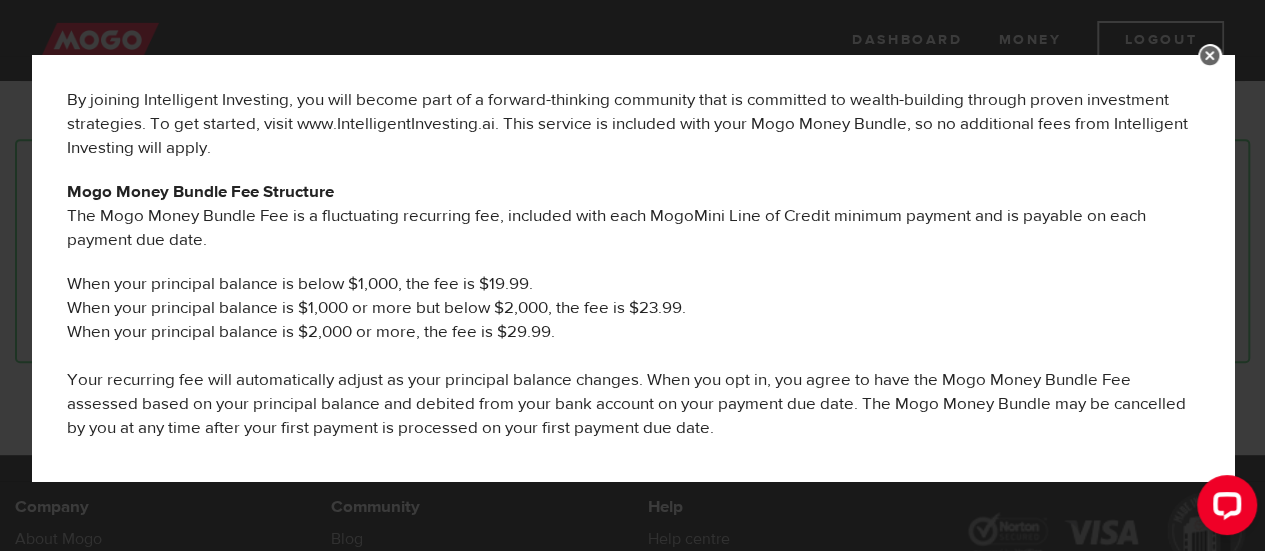 scroll, scrollTop: 1103, scrollLeft: 0, axis: vertical 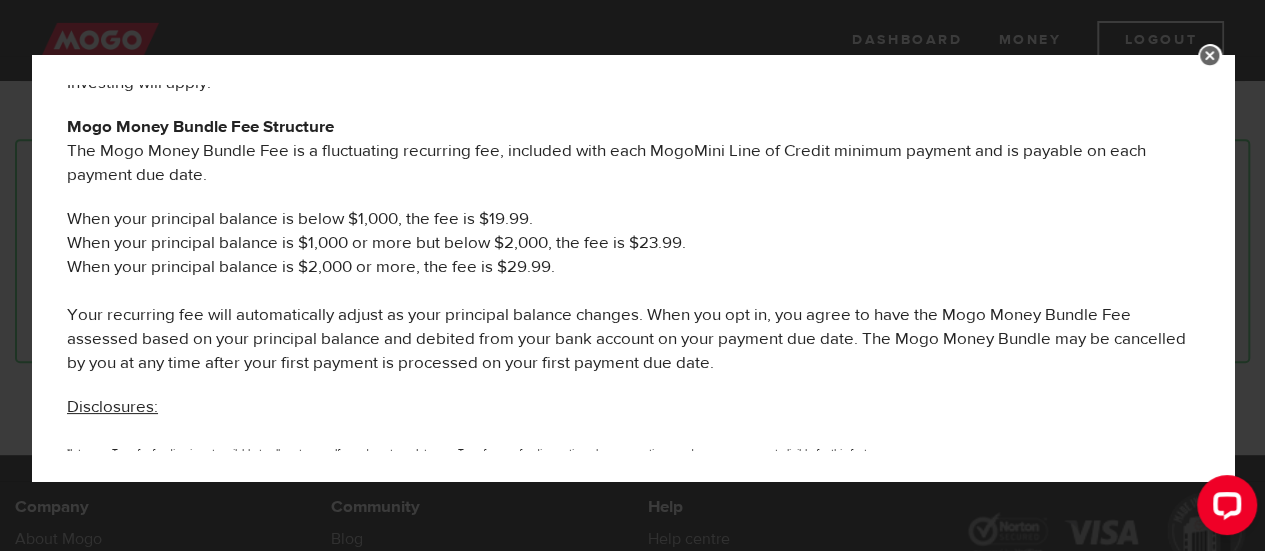 click at bounding box center [1210, 56] 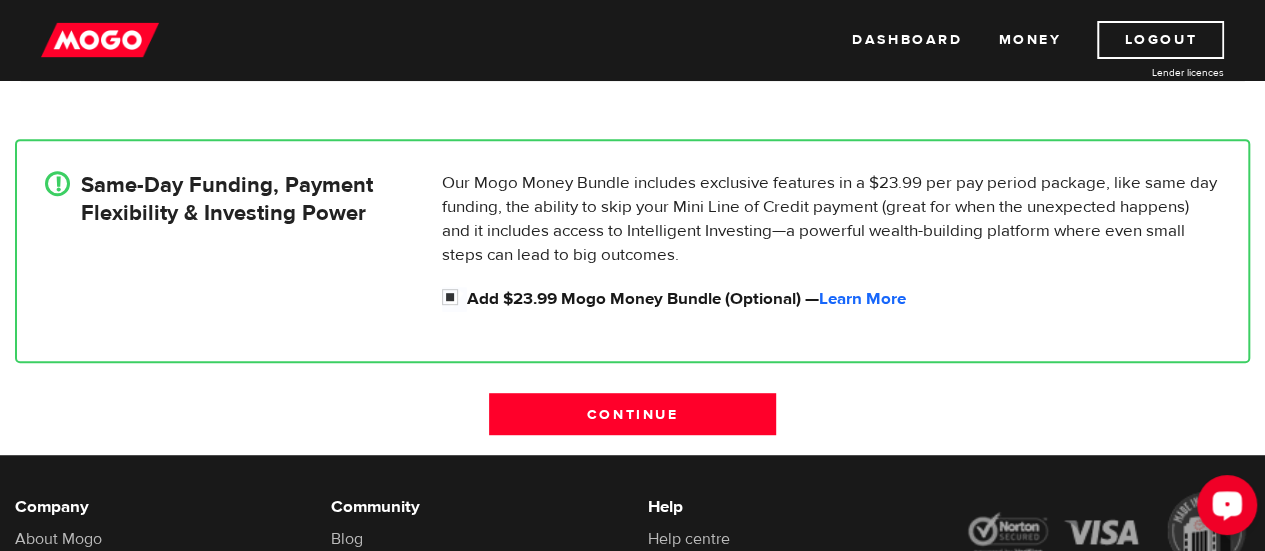 click at bounding box center [1227, 504] 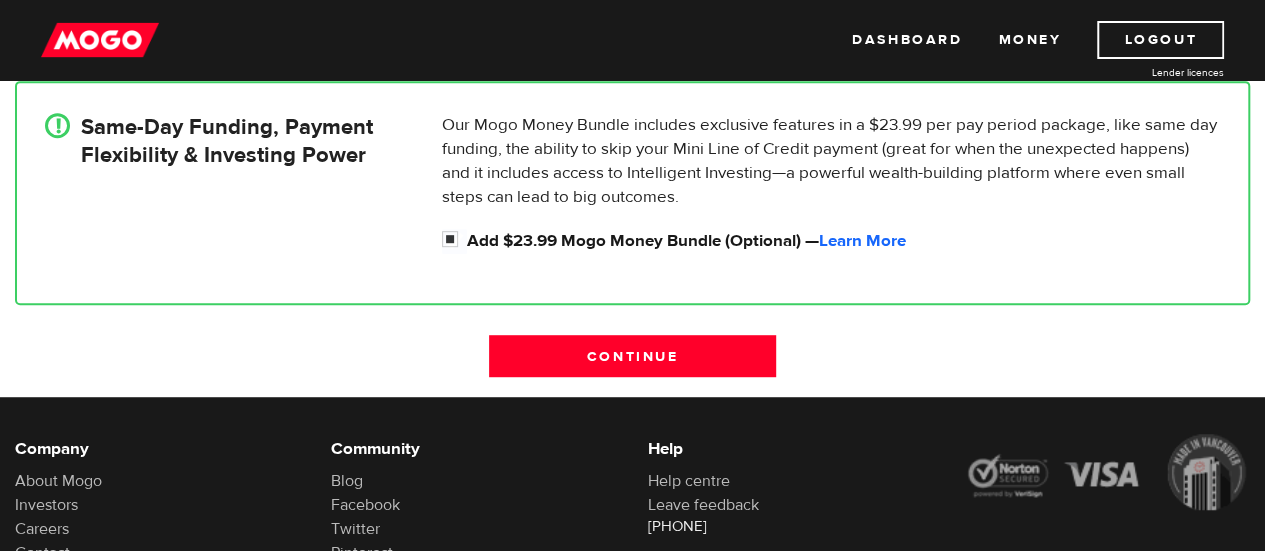 scroll, scrollTop: 474, scrollLeft: 0, axis: vertical 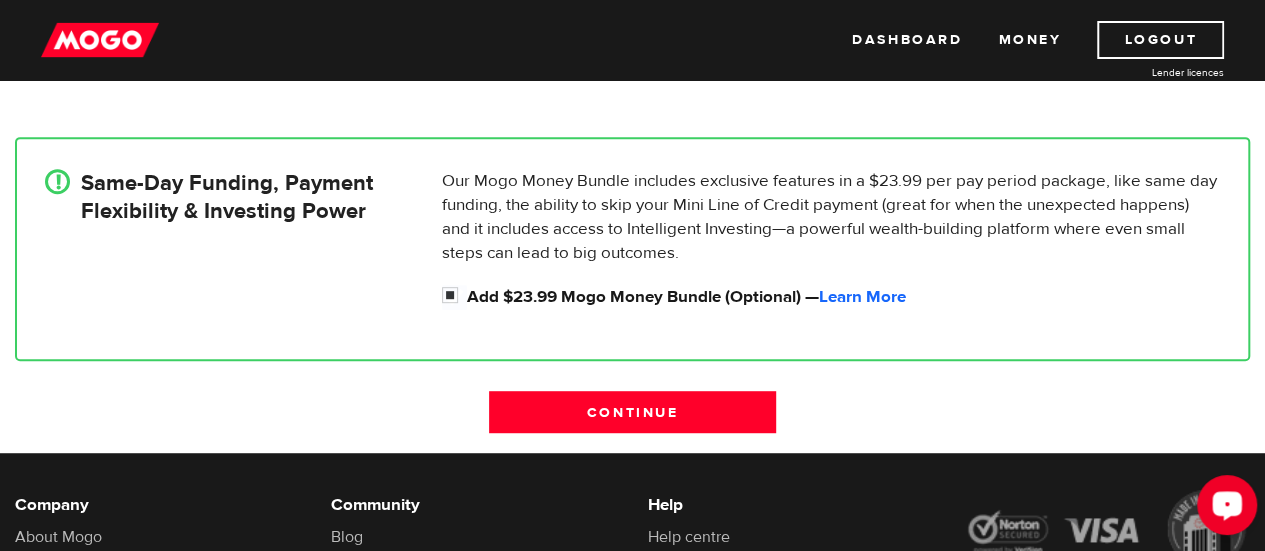 click at bounding box center (1227, 504) 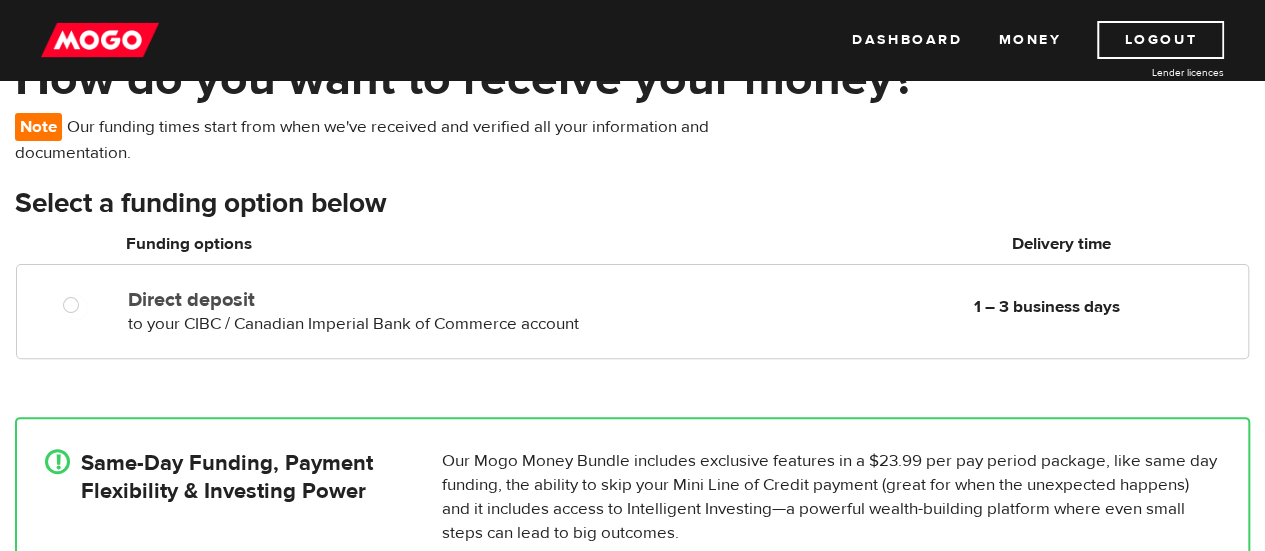 scroll, scrollTop: 23, scrollLeft: 0, axis: vertical 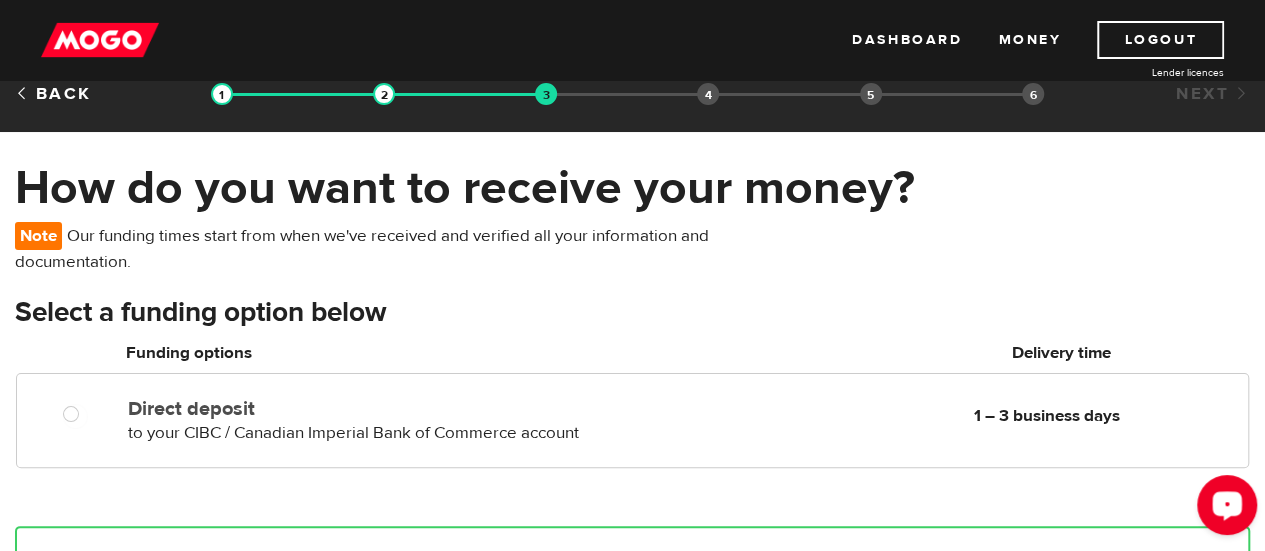 click at bounding box center [1227, 504] 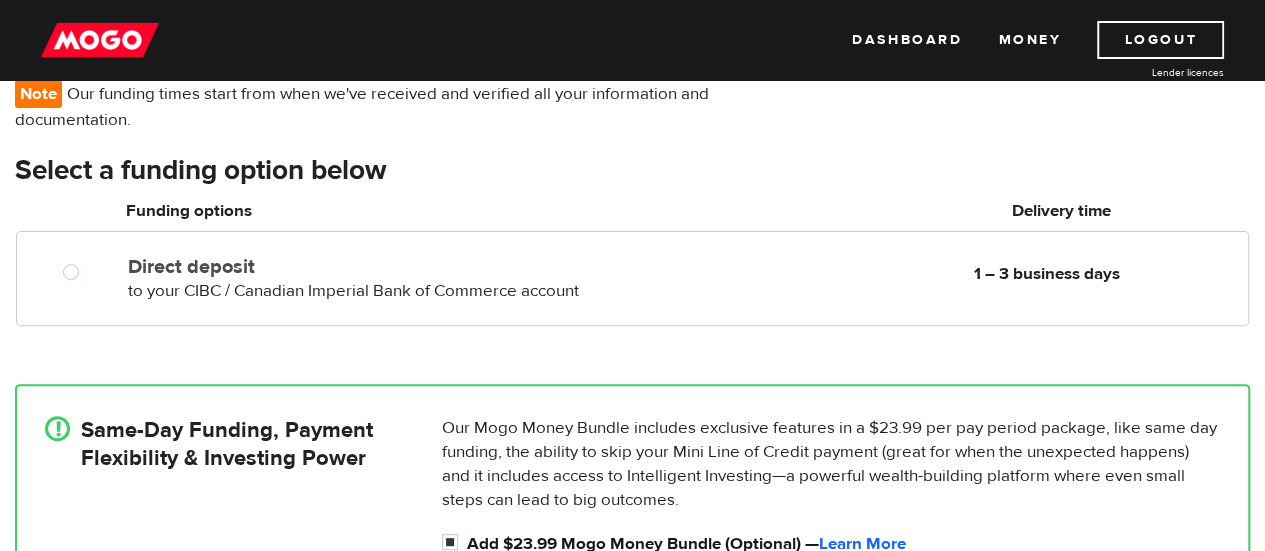 scroll, scrollTop: 204, scrollLeft: 0, axis: vertical 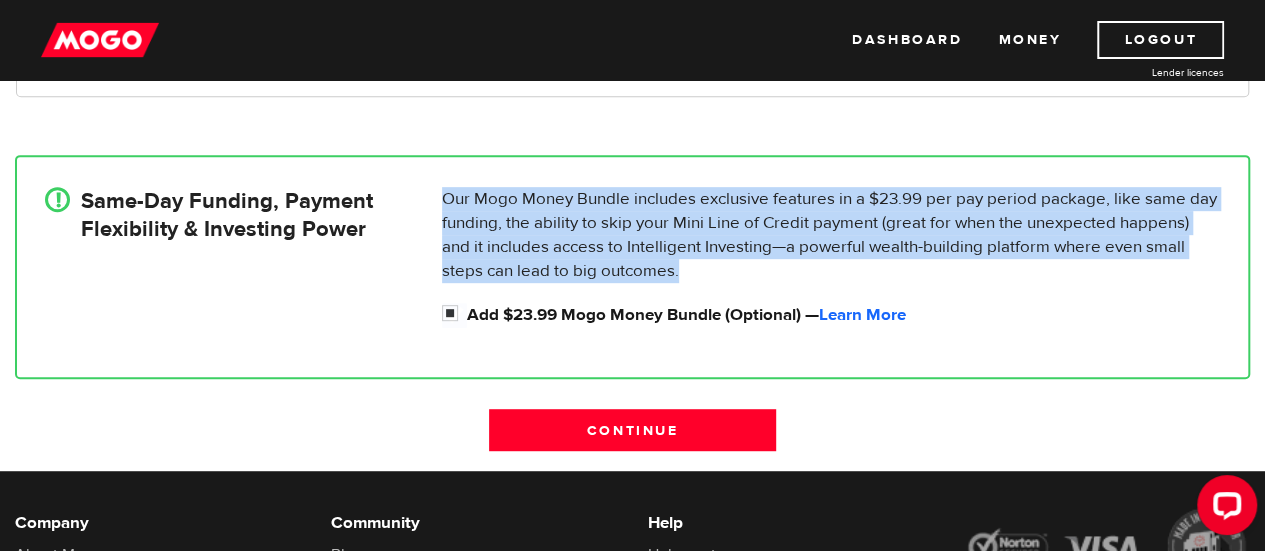 drag, startPoint x: 439, startPoint y: 189, endPoint x: 689, endPoint y: 262, distance: 260.44 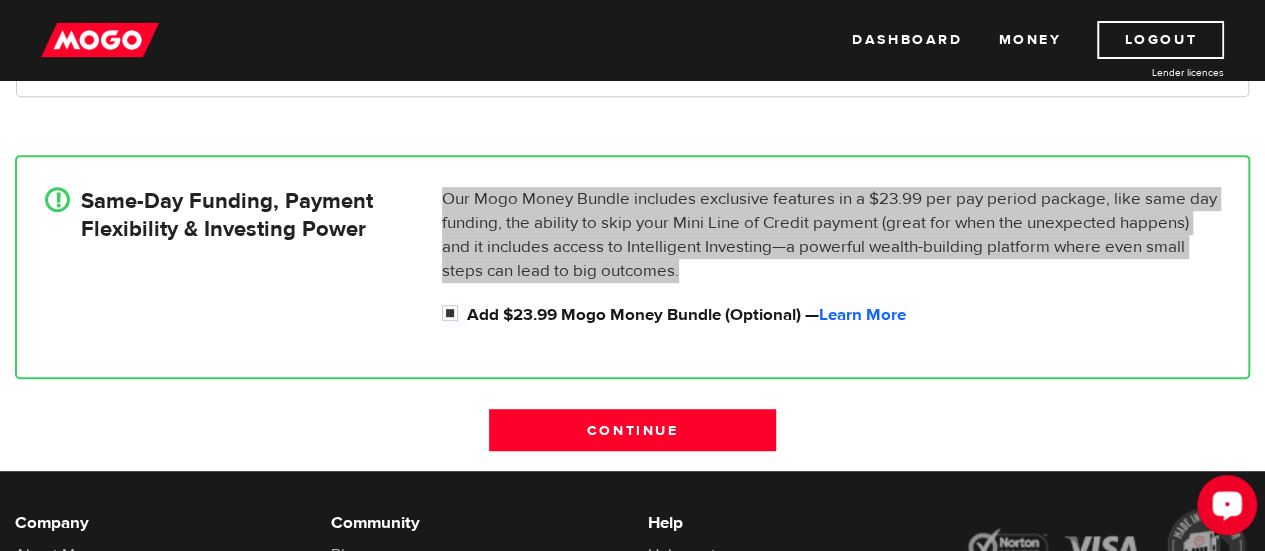 click at bounding box center [1227, 504] 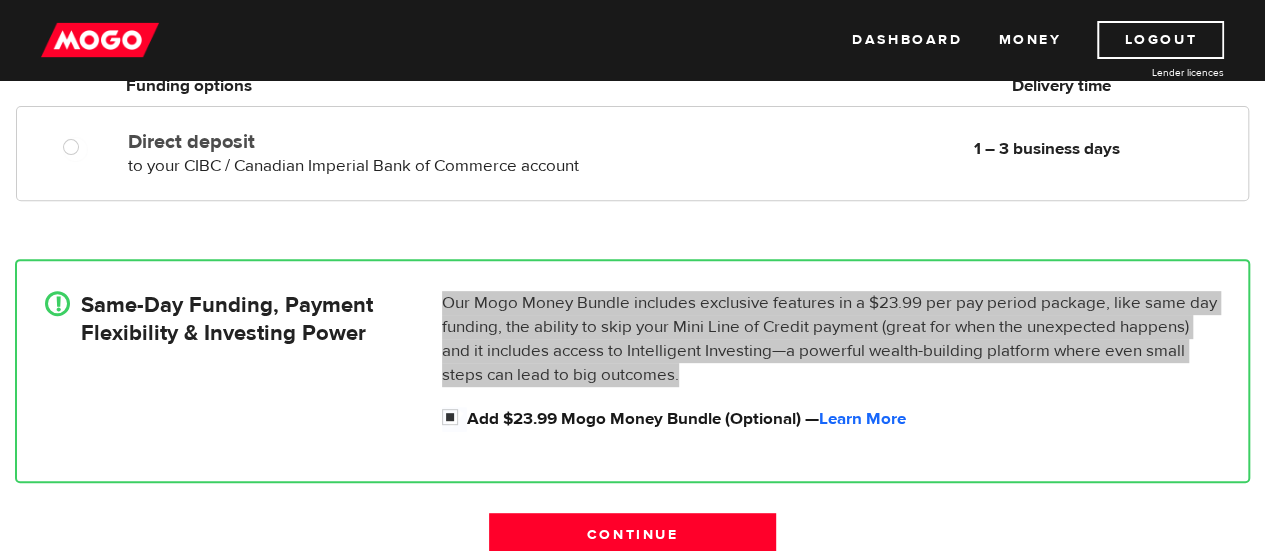 scroll, scrollTop: 374, scrollLeft: 0, axis: vertical 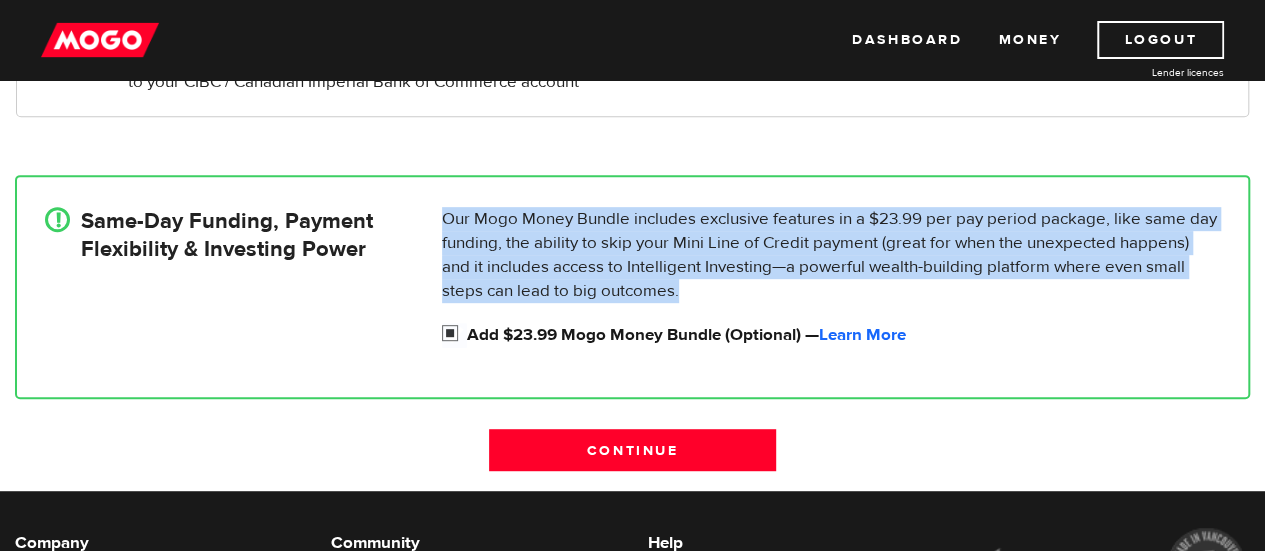 click on "Add $23.99 Mogo Money Bundle (Optional) —  Learn More" at bounding box center [454, 335] 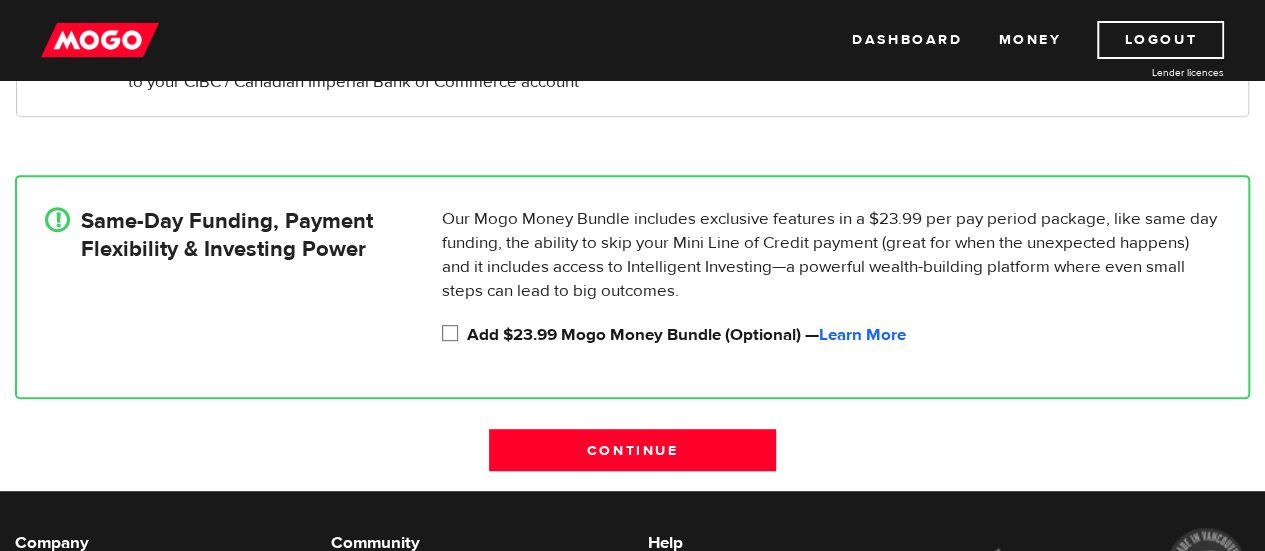 click on "Direct deposit to your CIBC / Canadian Imperial Bank of Commerce account Delivery in  1 – 3 business days 1 – 3 business days" at bounding box center (632, 74) 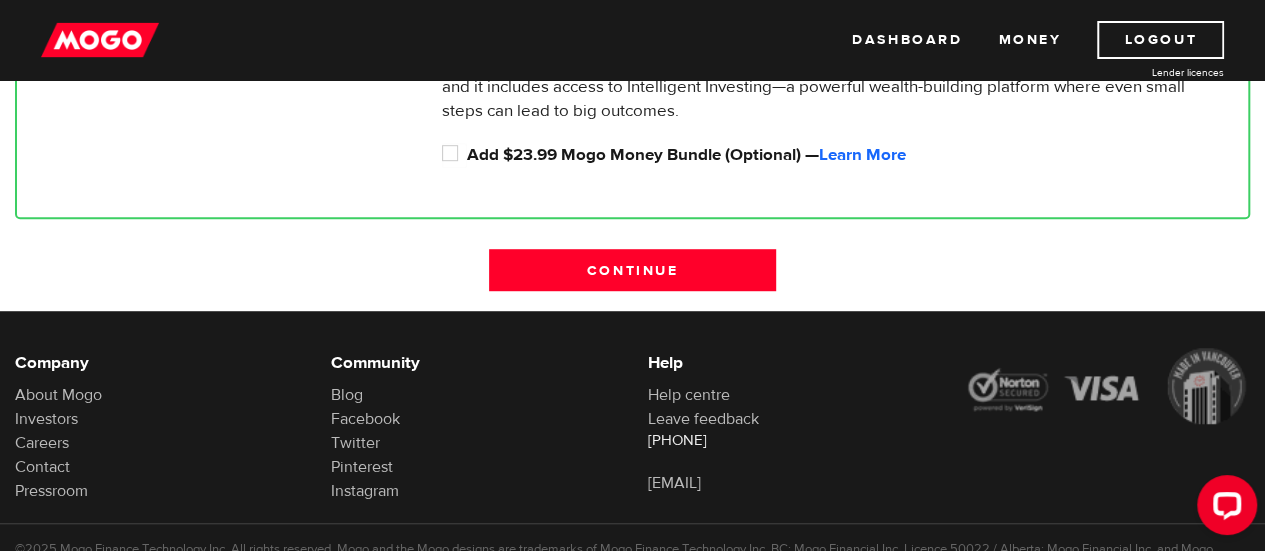 scroll, scrollTop: 604, scrollLeft: 0, axis: vertical 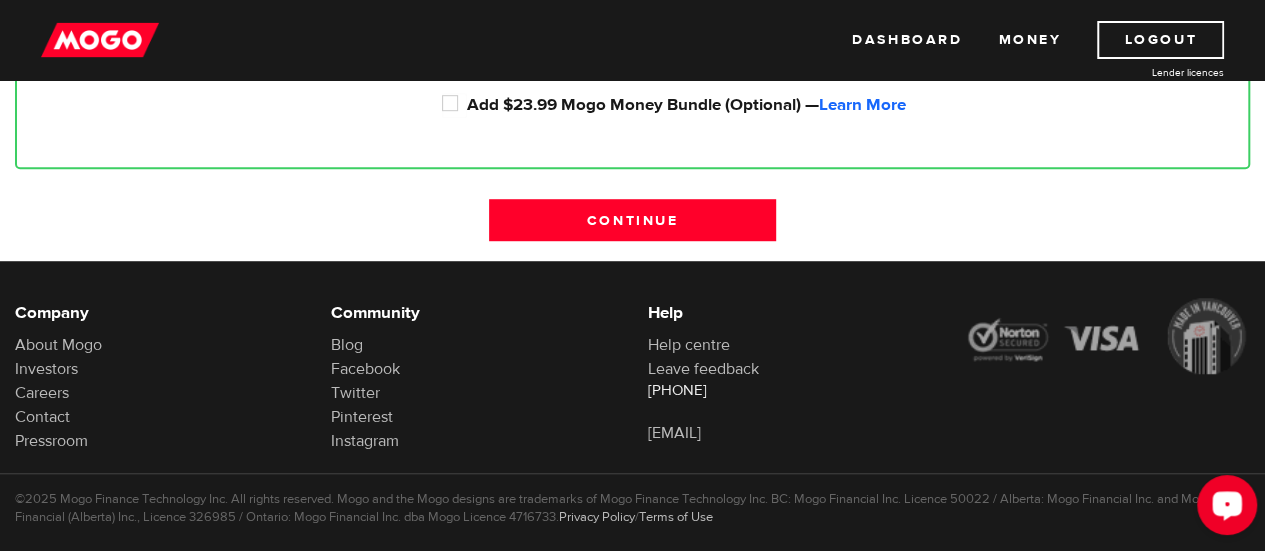 click at bounding box center (1227, 504) 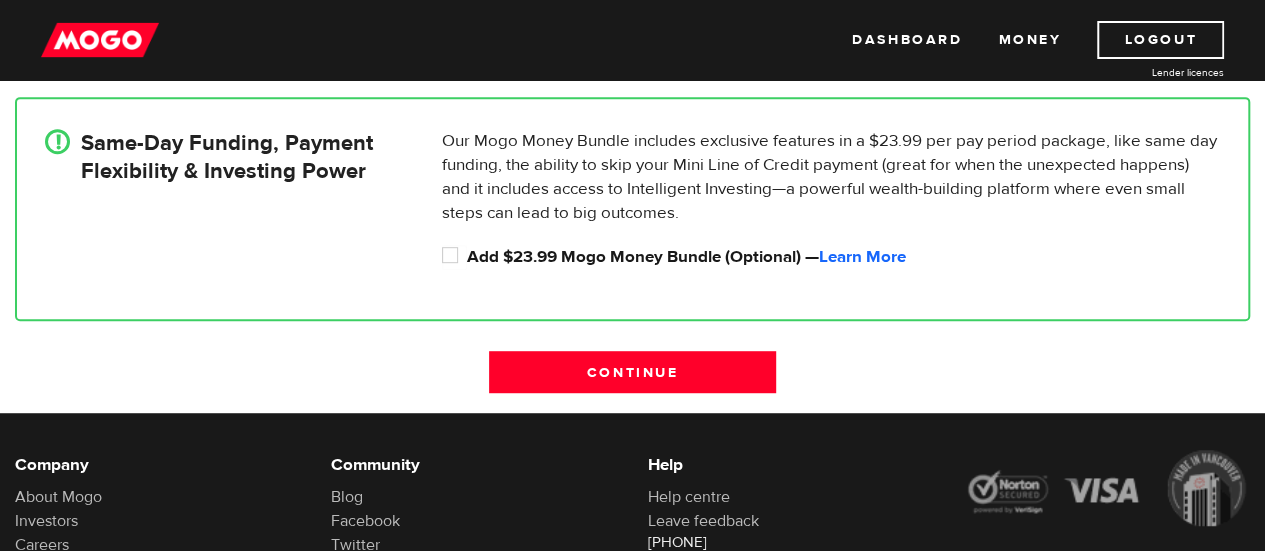 scroll, scrollTop: 449, scrollLeft: 0, axis: vertical 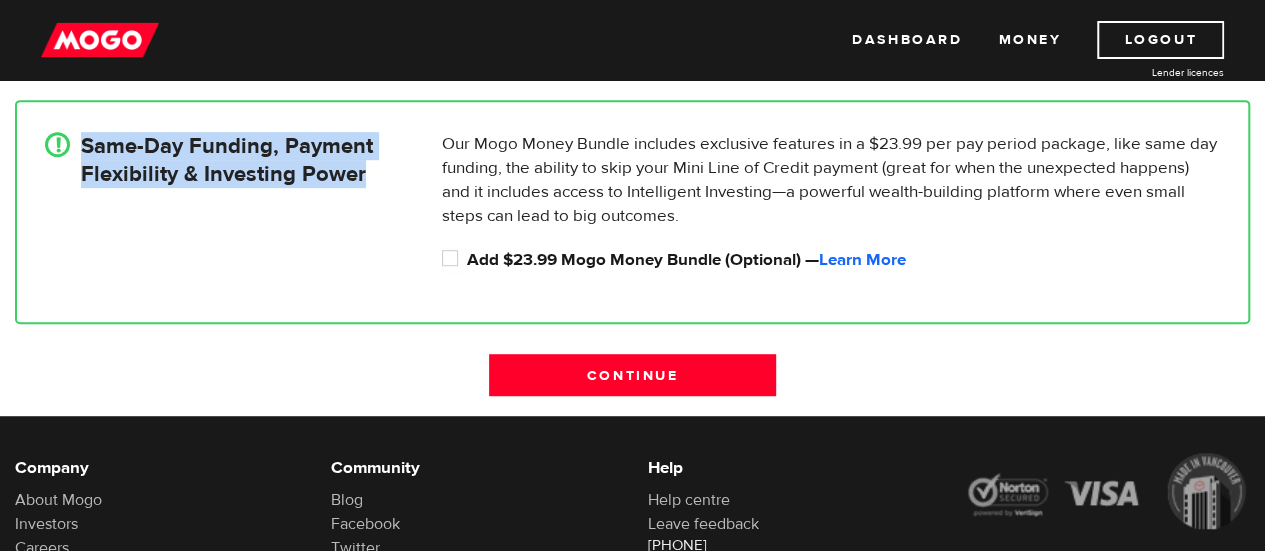 drag, startPoint x: 378, startPoint y: 173, endPoint x: 74, endPoint y: 138, distance: 306.00818 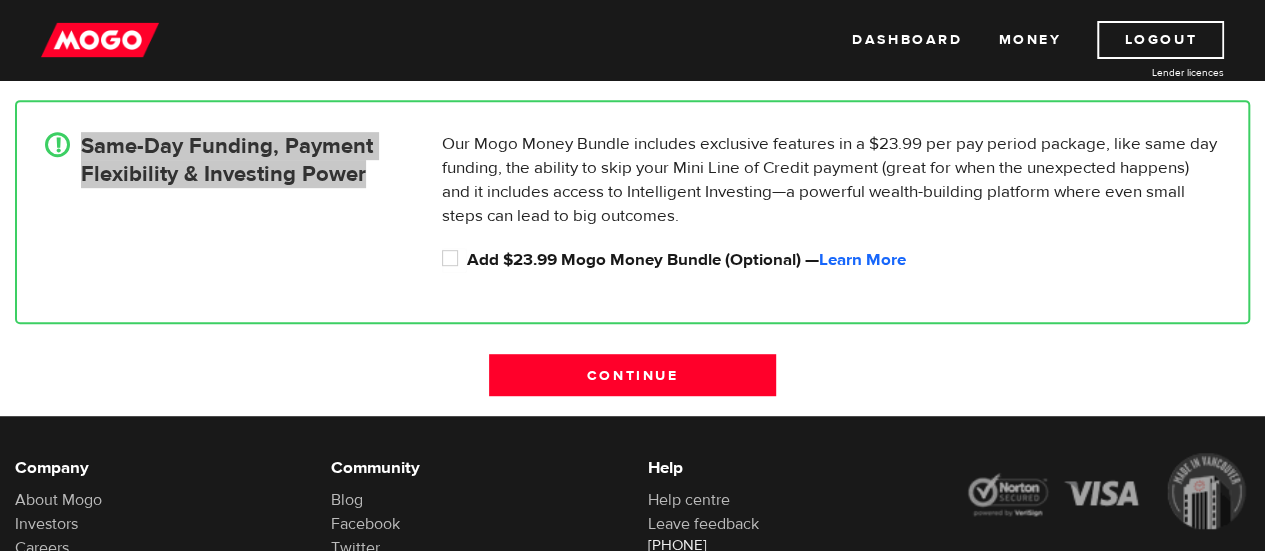 scroll, scrollTop: 0, scrollLeft: 0, axis: both 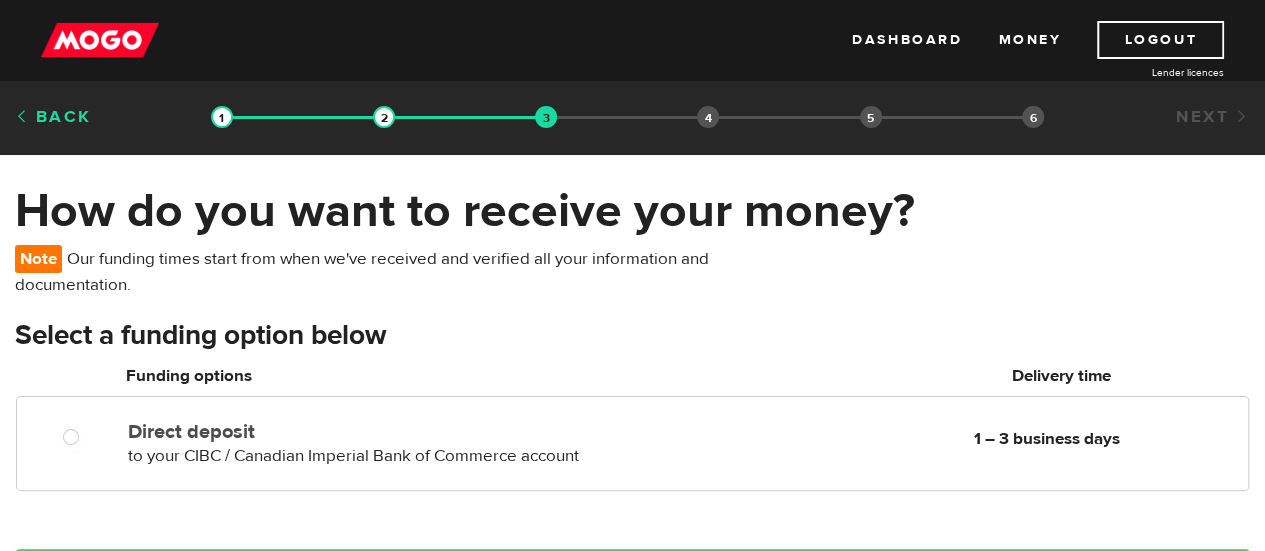 click on "Back" at bounding box center (53, 117) 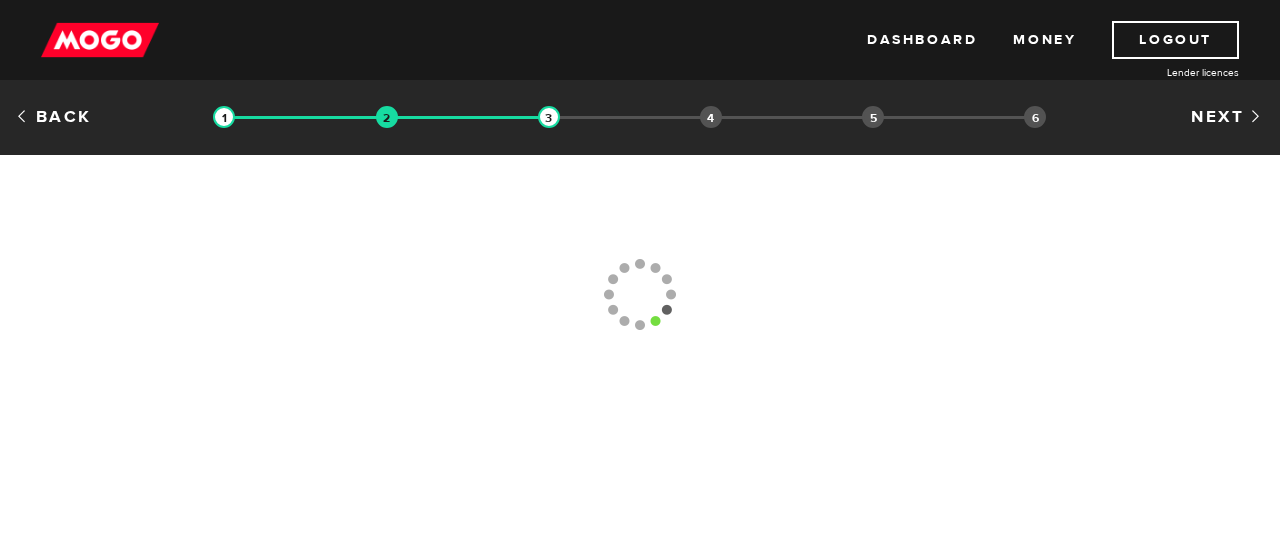scroll, scrollTop: 0, scrollLeft: 0, axis: both 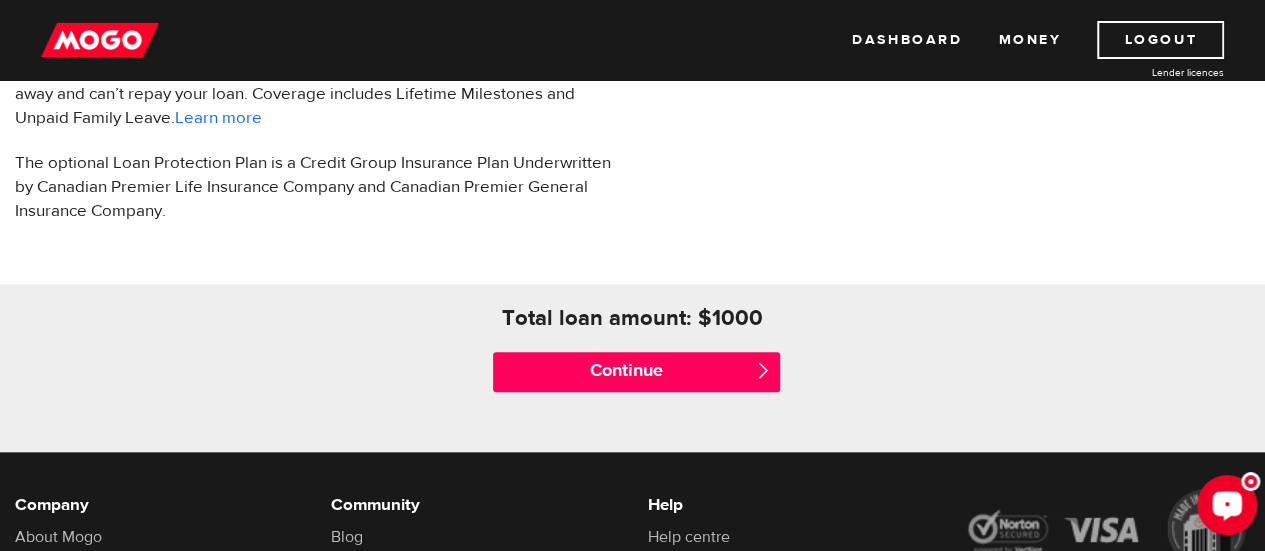 click at bounding box center [1227, 504] 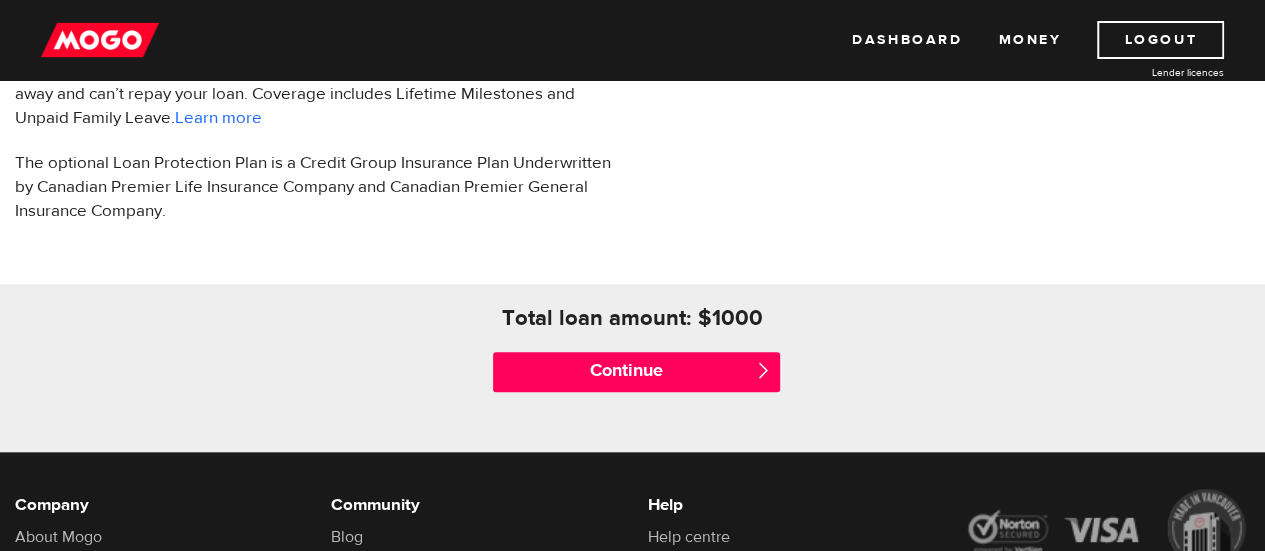 scroll, scrollTop: 875, scrollLeft: 0, axis: vertical 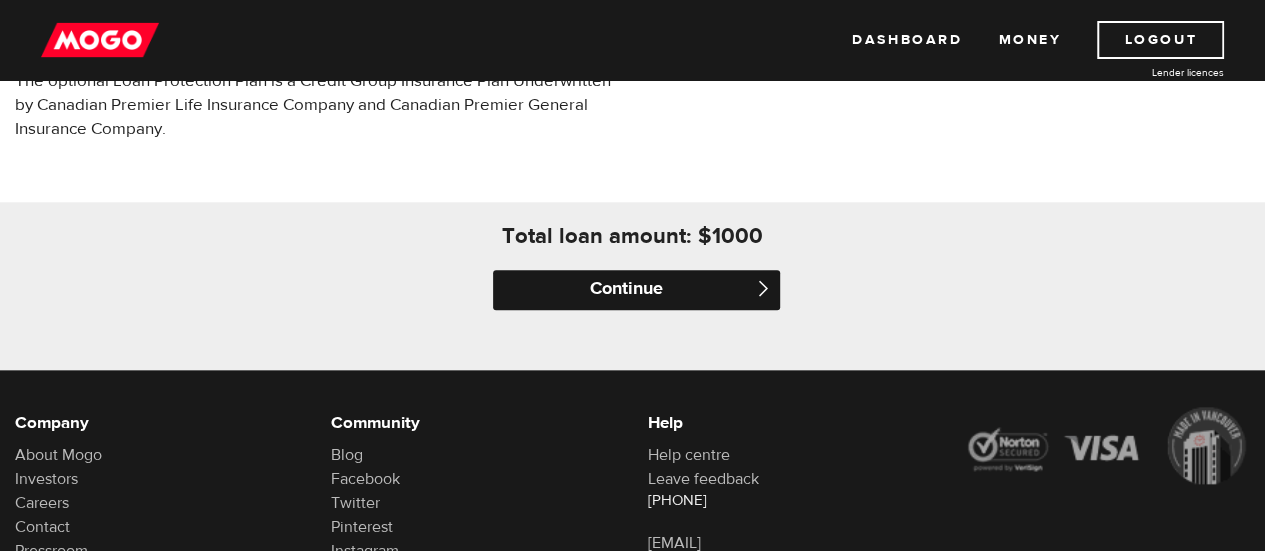 click on "Continue" at bounding box center (636, 290) 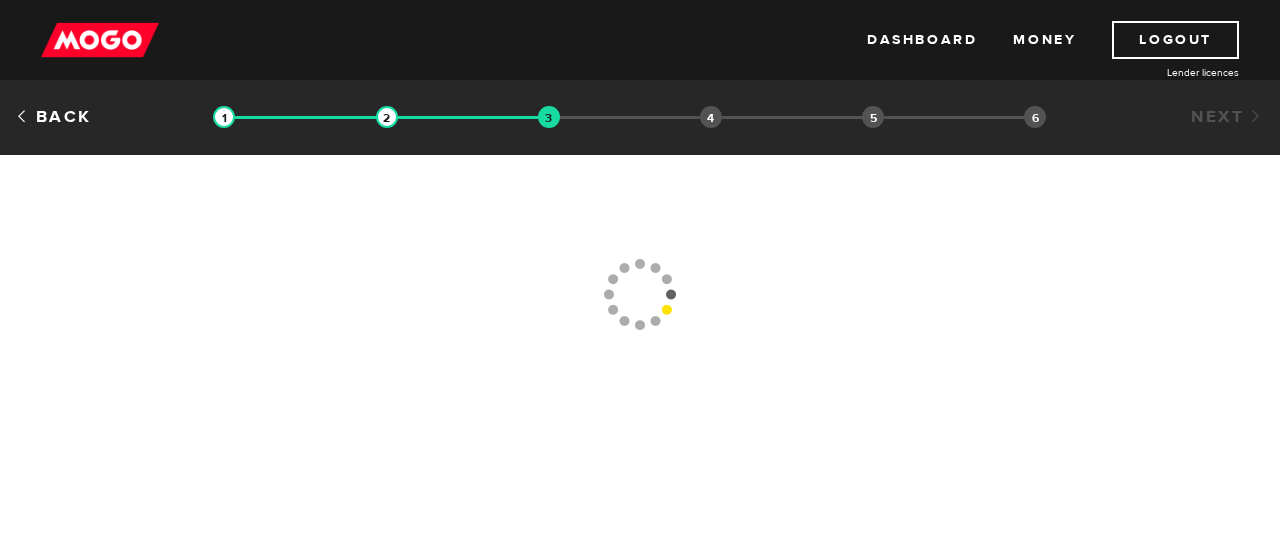 scroll, scrollTop: 0, scrollLeft: 0, axis: both 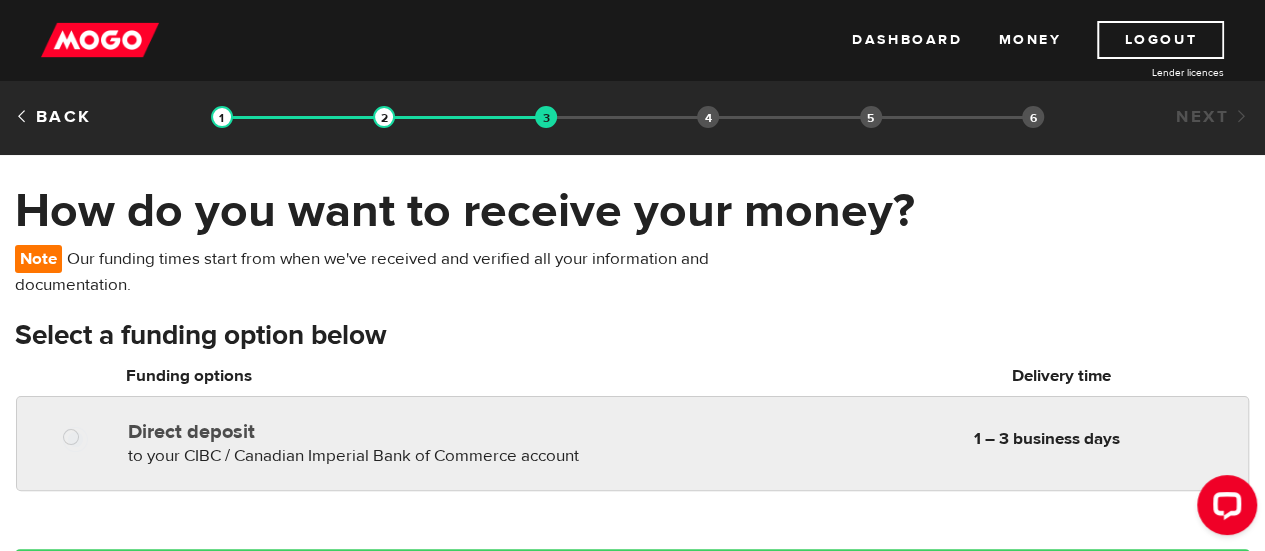 radio on "true" 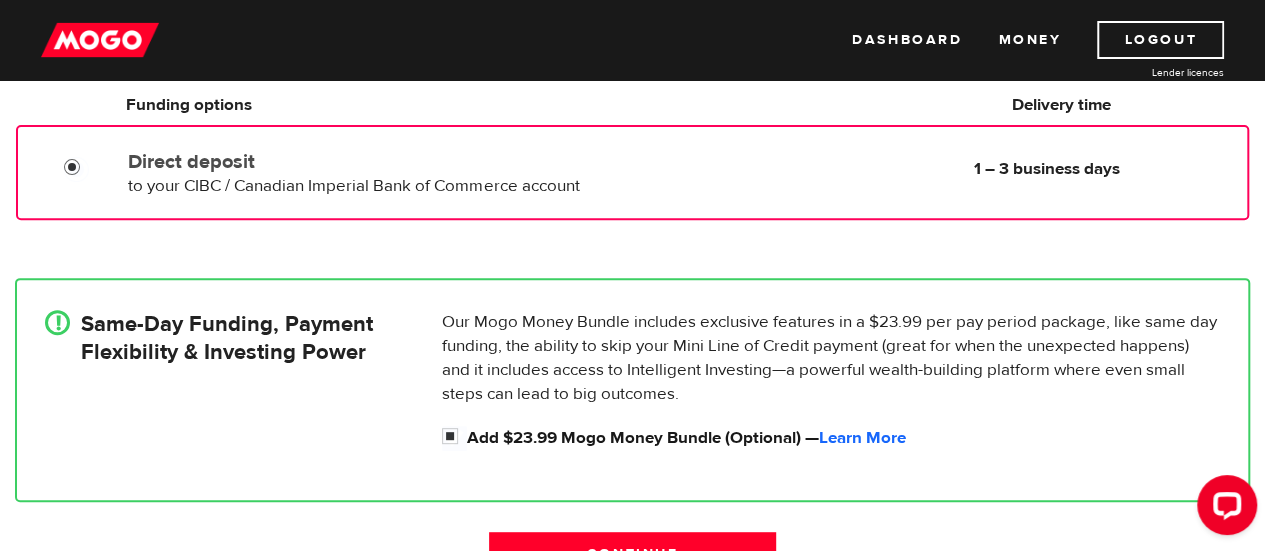scroll, scrollTop: 308, scrollLeft: 0, axis: vertical 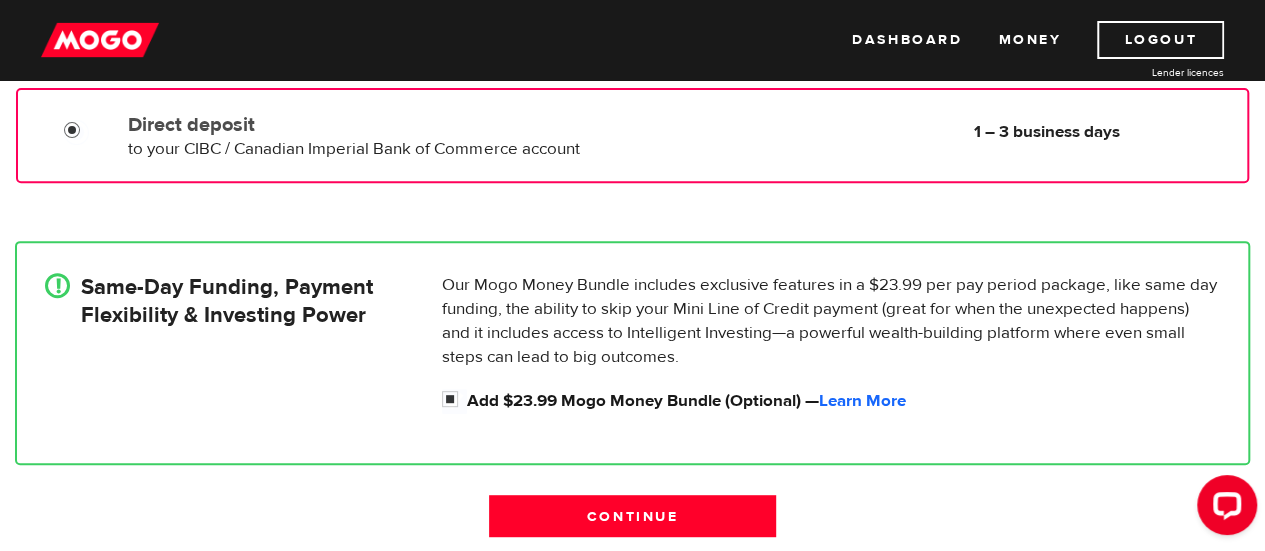 click on "Our Mogo Money Bundle includes exclusive features in a $23.99 per pay period package, like same day funding, the ability to skip your Mini Line of Credit payment (great for when the unexpected happens) and it includes access to Intelligent Investing—a powerful wealth-building platform where even small steps can lead to big outcomes." at bounding box center (831, 321) 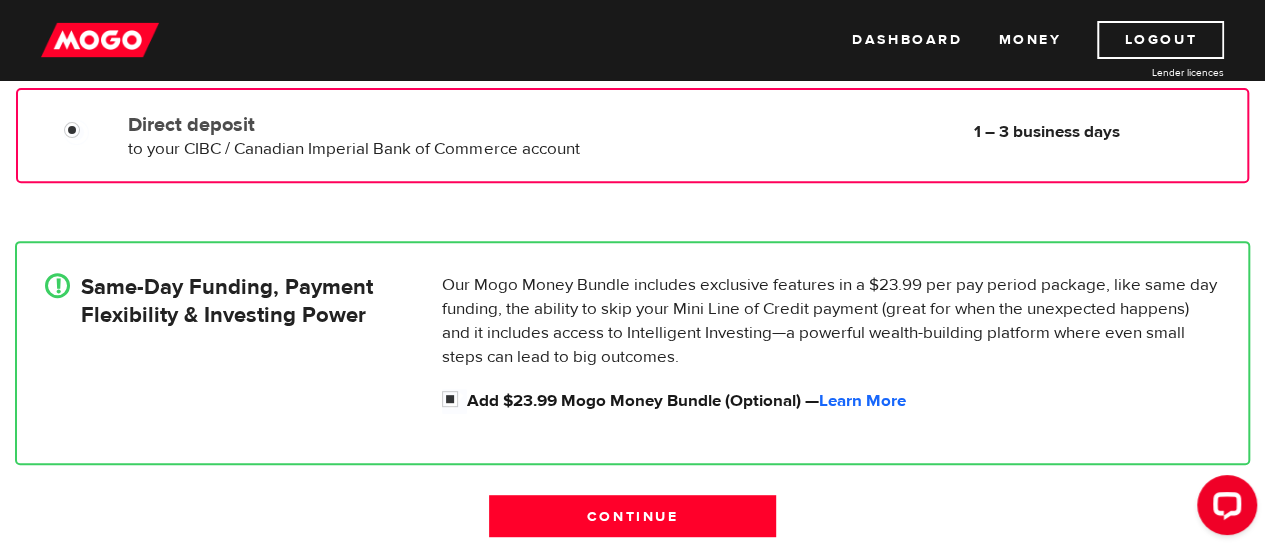 click on "Direct deposit to your CIBC / Canadian Imperial Bank of Commerce account Delivery in  1 – 3 business days" at bounding box center (354, 133) 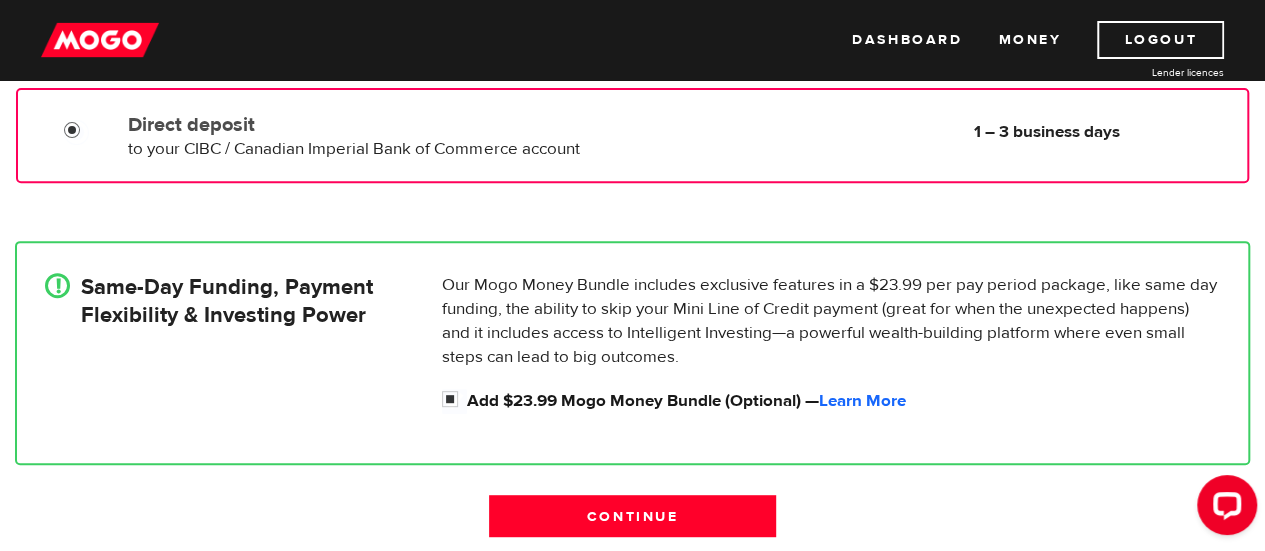 click on "Direct deposit" at bounding box center [76, 132] 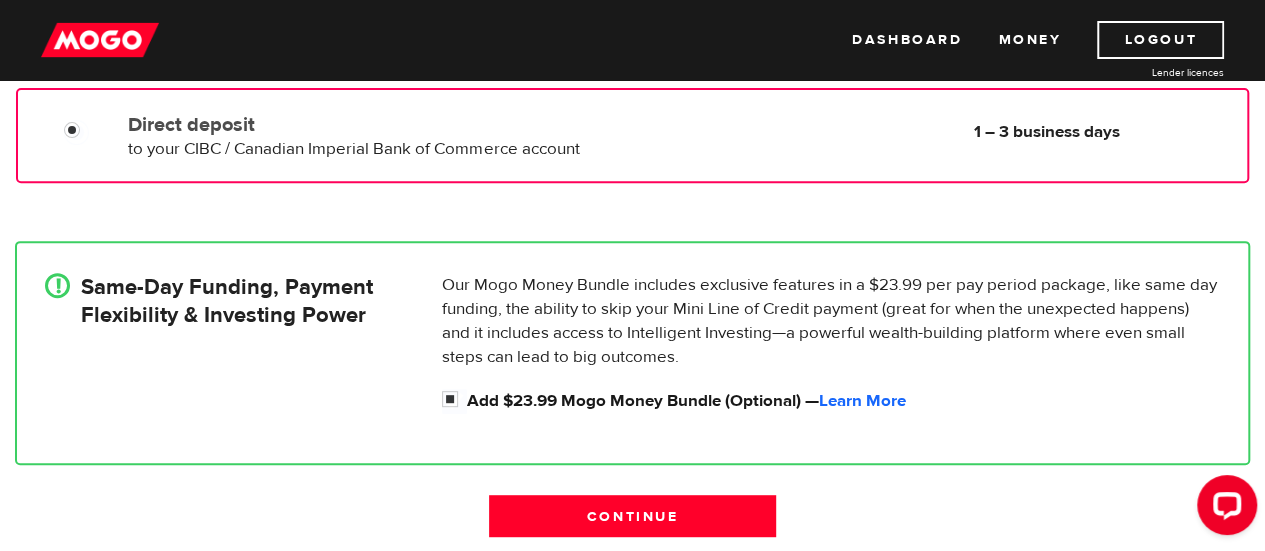 scroll, scrollTop: 656, scrollLeft: 0, axis: vertical 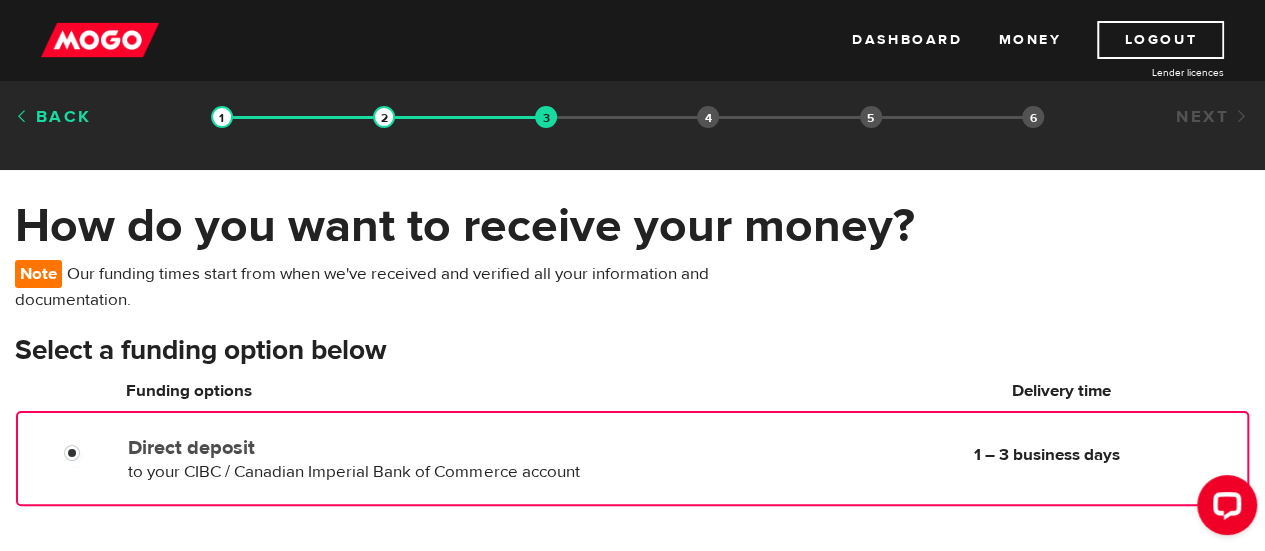 click on "Back" at bounding box center [53, 117] 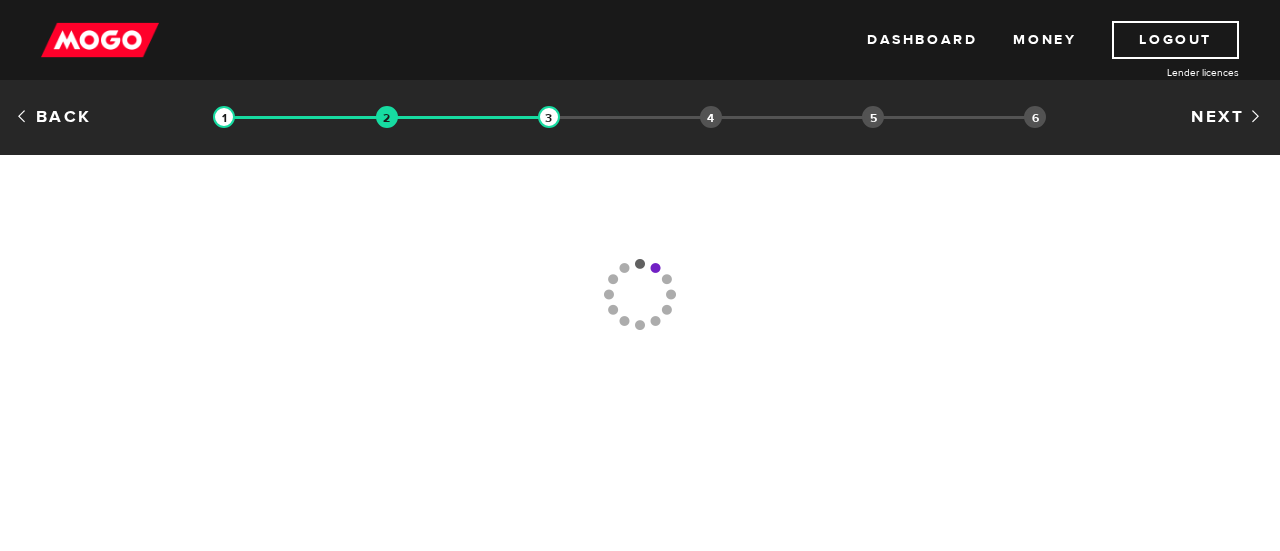 scroll, scrollTop: 0, scrollLeft: 0, axis: both 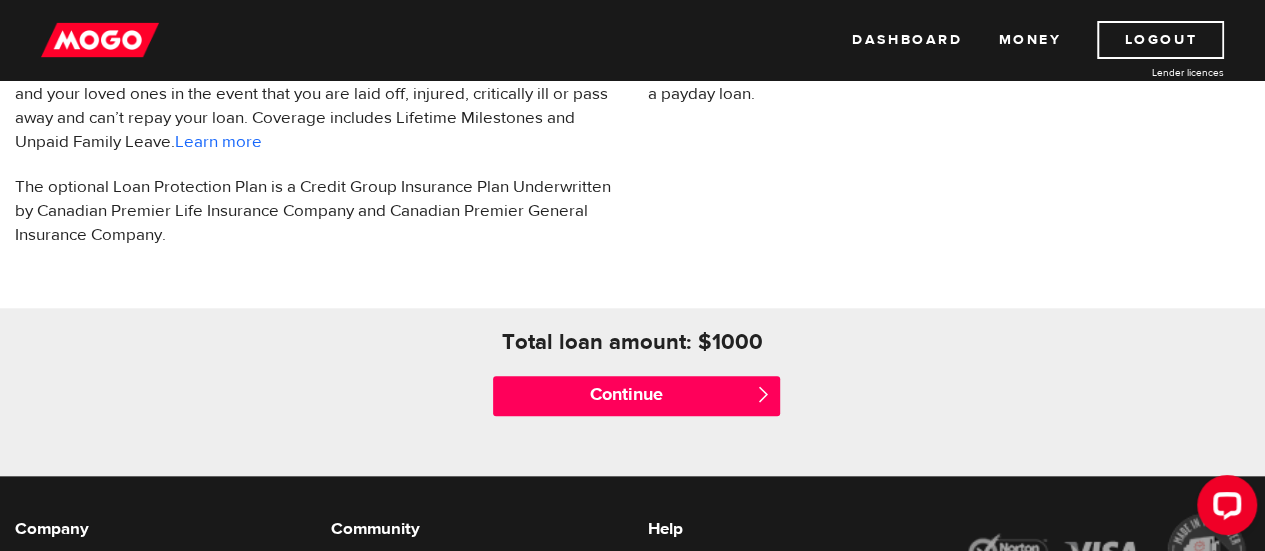 click on "Continue " at bounding box center [632, 396] 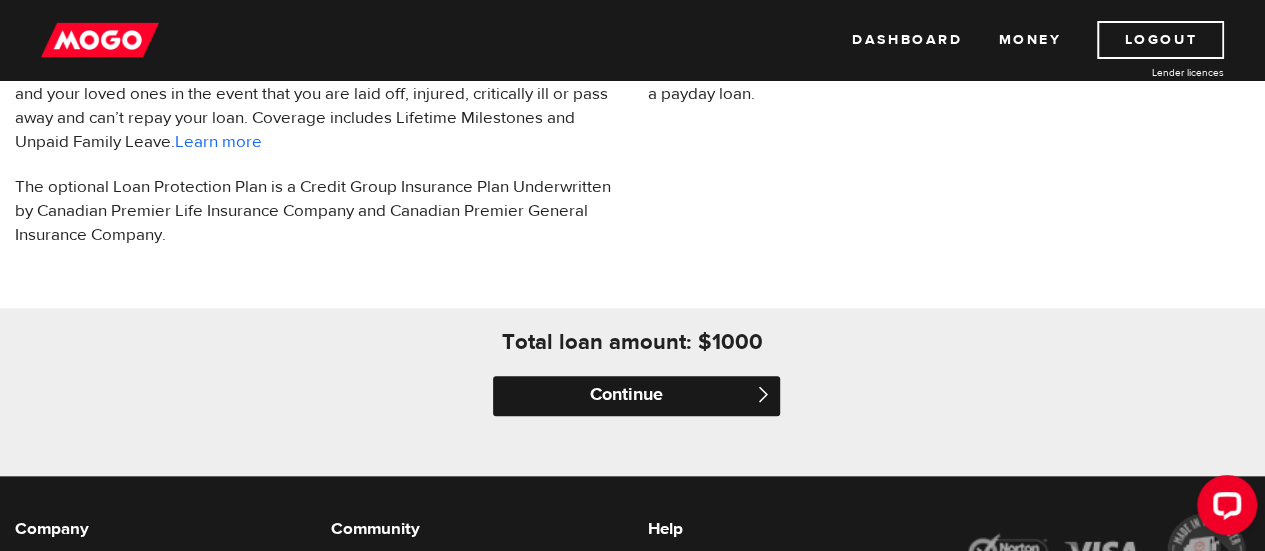 click on "Continue" at bounding box center (636, 396) 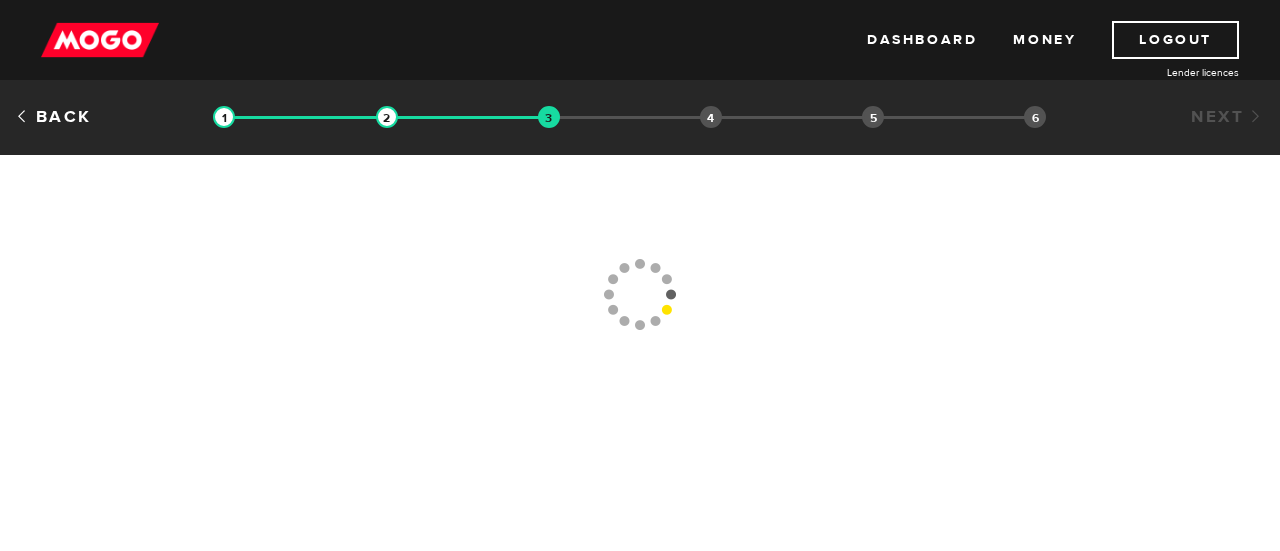 scroll, scrollTop: 0, scrollLeft: 0, axis: both 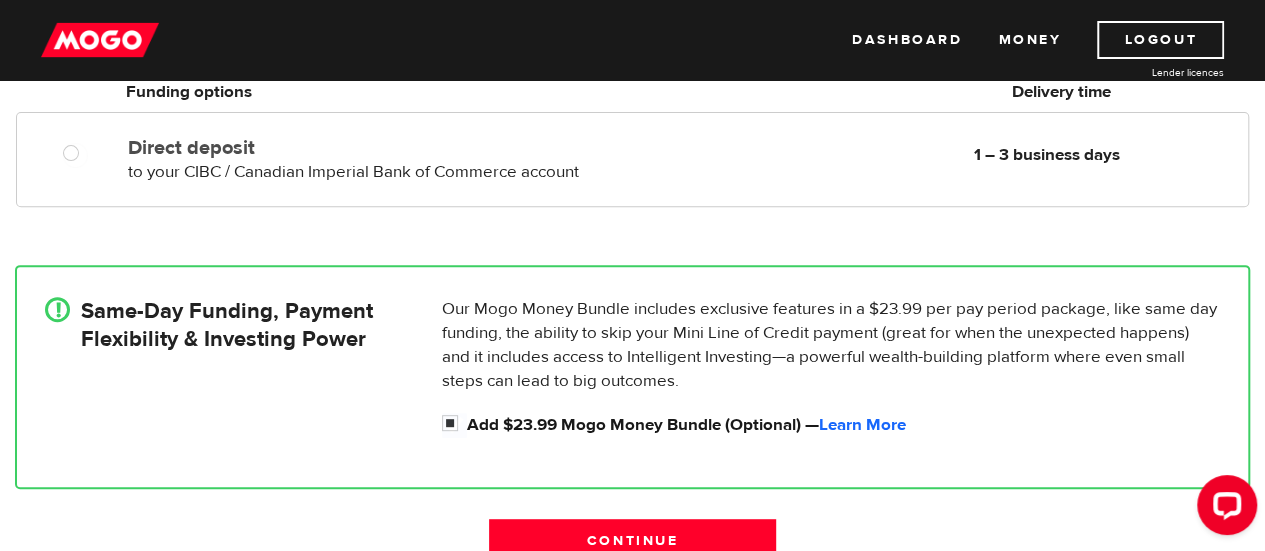click on "Our Mogo Money Bundle includes exclusive features in a $23.99 per pay period package, like same day funding, the ability to skip your Mini Line of Credit payment (great for when the unexpected happens) and it includes access to Intelligent Investing—a powerful wealth-building platform where even small steps can lead to big outcomes." at bounding box center [831, 345] 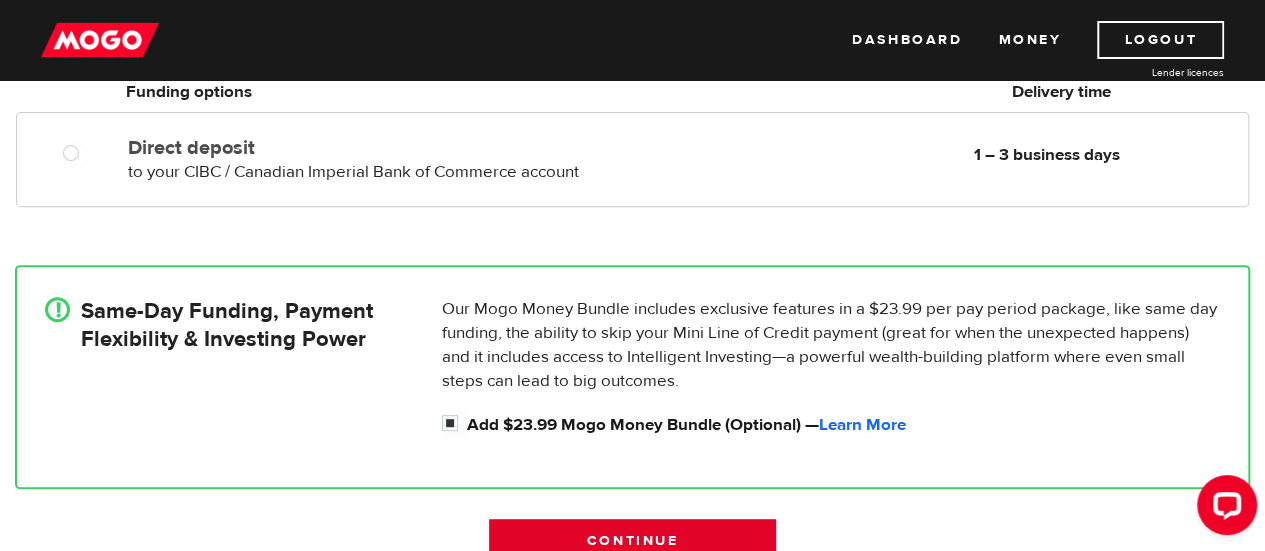 click on "Continue" at bounding box center [632, 540] 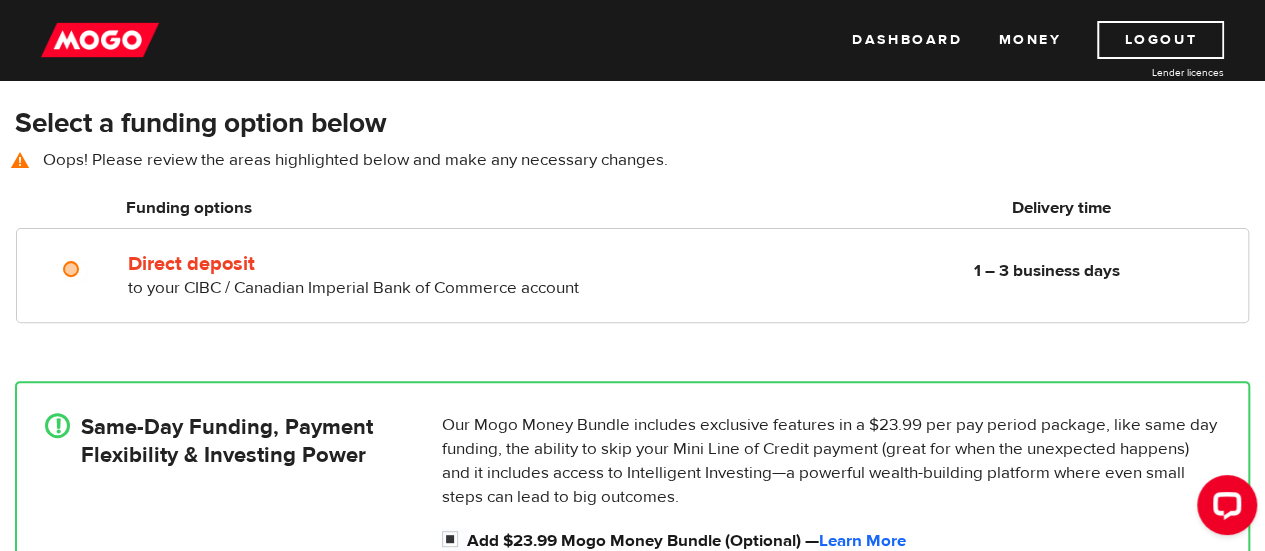 scroll, scrollTop: 168, scrollLeft: 0, axis: vertical 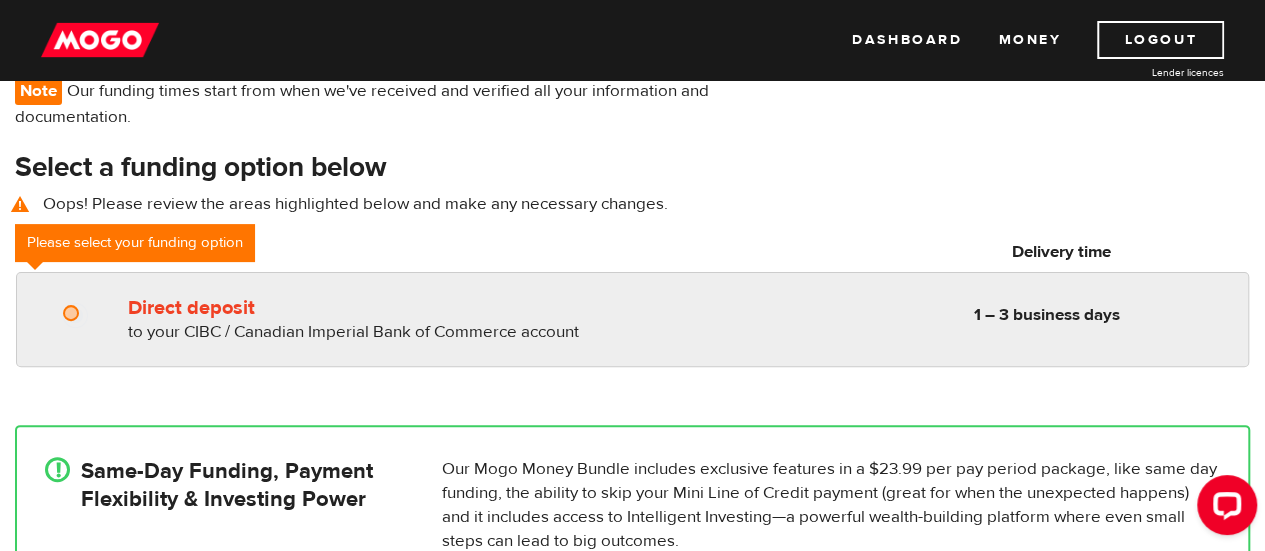 radio on "true" 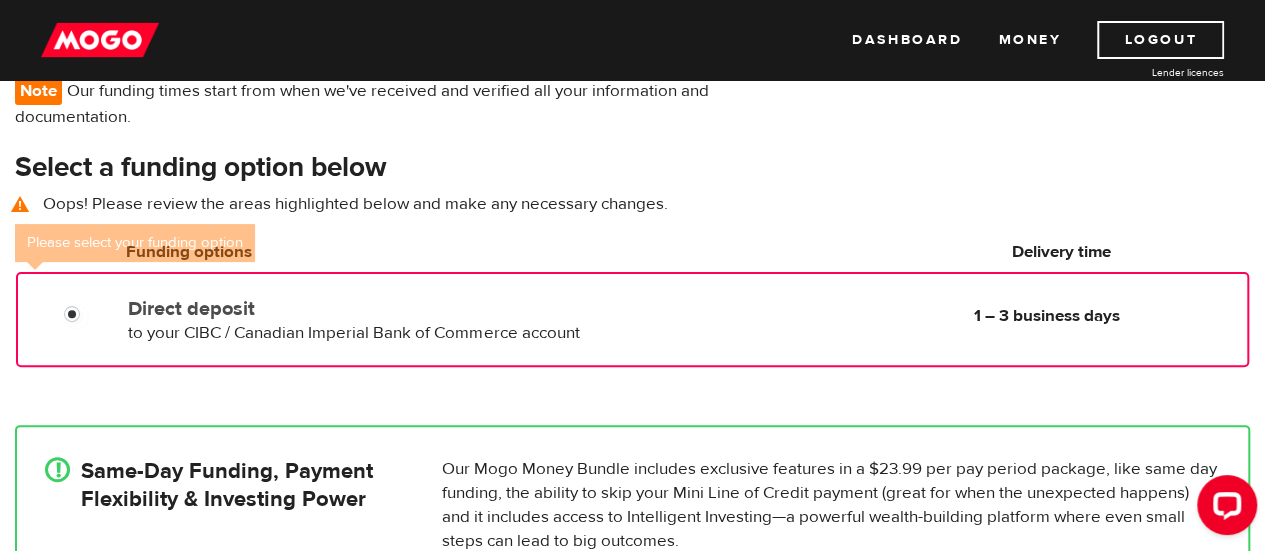 click on "Direct deposit to your CIBC / Canadian Imperial Bank of Commerce account Delivery in  1 – 3 business days" at bounding box center [354, 317] 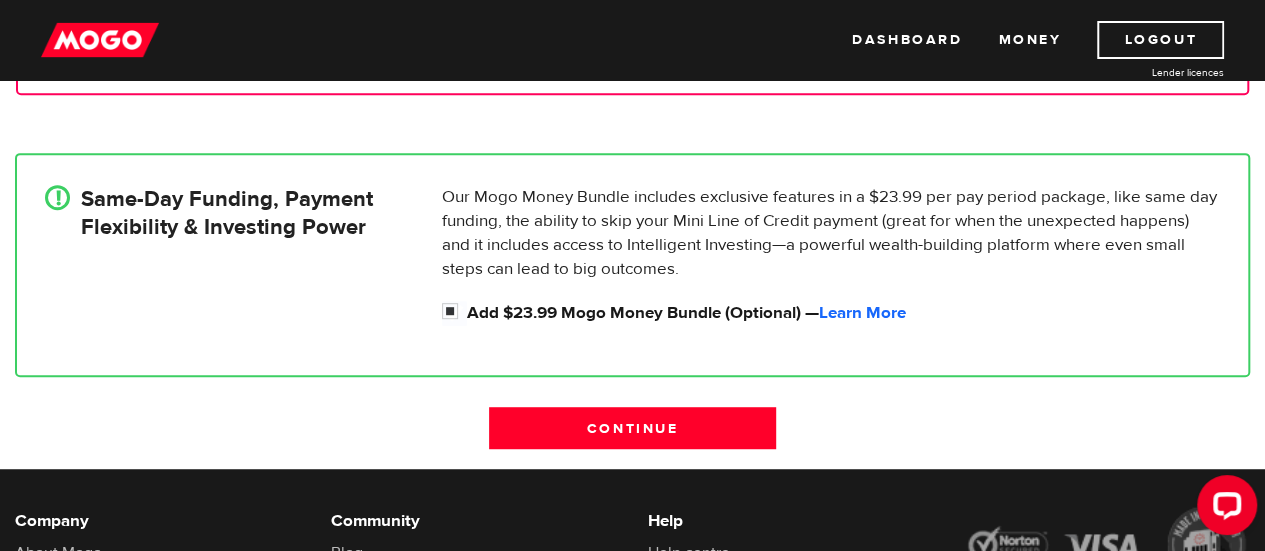 scroll, scrollTop: 578, scrollLeft: 0, axis: vertical 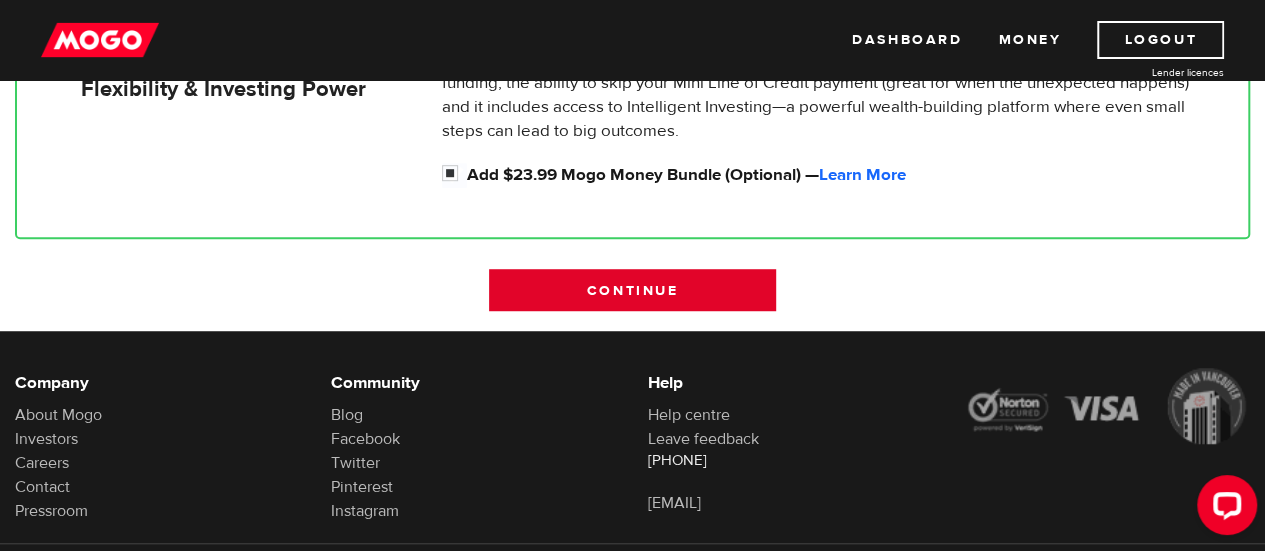 click on "Continue" at bounding box center (632, 290) 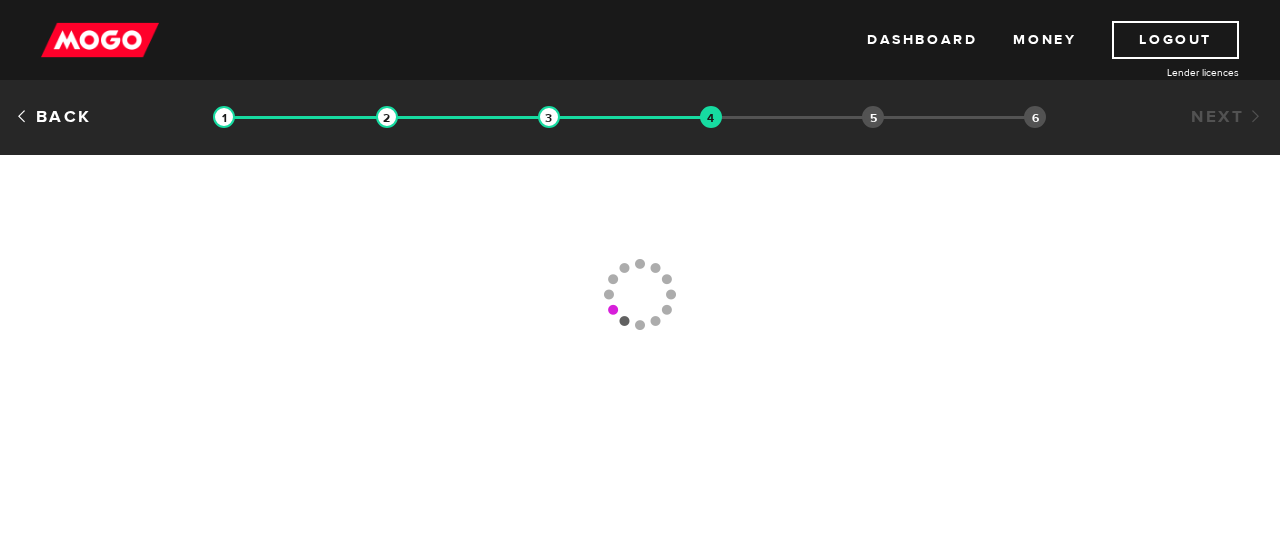 scroll, scrollTop: 0, scrollLeft: 0, axis: both 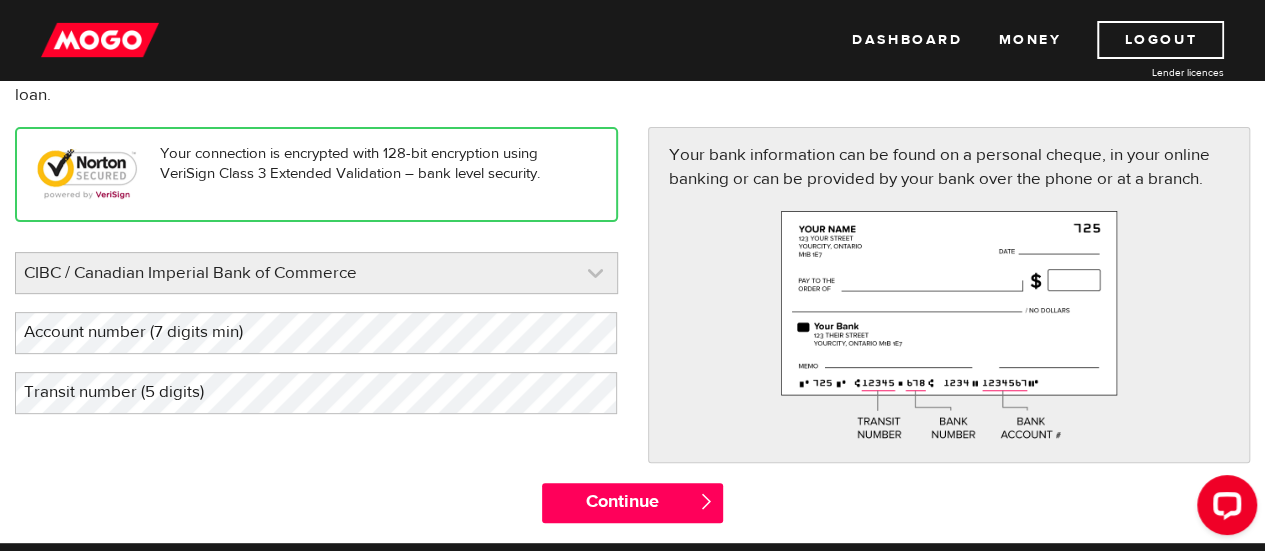 click at bounding box center (316, 273) 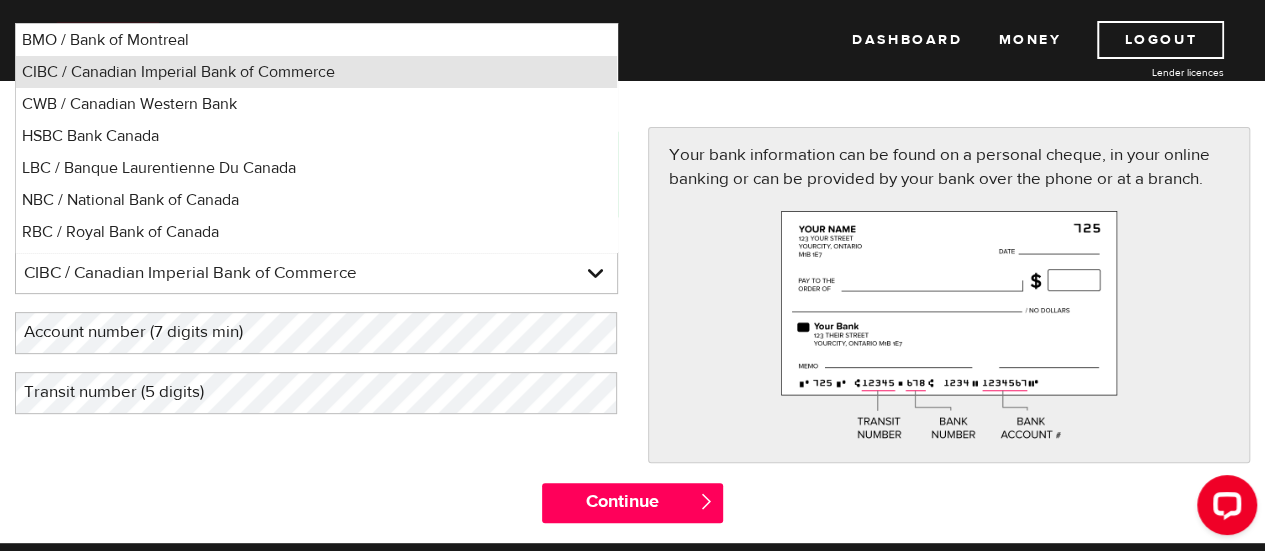 type 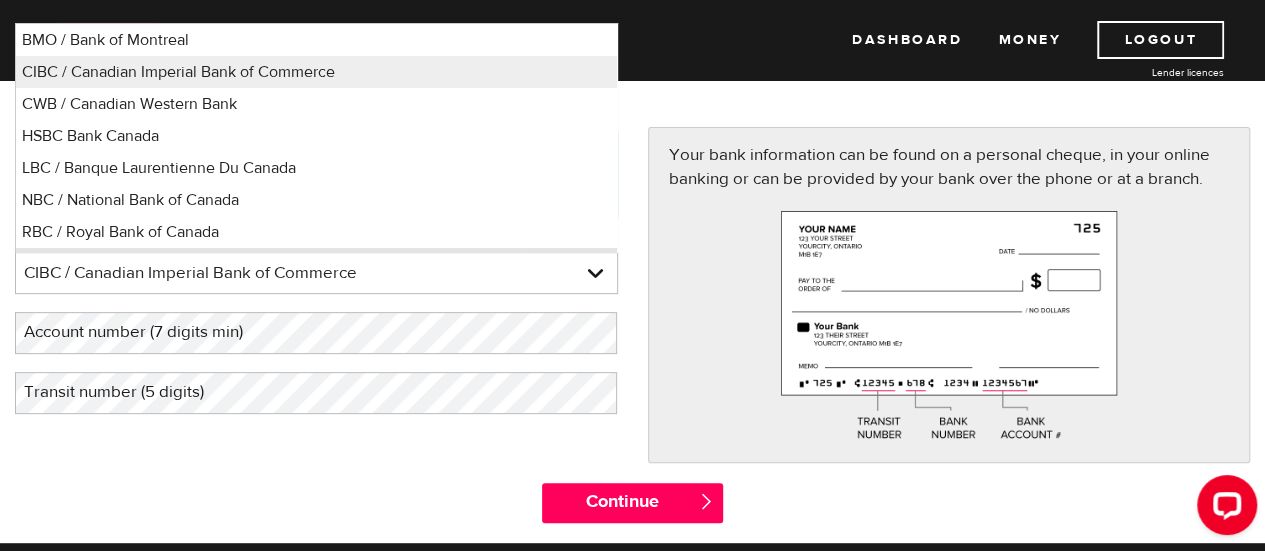 type 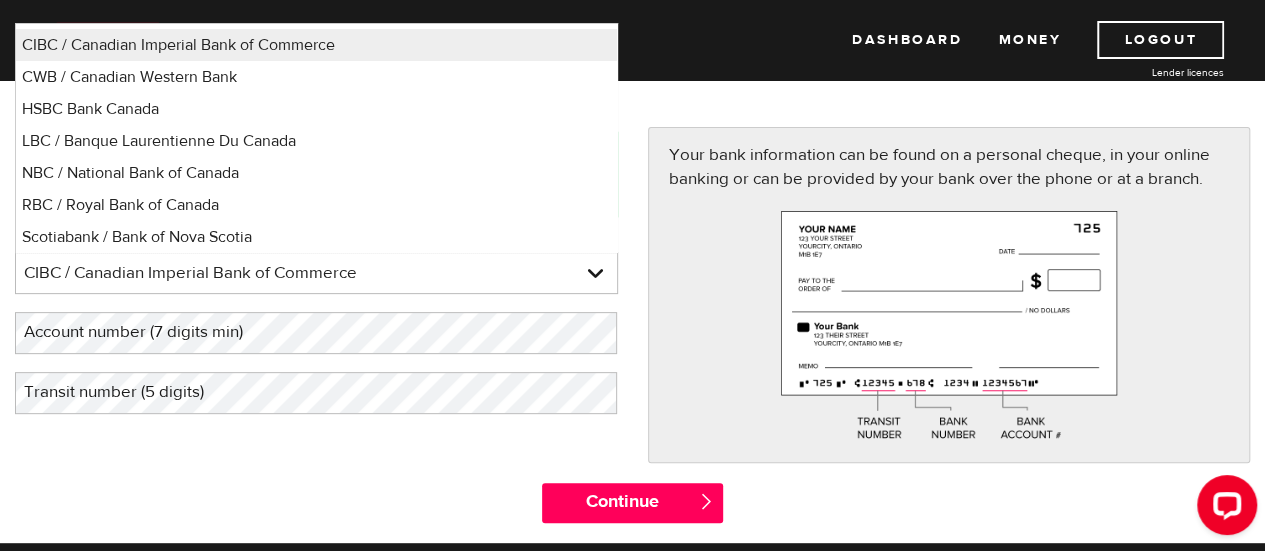 scroll, scrollTop: 12574, scrollLeft: 0, axis: vertical 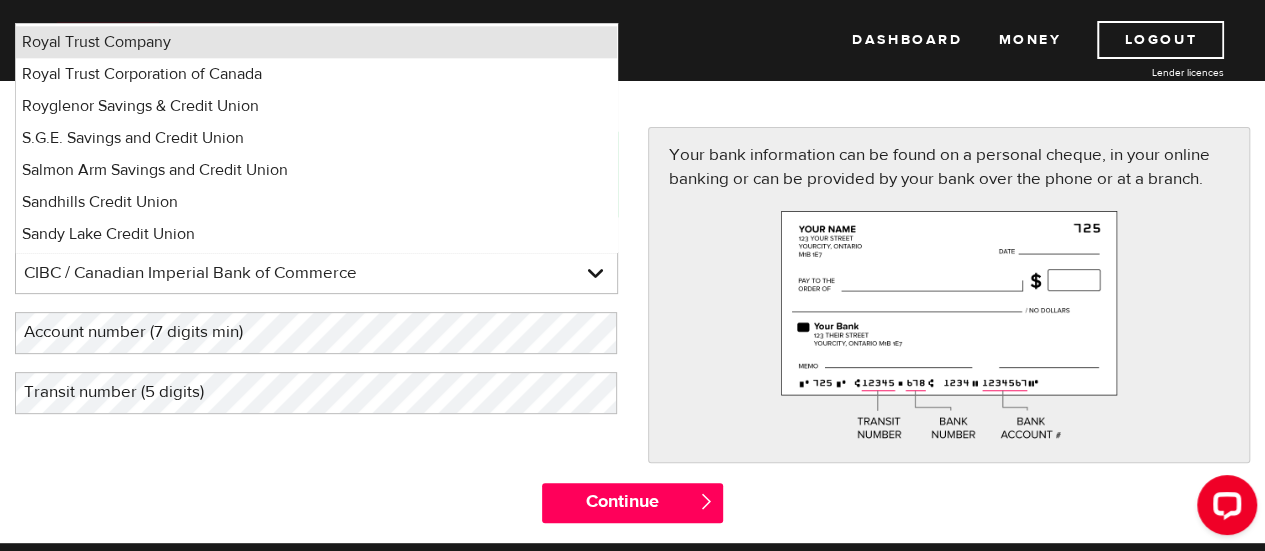 type 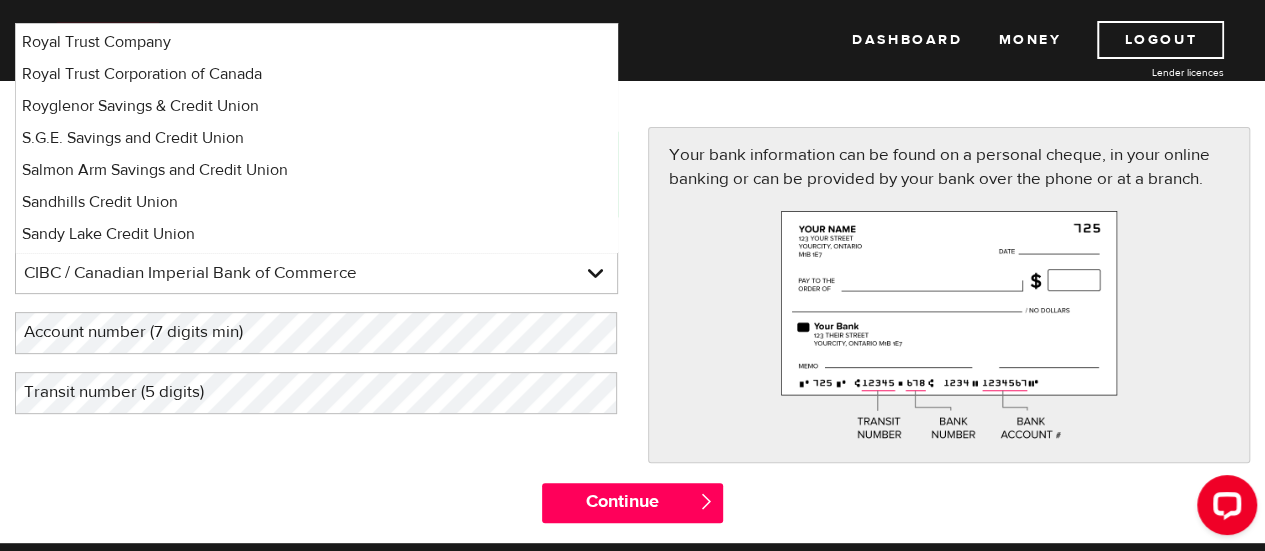 click on "Your connection is encrypted with 128-bit encryption using VeriSign Class 3 Extended Validation – bank level security. Please enter your bank CIBC / Canadian Imperial Bank of Commerce BMO / Bank of Montreal
CIBC / Canadian Imperial Bank of Commerce
CWB / Canadian Western Bank
HSBC Bank Canada
LBC / Banque Laurentienne Du Canada
NBC / National Bank of Canada
RBC / Royal Bank of Canada
Scotiabank / Bank of Nova Scotia
TD / TD Canada Trust
1st Choice Savings & Credit Union
Other
Abn Amro Bank Nv
Acadian Credit Union
Accelerate Financial
Accent Credit Union
Access Credit Union
Achieva Financial
Adjala Credit Union
Advance Savings Credit Union
Advantage Credit Union
Advantage Online - Central Credit Union
AGF Trust Company
Airline Financial Credit Union
Alberta Treasury Branches
Aldergrove Credit Union
All Trans Financial Servs. Credit Union
Alliance Caisses Pop. De L'Ontario
Alterna Savings and Credit Union
Amaranth Credit Union
Amex Bank of Canada" at bounding box center [632, 304] 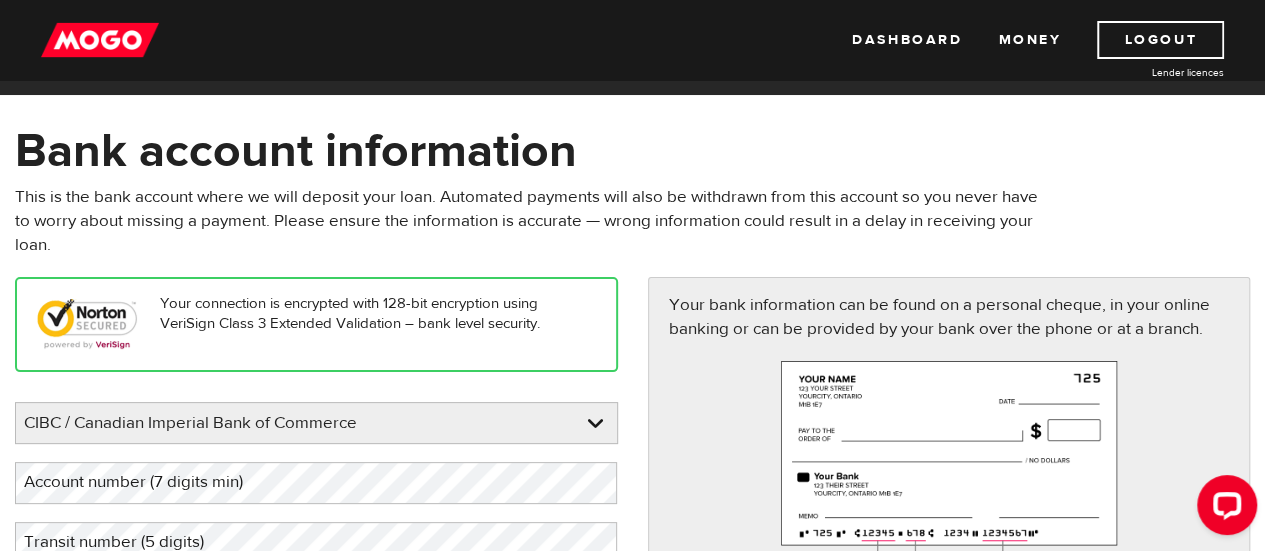 scroll, scrollTop: 164, scrollLeft: 0, axis: vertical 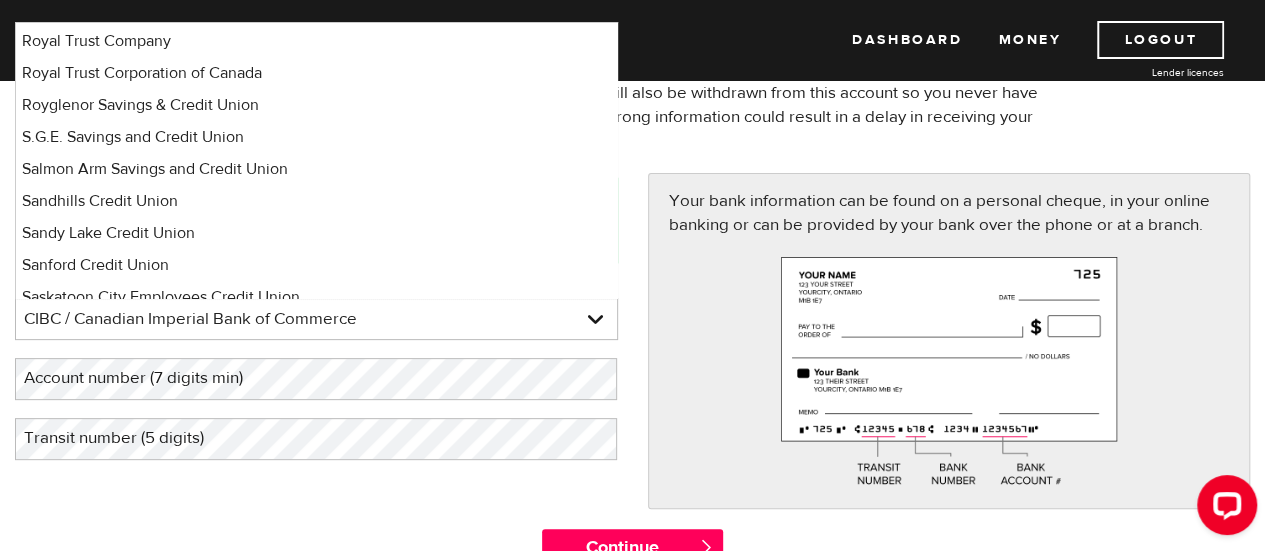 click on "Your bank information can be found on a personal cheque, in your online banking or can be provided by your bank over the phone or at a branch." at bounding box center [949, 350] 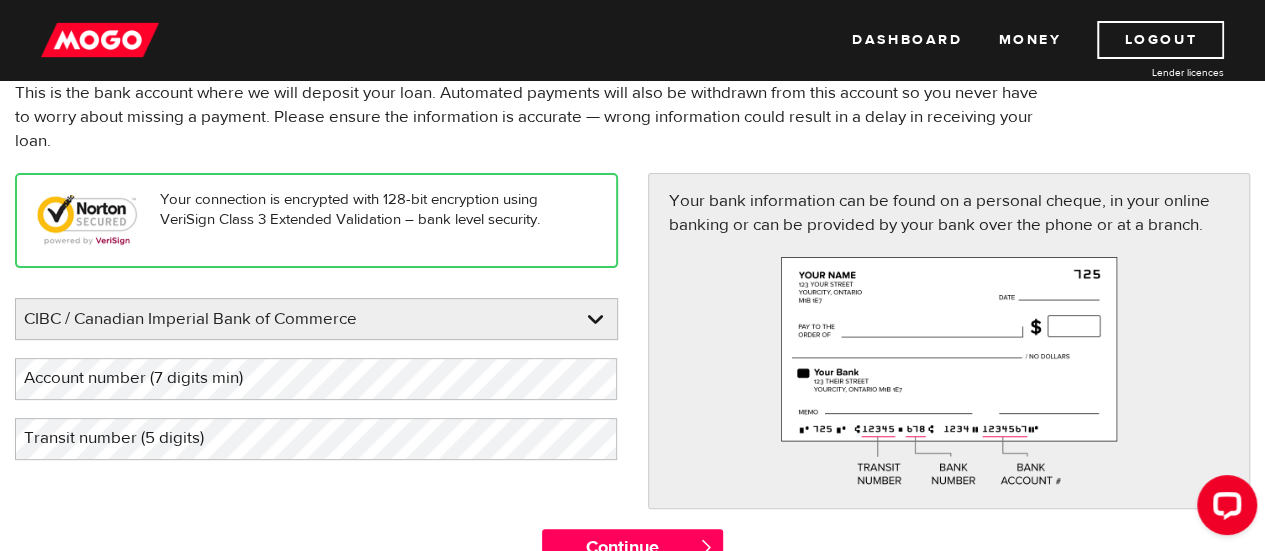 scroll, scrollTop: 269, scrollLeft: 0, axis: vertical 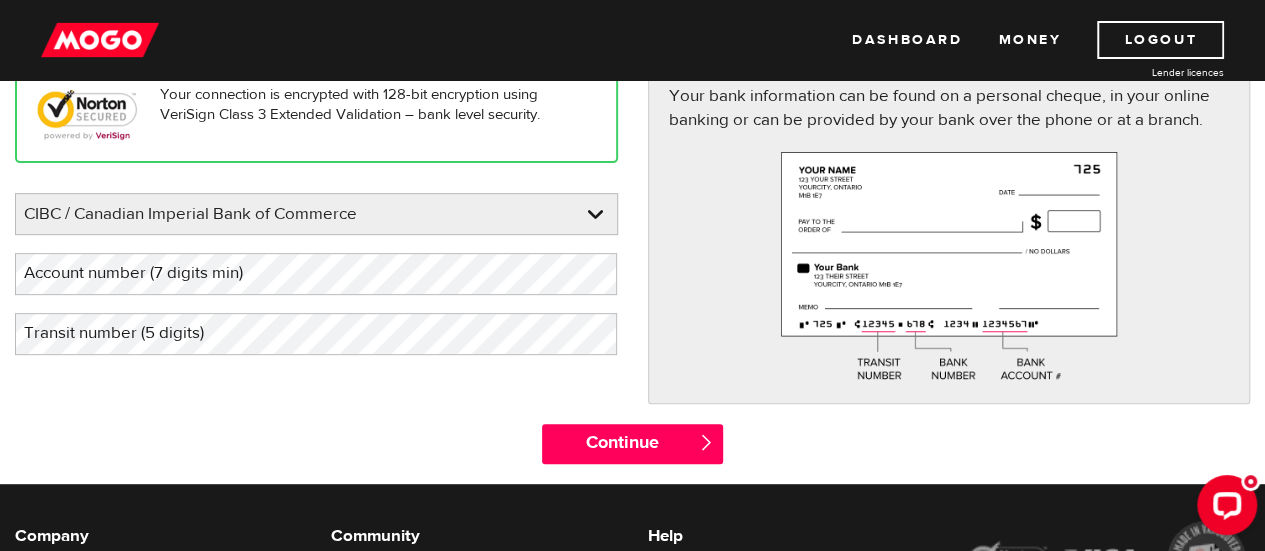 click on "Account number (7 digits min)" at bounding box center [149, 273] 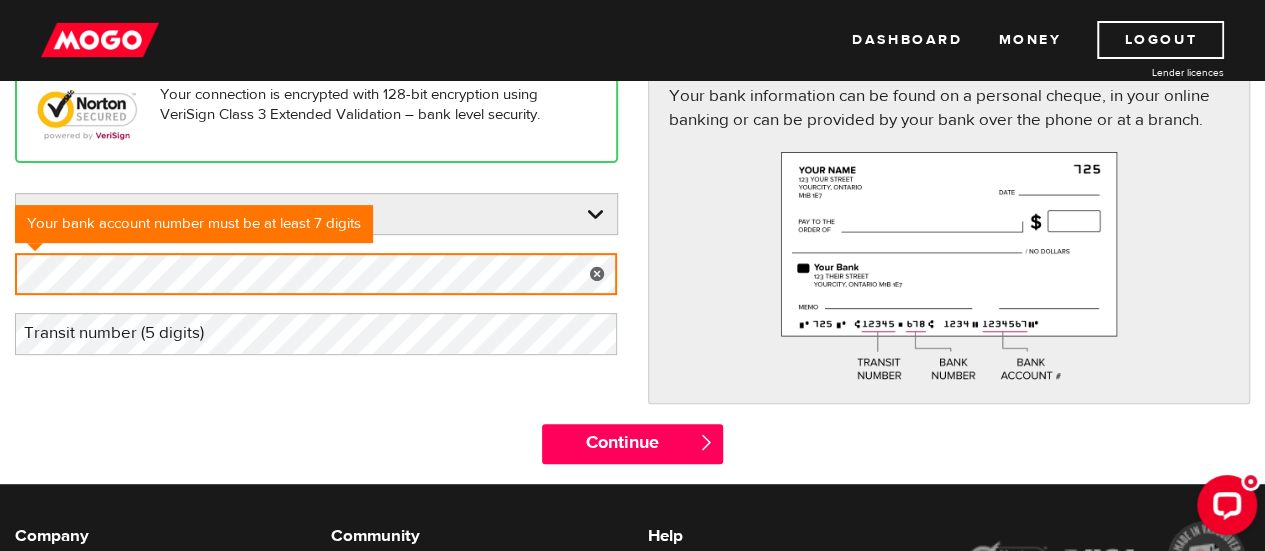 click on "Your connection is encrypted with 128-bit encryption using VeriSign Class 3 Extended Validation – bank level security. Please enter your bank CIBC / Canadian Imperial Bank of Commerce BMO / Bank of Montreal
CIBC / Canadian Imperial Bank of Commerce
CWB / Canadian Western Bank
HSBC Bank Canada
LBC / Banque Laurentienne Du Canada
NBC / National Bank of Canada
RBC / Royal Bank of Canada
Scotiabank / Bank of Nova Scotia
TD / TD Canada Trust
1st Choice Savings & Credit Union
Other
Abn Amro Bank Nv
Acadian Credit Union
Accelerate Financial
Accent Credit Union
Access Credit Union
Achieva Financial
Adjala Credit Union
Advance Savings Credit Union
Advantage Credit Union
Advantage Online - Central Credit Union
AGF Trust Company
Airline Financial Credit Union
Alberta Treasury Branches
Aldergrove Credit Union
All Trans Financial Servs. Credit Union
Alliance Caisses Pop. De L'Ontario
Alterna Savings and Credit Union
Amaranth Credit Union
Amex Bank of Canada" at bounding box center (632, 245) 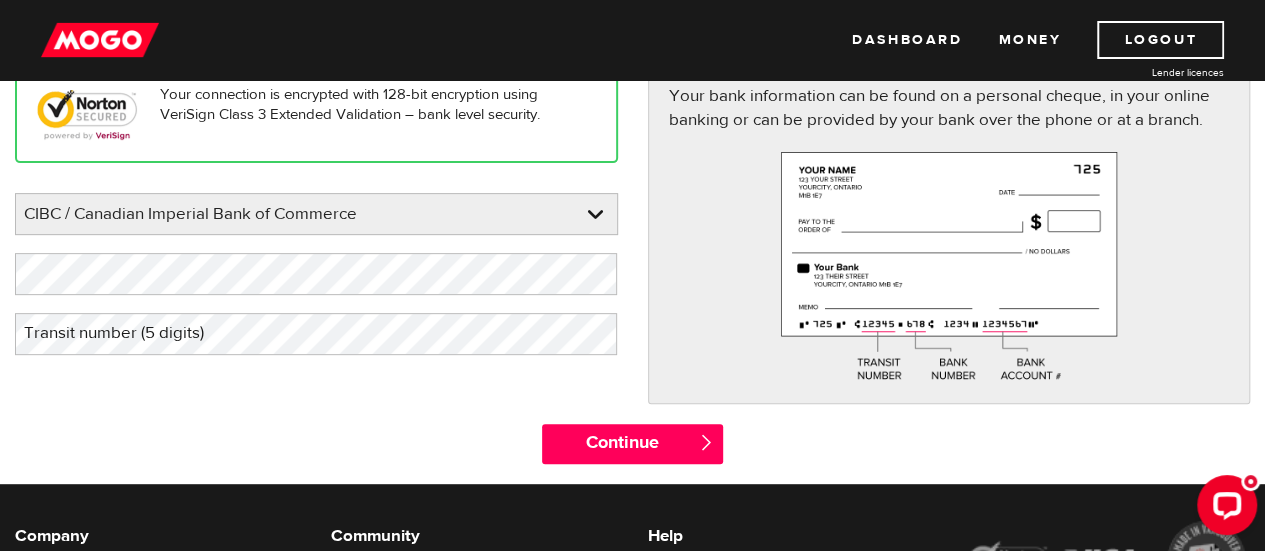 click on "Please enter your bank CIBC / Canadian Imperial Bank of Commerce BMO / Bank of Montreal
CIBC / Canadian Imperial Bank of Commerce
CWB / Canadian Western Bank
HSBC Bank Canada
LBC / Banque Laurentienne Du Canada
NBC / National Bank of Canada
RBC / Royal Bank of Canada
Scotiabank / Bank of Nova Scotia
TD / TD Canada Trust
1st Choice Savings & Credit Union
Other
Abn Amro Bank Nv
Acadian Credit Union
Accelerate Financial
Accent Credit Union
Access Credit Union
Achieva Financial
Adjala Credit Union
Advance Savings Credit Union
Advantage Credit Union
Advantage Online - Central Credit Union
AGF Trust Company
Airline Financial Credit Union
Alberta Treasury Branches
Aldergrove Credit Union
All Trans Financial Servs. Credit Union
Alliance Caisses Pop. De L'Ontario
Alterna Savings and Credit Union
Amaranth Credit Union
Amex Bank of Canada
APPLE Credit Union
Arborg Credit Union
Arnstein Community Credit Union
Assiniboine Credit Union
ATB Financial" at bounding box center (316, 274) 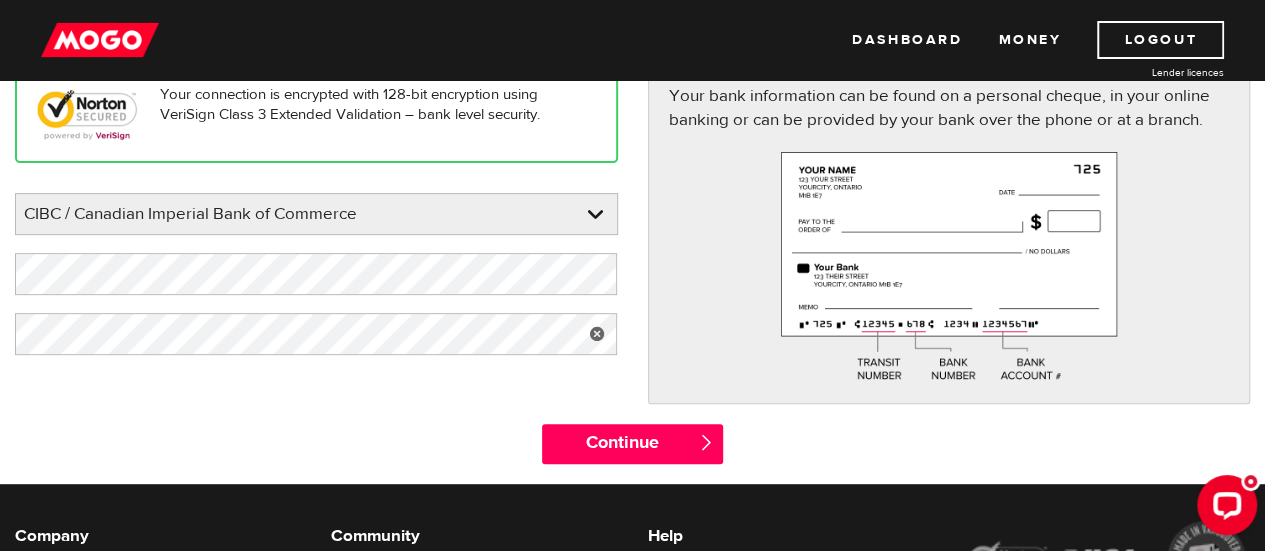 click on "Continue " at bounding box center (632, 454) 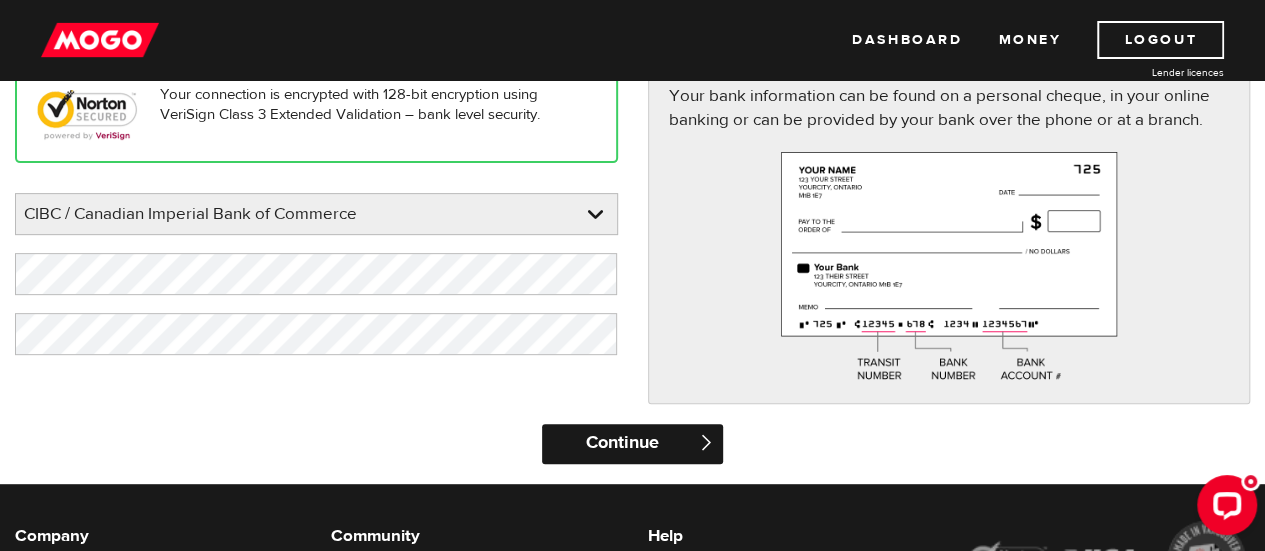 click on "Continue" at bounding box center (632, 444) 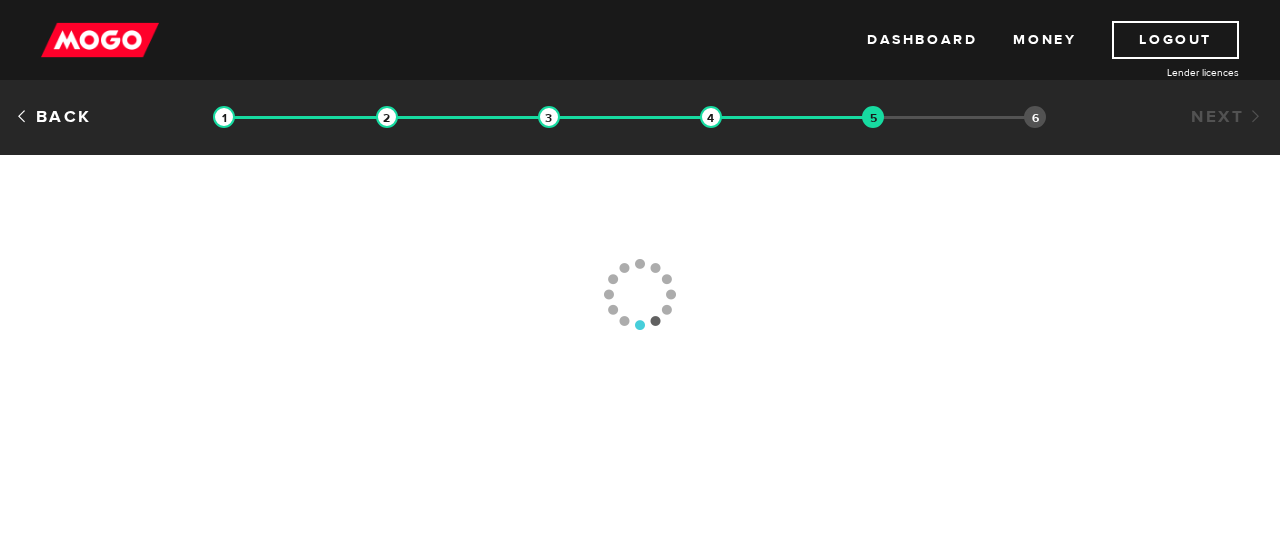 scroll, scrollTop: 0, scrollLeft: 0, axis: both 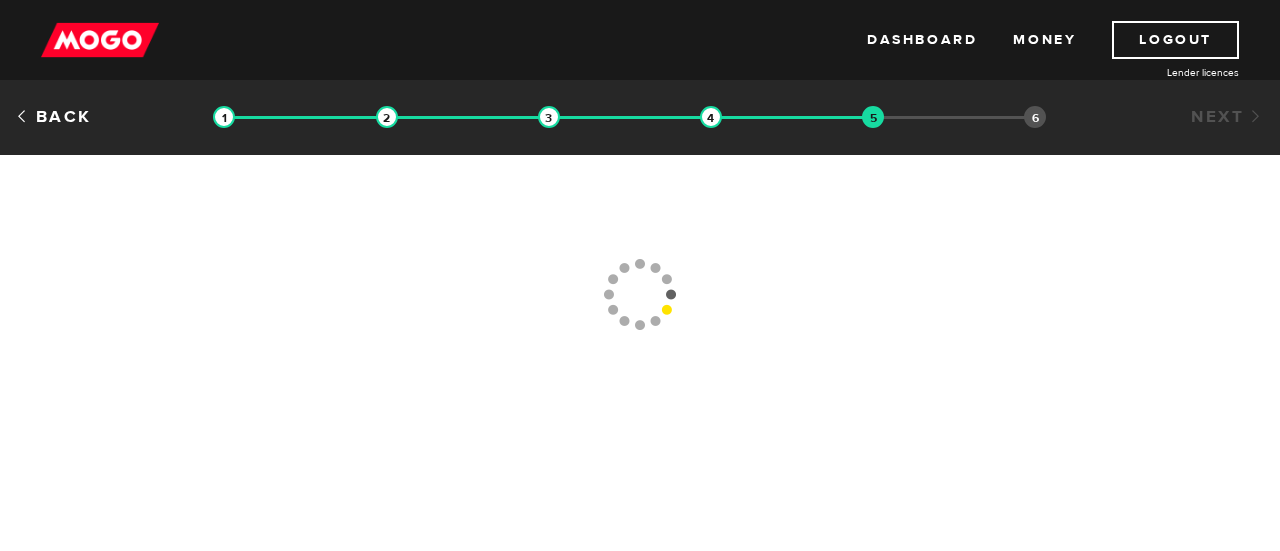 type 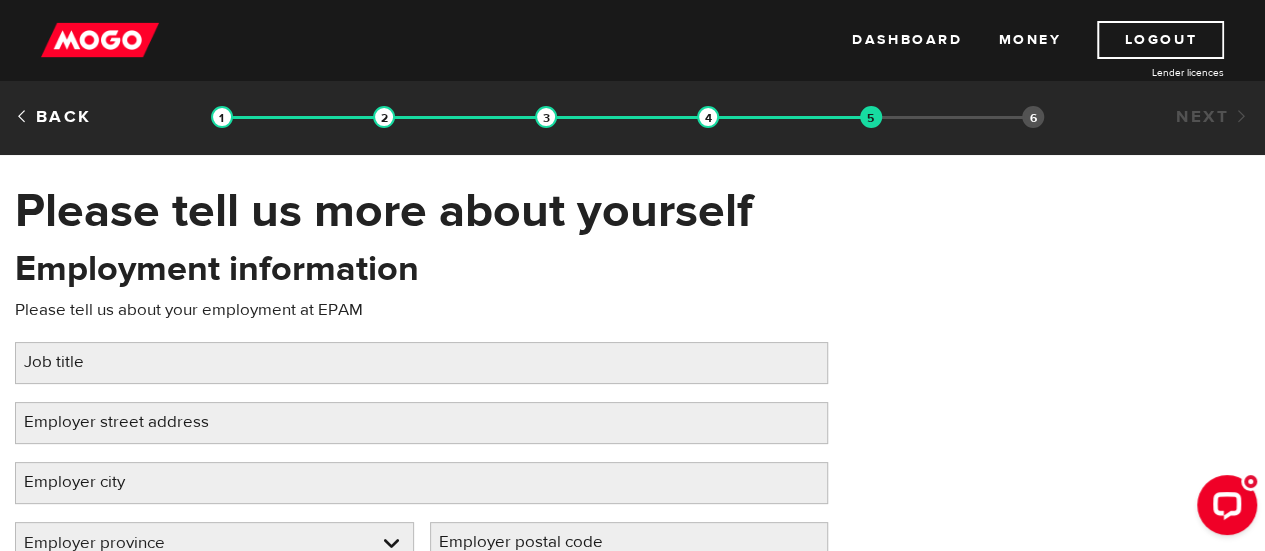 scroll, scrollTop: 0, scrollLeft: 0, axis: both 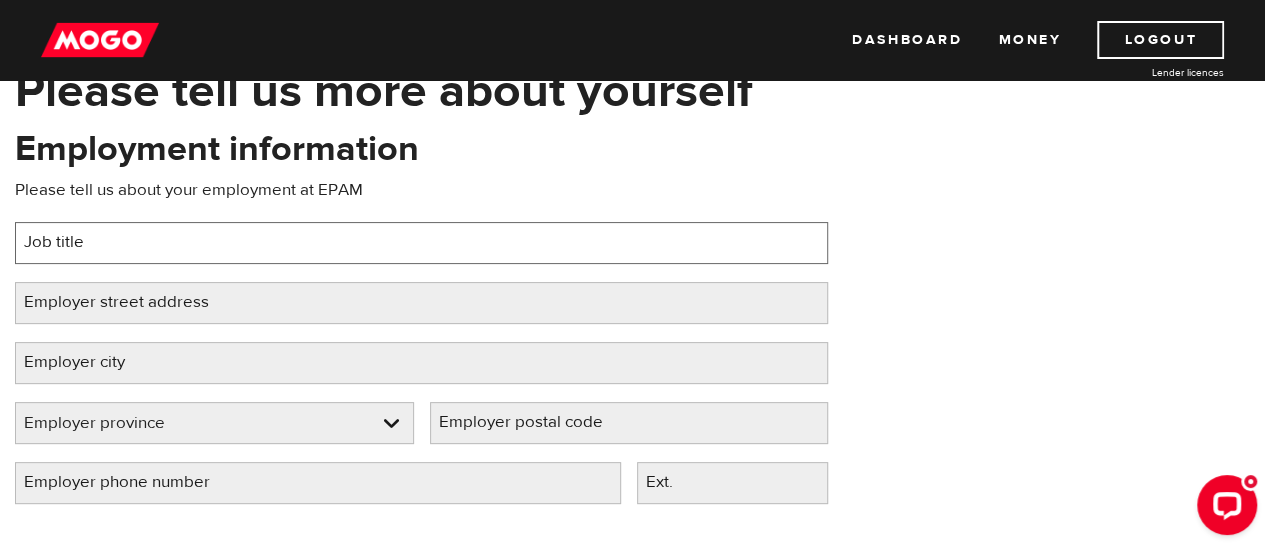 click on "Job title" at bounding box center (421, 243) 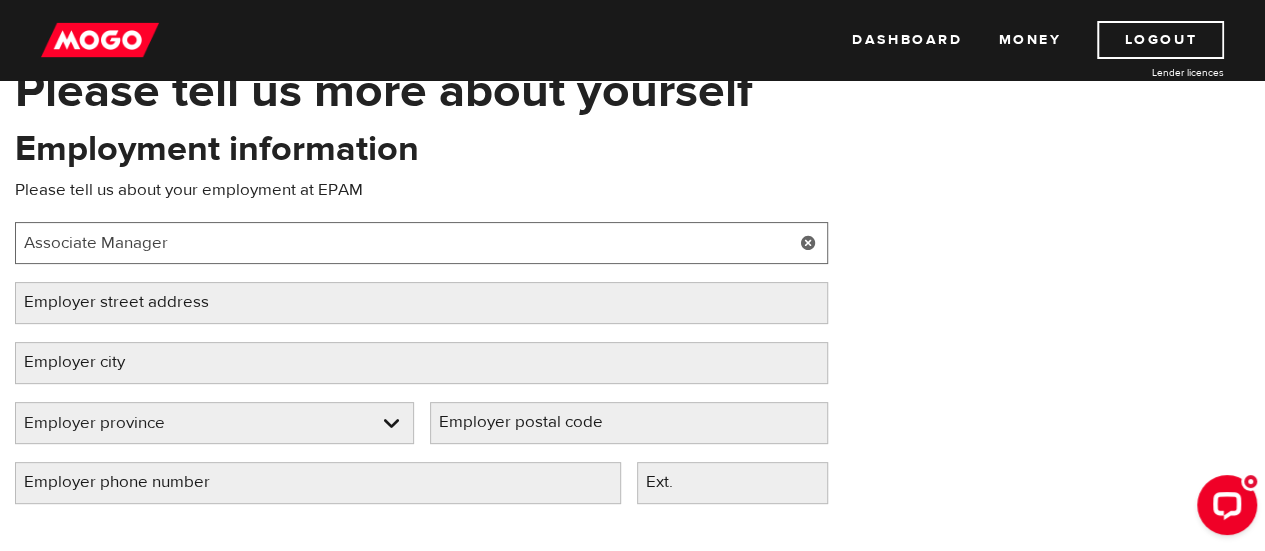 type on "Associate Manager" 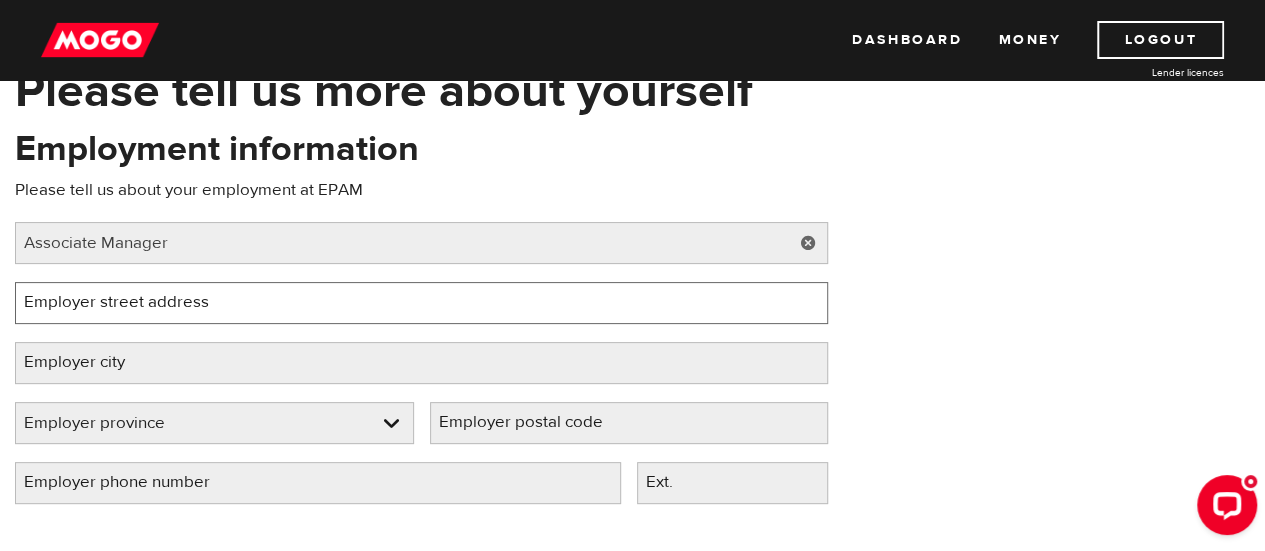 click on "Employer street address" at bounding box center [421, 303] 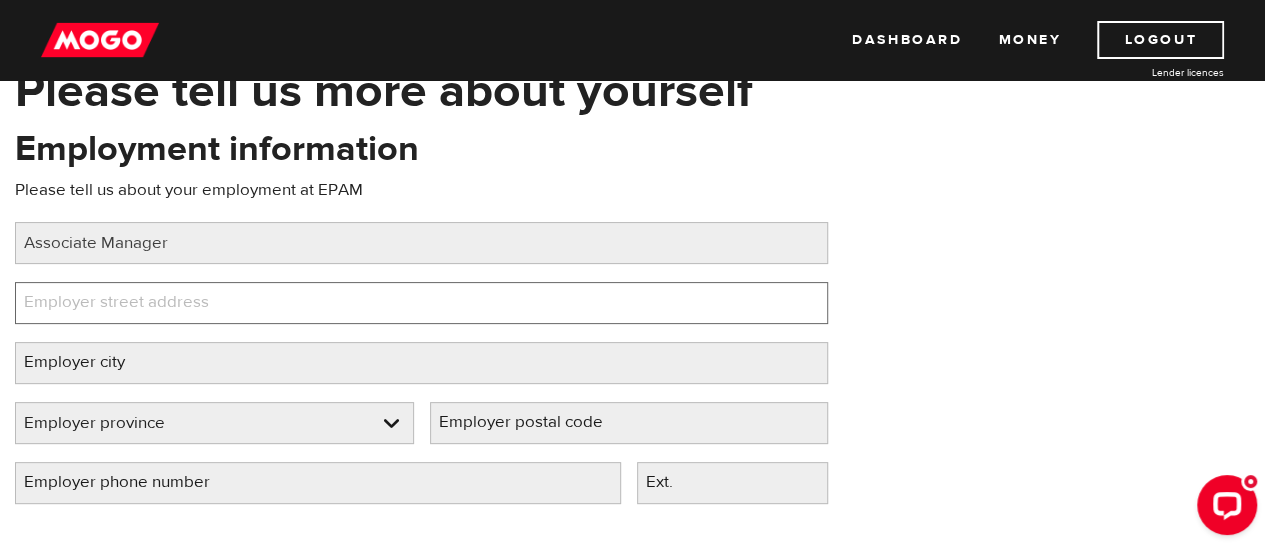 paste on "[NUMBER] [STREET], [CITY], [STATE] [POSTAL_CODE]" 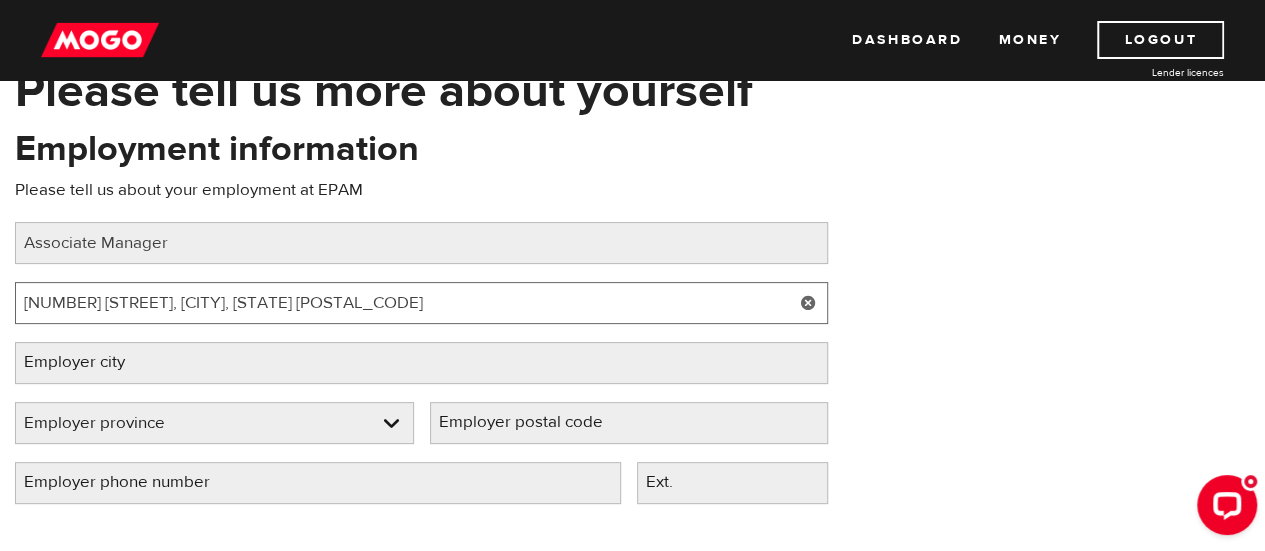 drag, startPoint x: 138, startPoint y: 298, endPoint x: 666, endPoint y: 311, distance: 528.16003 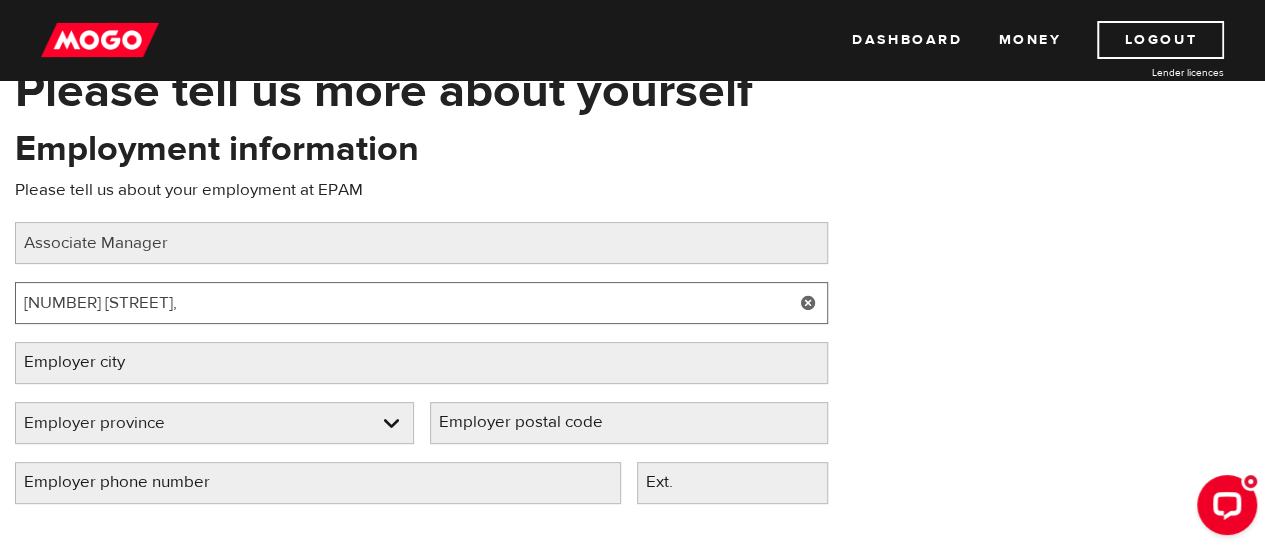 type on "[NUMBER] [STREET]," 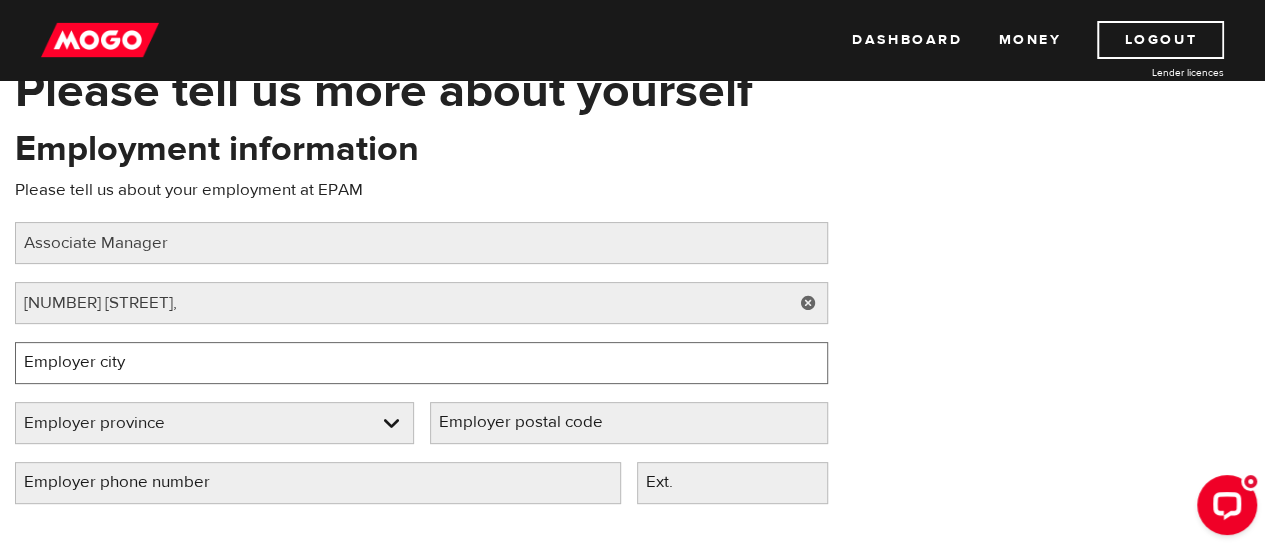 click on "Employer city" at bounding box center [421, 363] 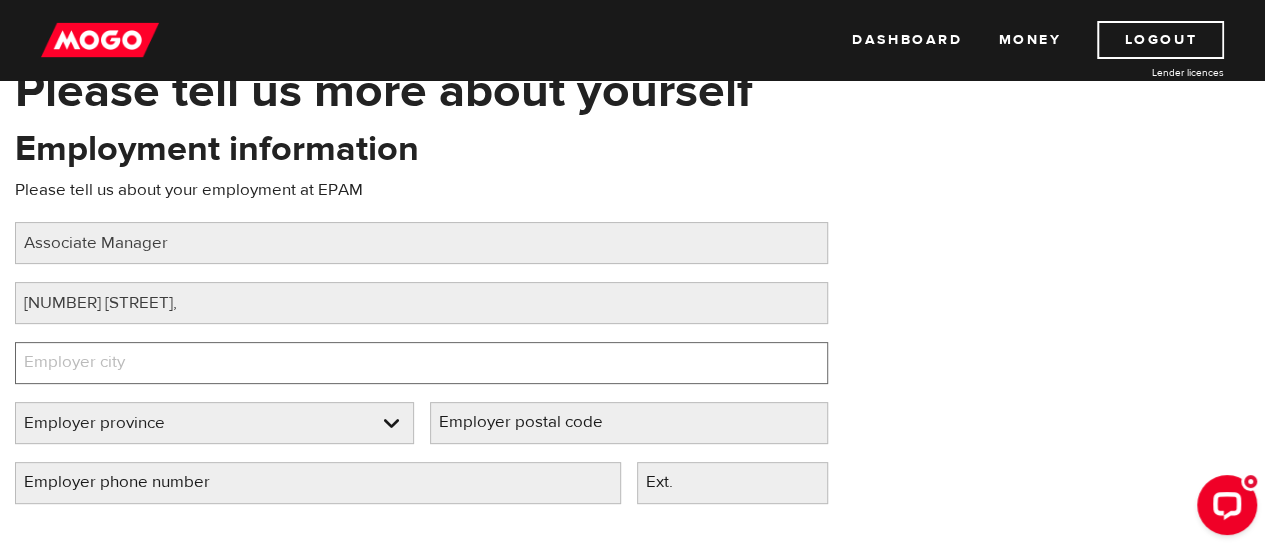 paste on "[CITY], [STATE] [POSTAL_CODE]" 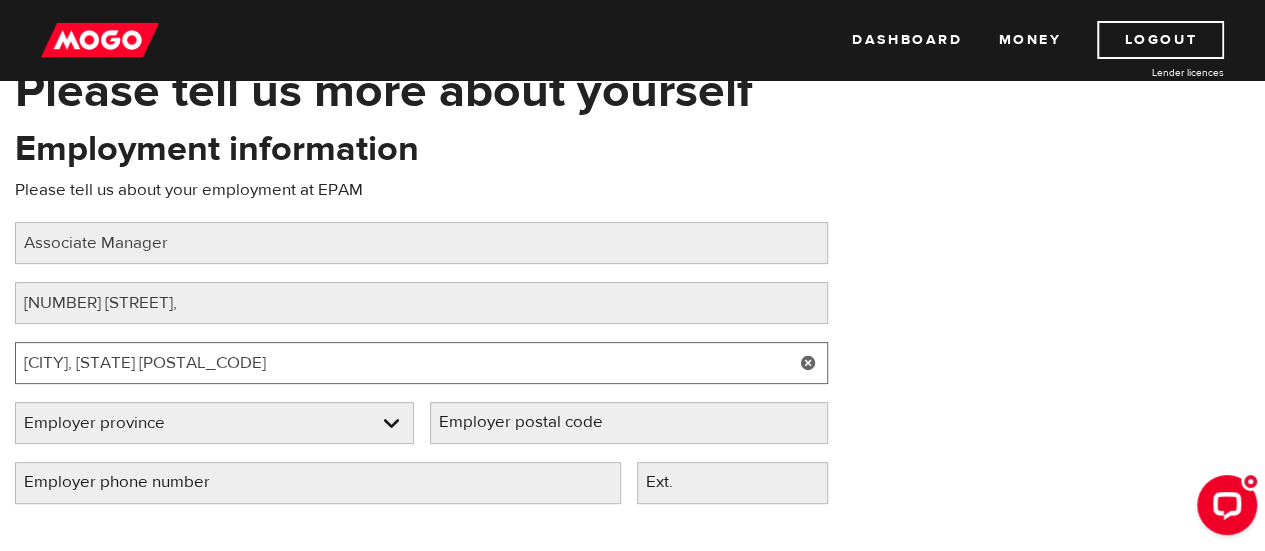 type on "[CITY], [STATE] [POSTAL_CODE]" 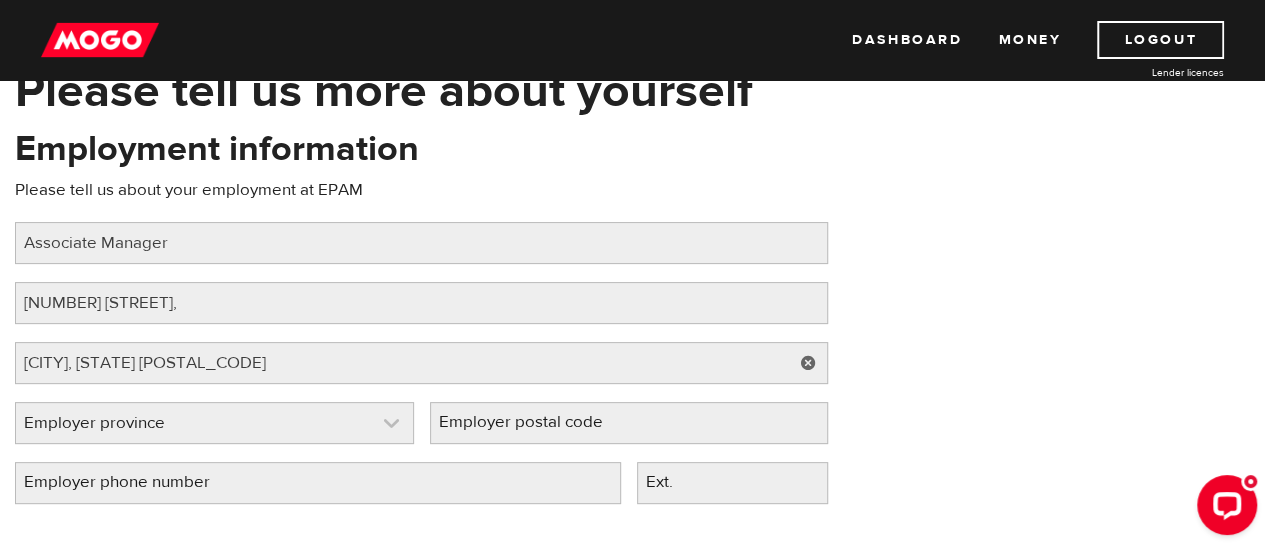 click at bounding box center [214, 423] 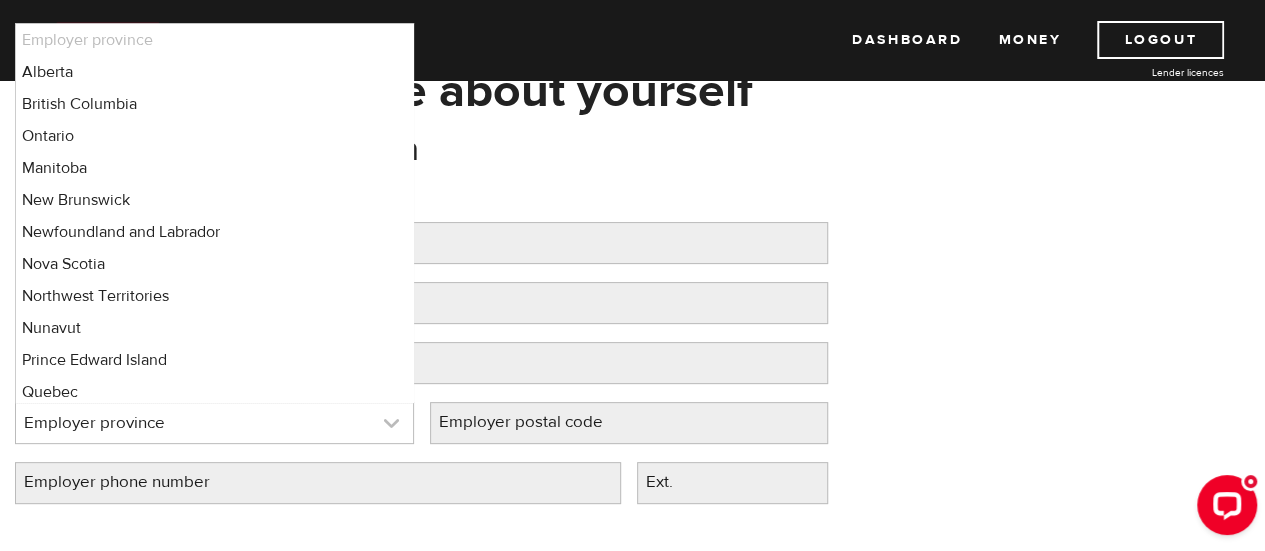 type 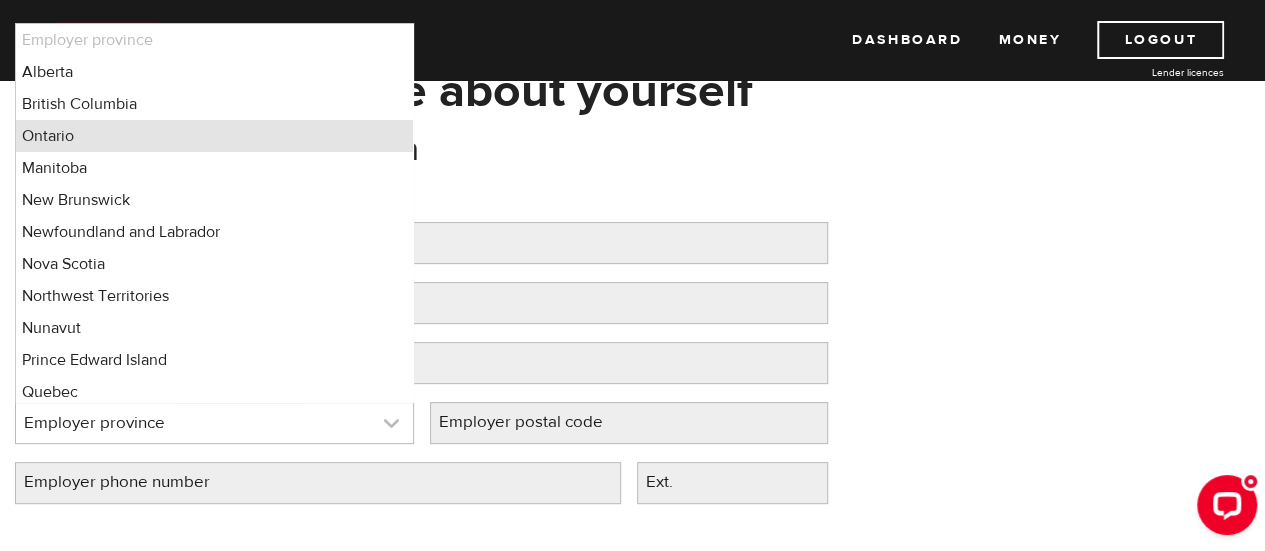 type 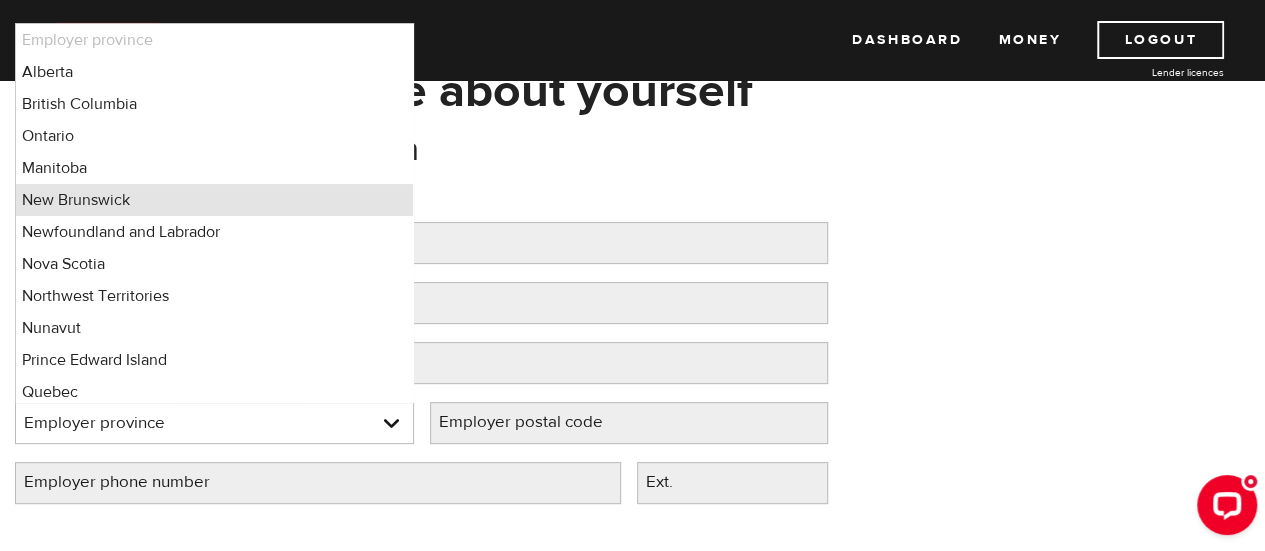 scroll, scrollTop: 5, scrollLeft: 0, axis: vertical 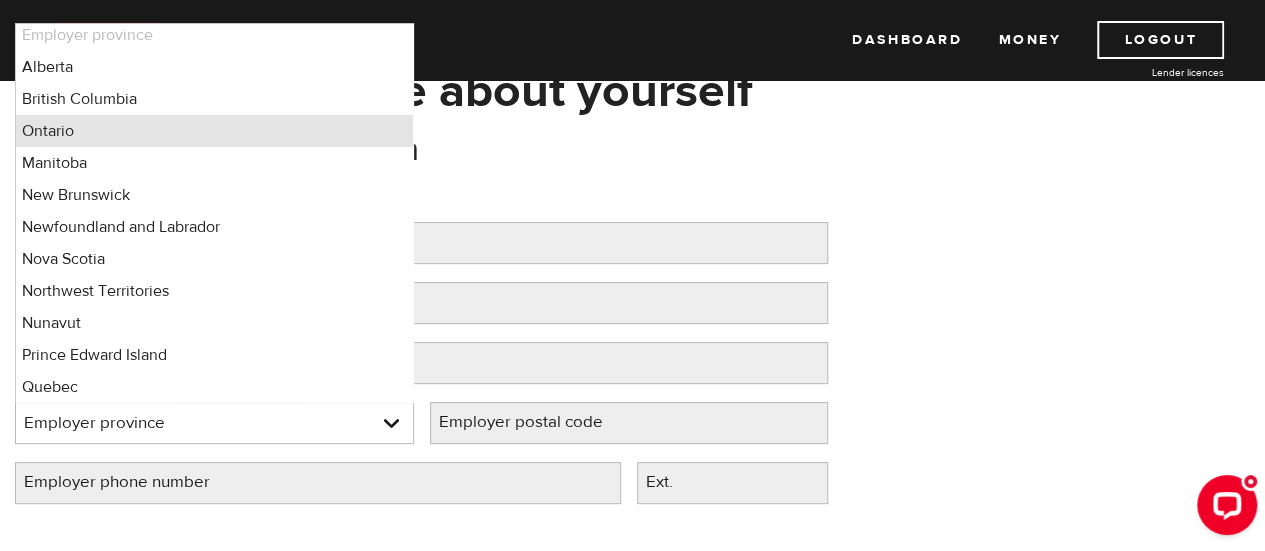 click on "Ontario" at bounding box center (214, 131) 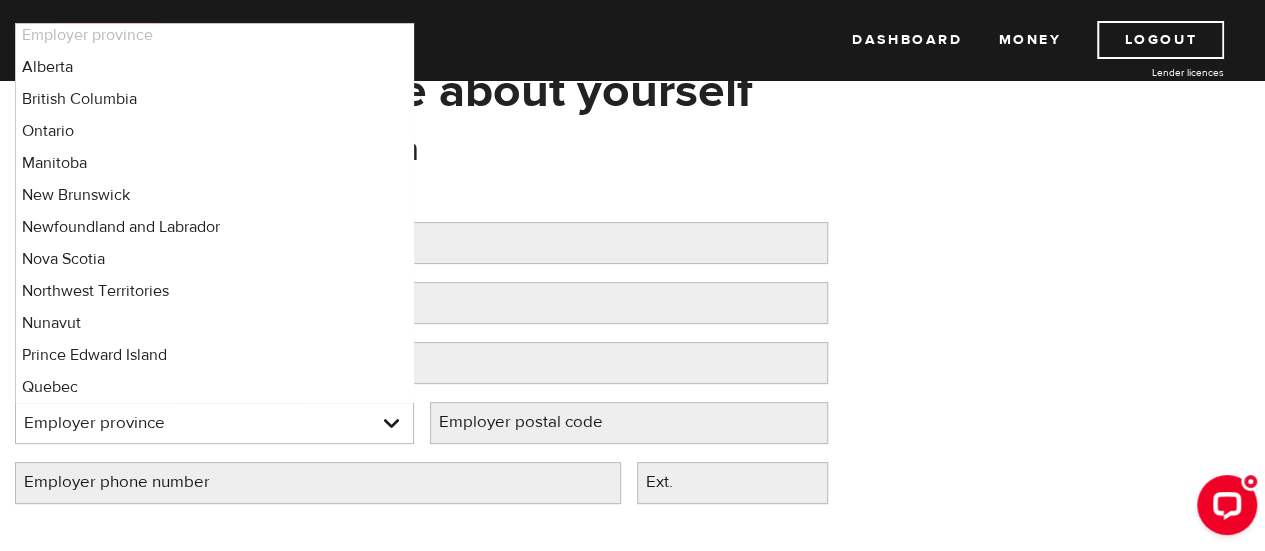 select on "ON" 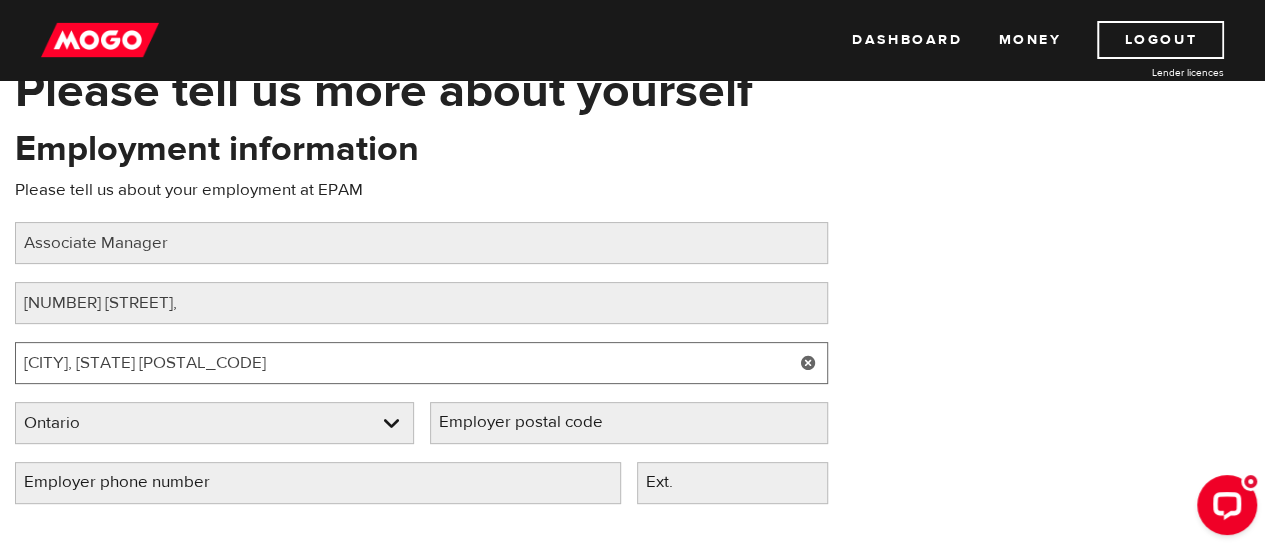drag, startPoint x: 133, startPoint y: 365, endPoint x: 522, endPoint y: 323, distance: 391.26077 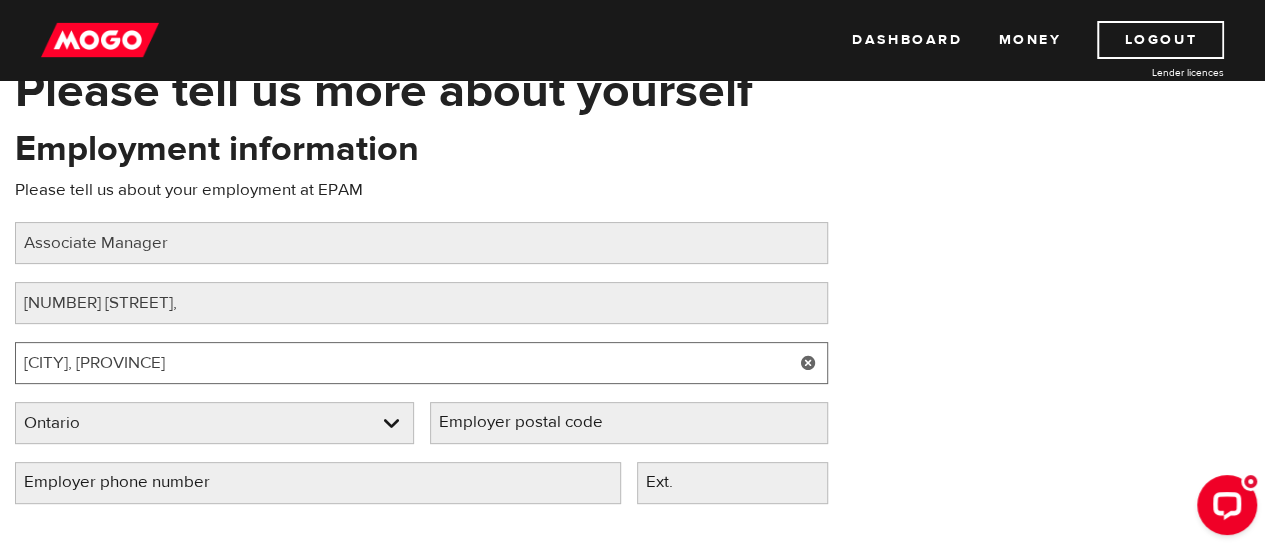 type on "Kitchener, ON" 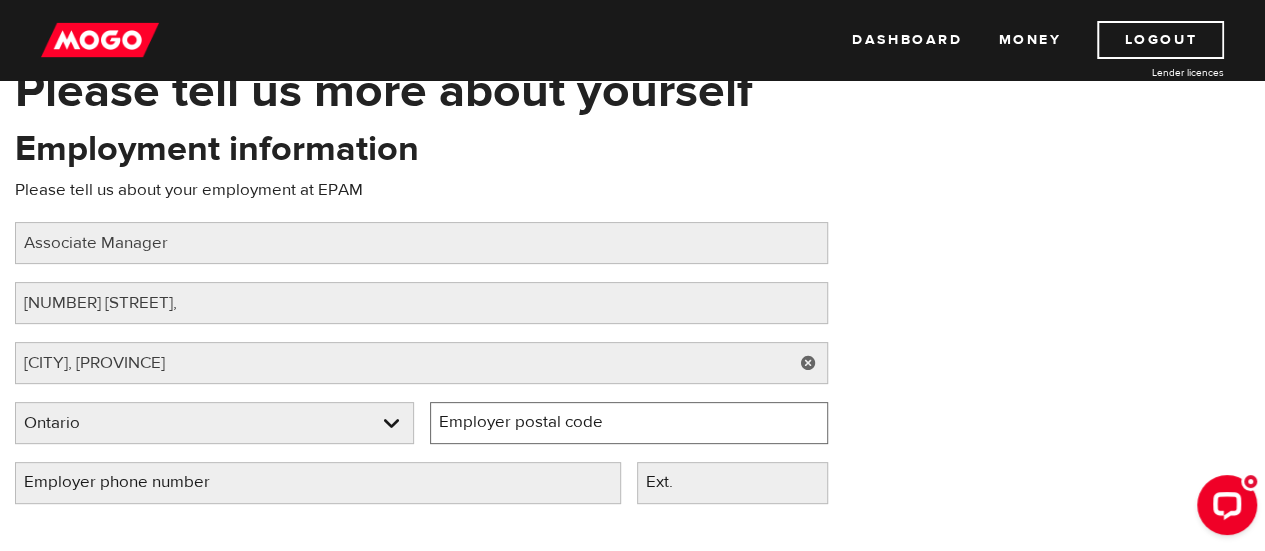 click on "Employer postal code" at bounding box center [629, 423] 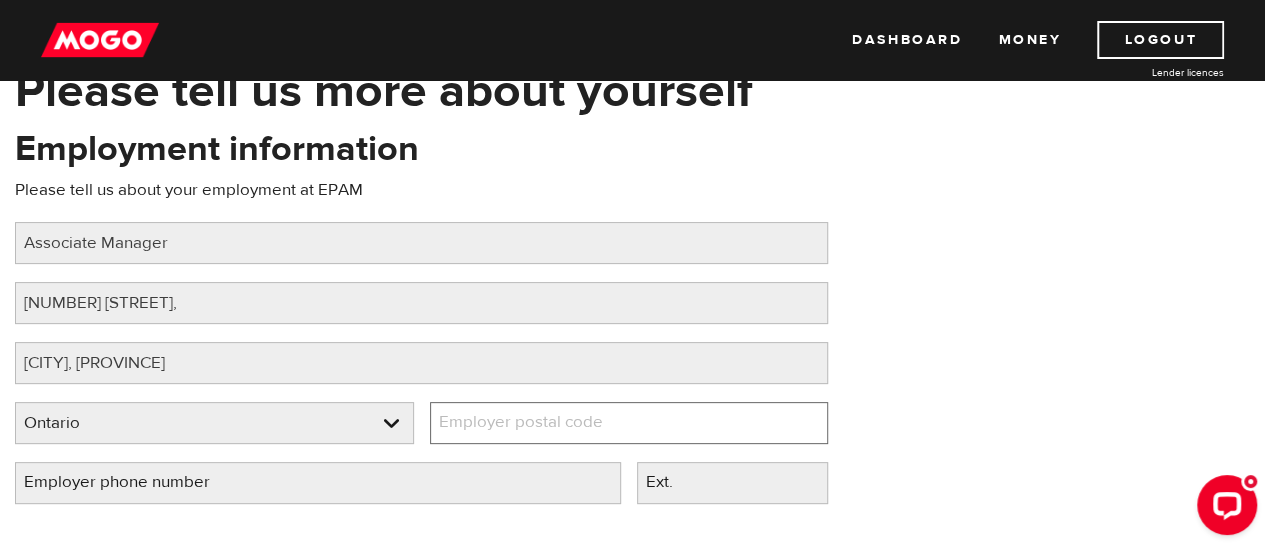 paste on "N2G 1B9" 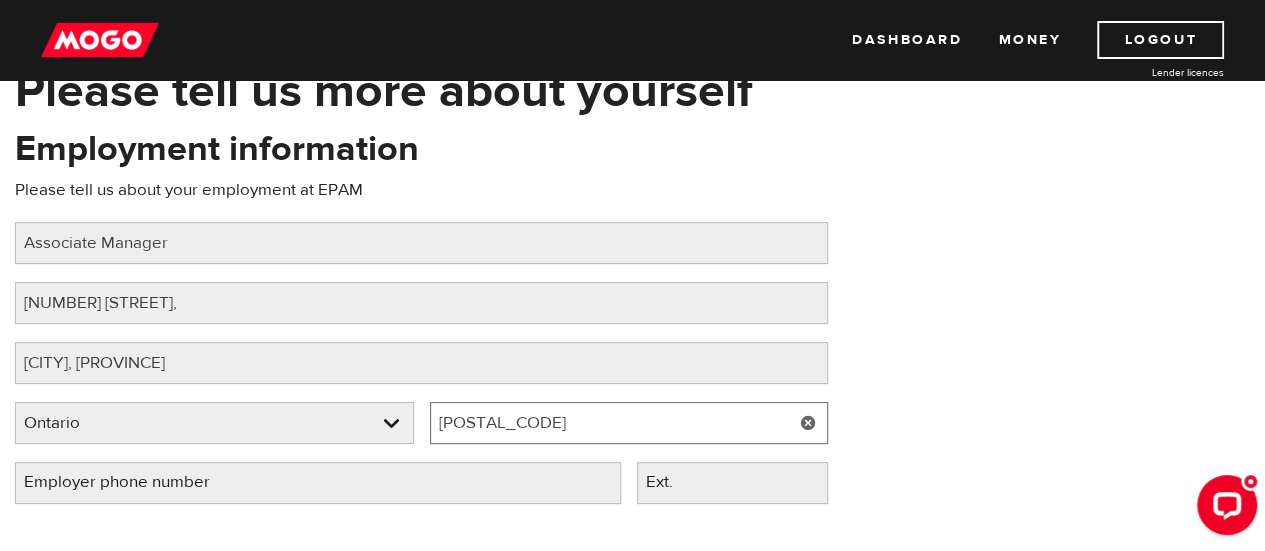 type on "N2G 1B9" 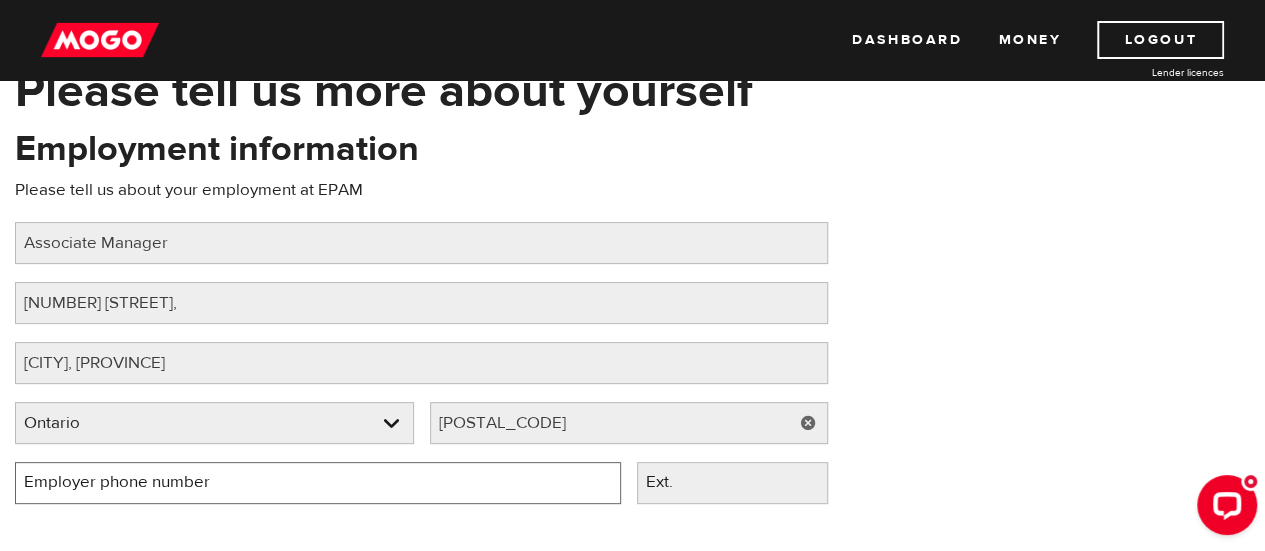 click on "Employer phone number" at bounding box center [318, 483] 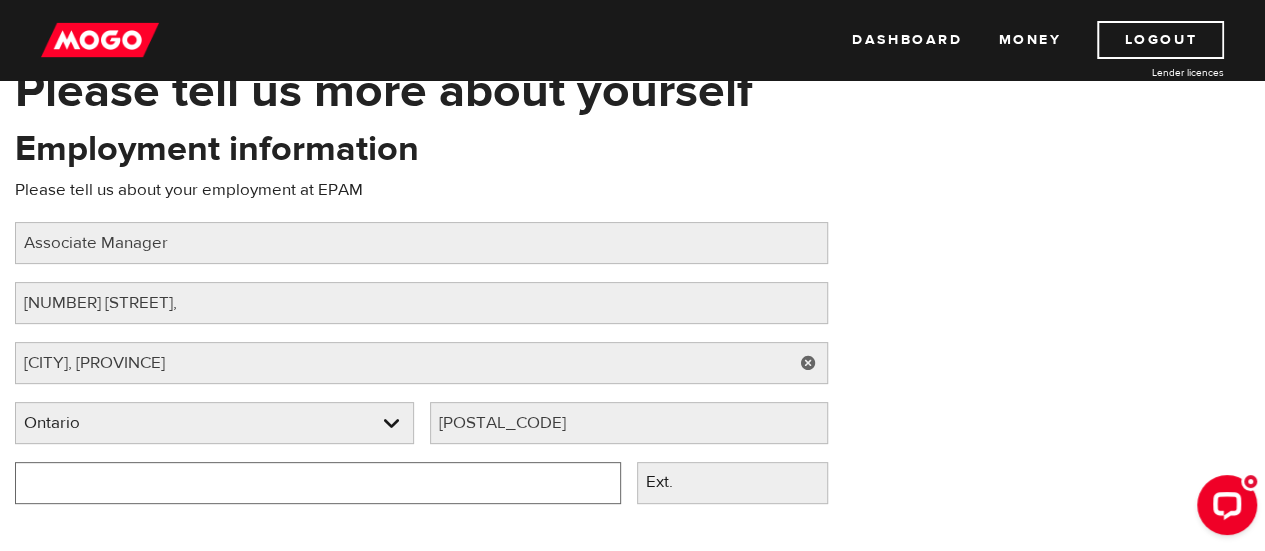 type on "(647) 931-6912" 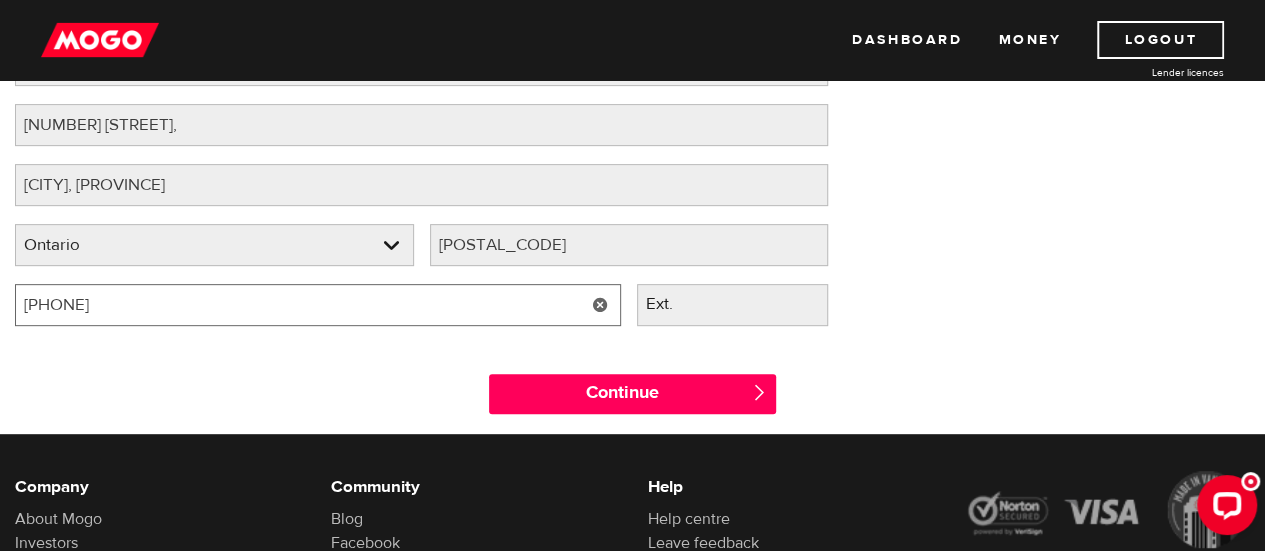 scroll, scrollTop: 351, scrollLeft: 0, axis: vertical 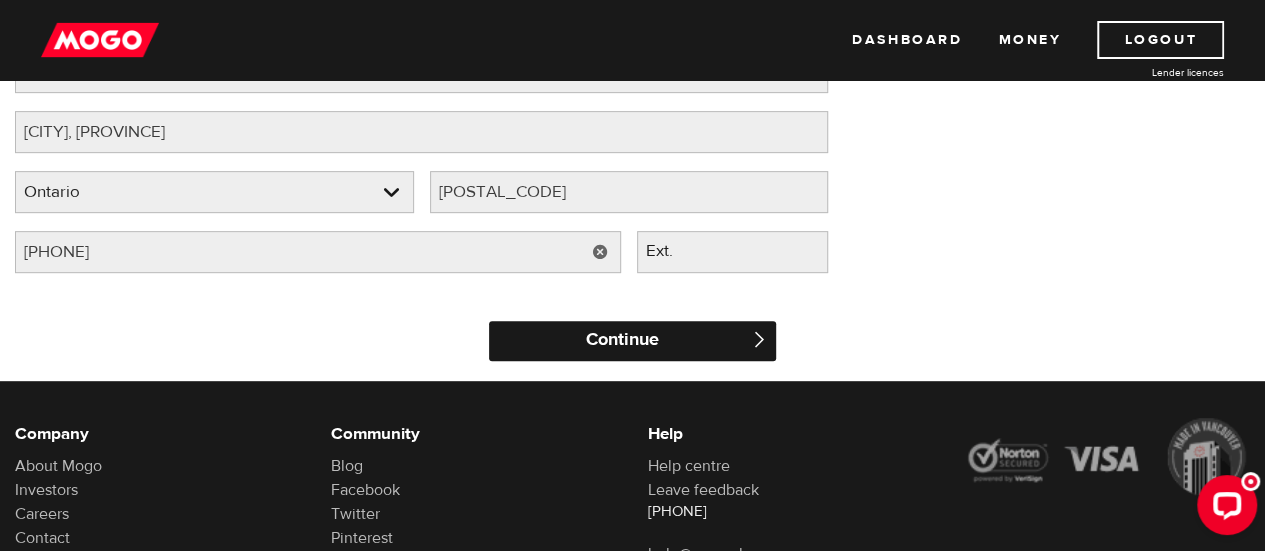 click on "Continue" at bounding box center [632, 341] 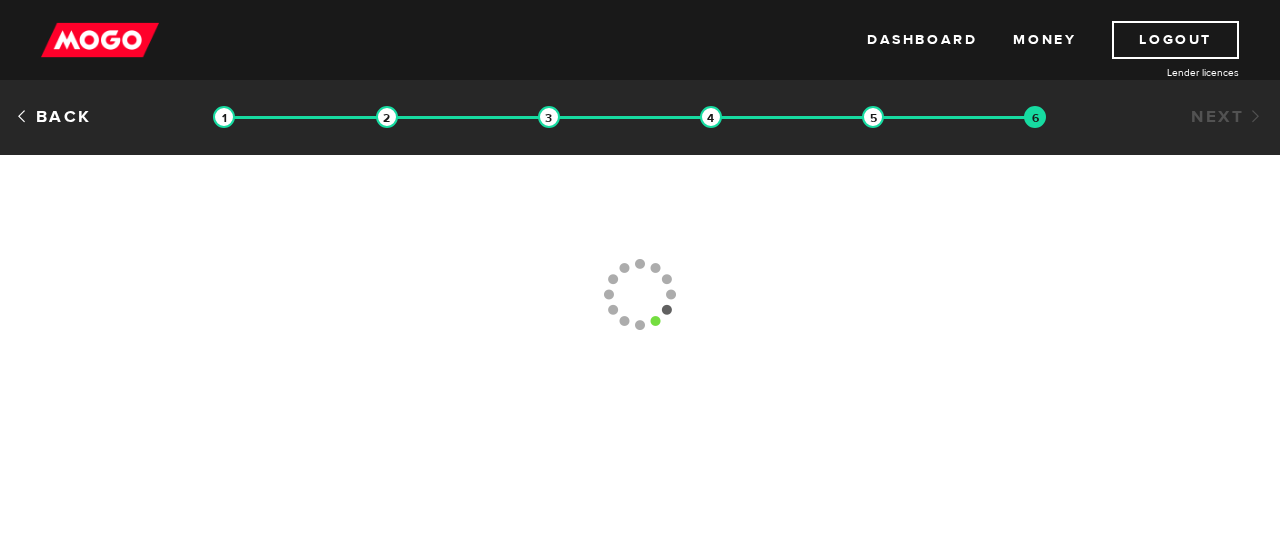 scroll, scrollTop: 0, scrollLeft: 0, axis: both 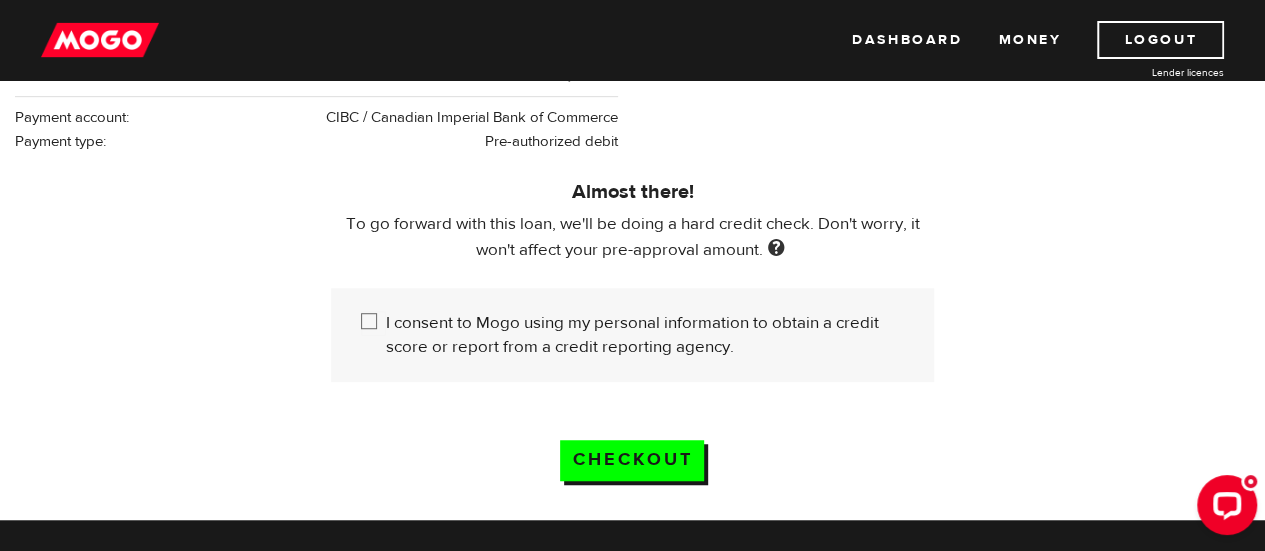 click on "I consent to Mogo using my personal information to obtain a credit score or report from a credit reporting agency." at bounding box center [373, 323] 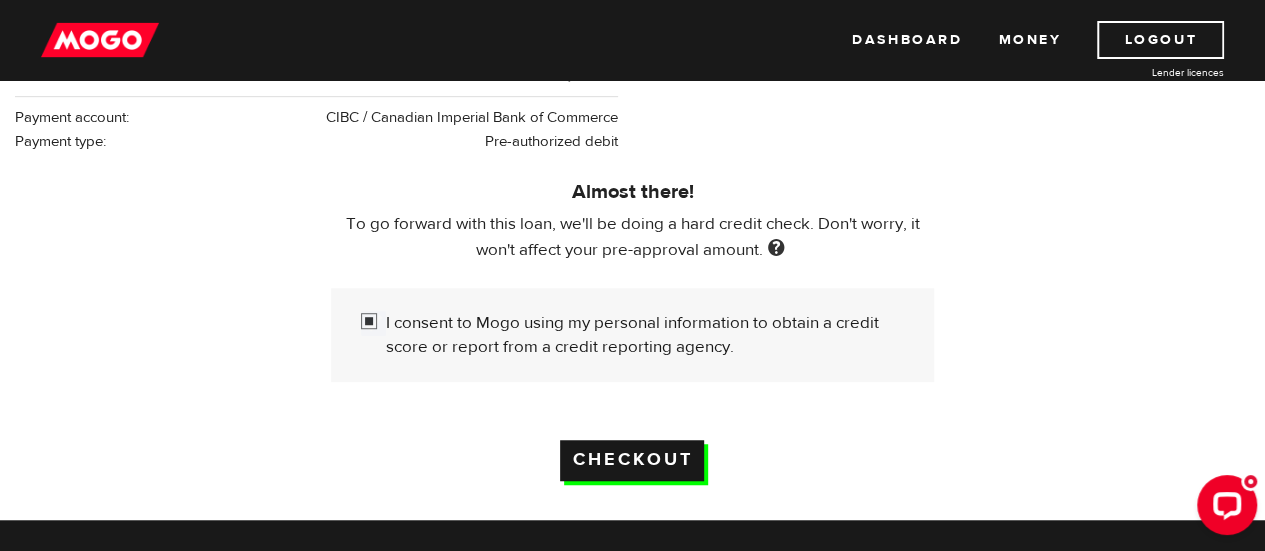 click on "Checkout" at bounding box center [632, 460] 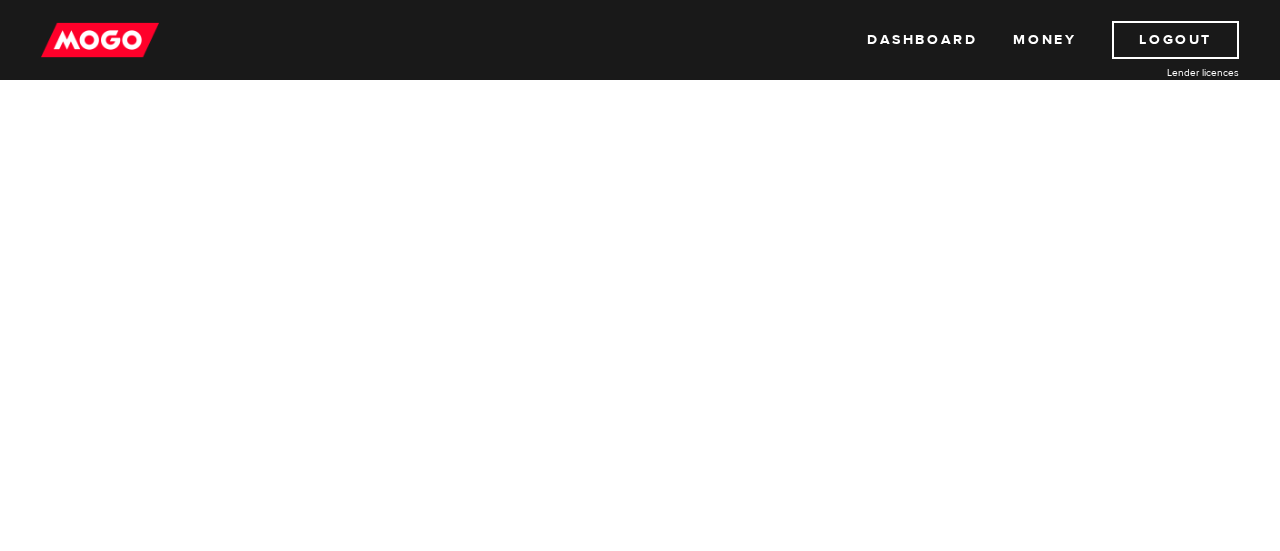scroll, scrollTop: 0, scrollLeft: 0, axis: both 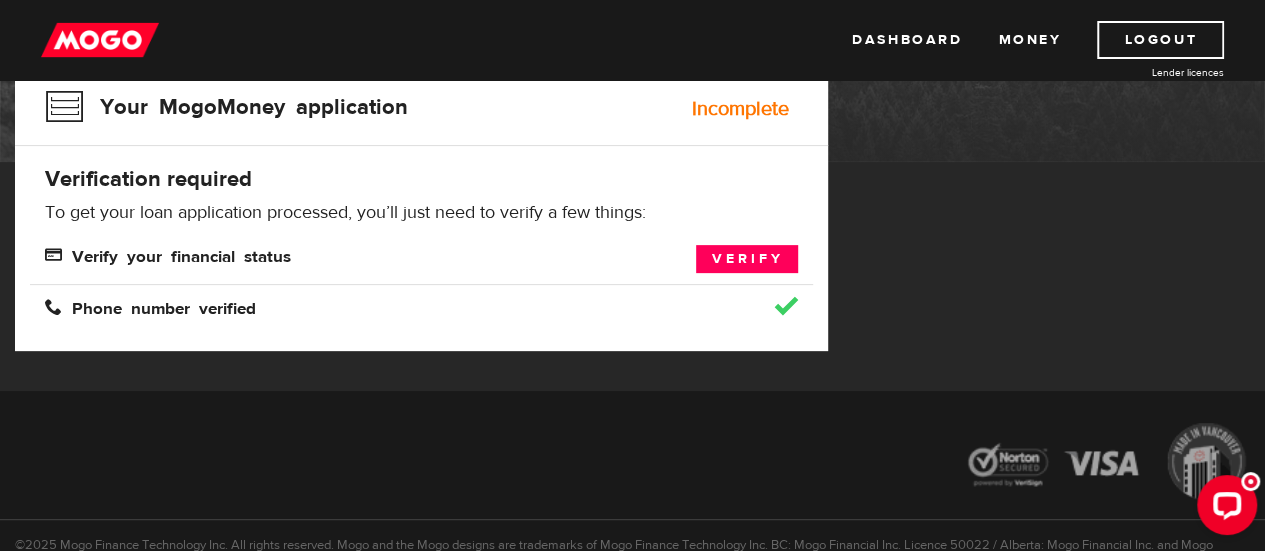 click on "Verify your financial status" at bounding box center [168, 254] 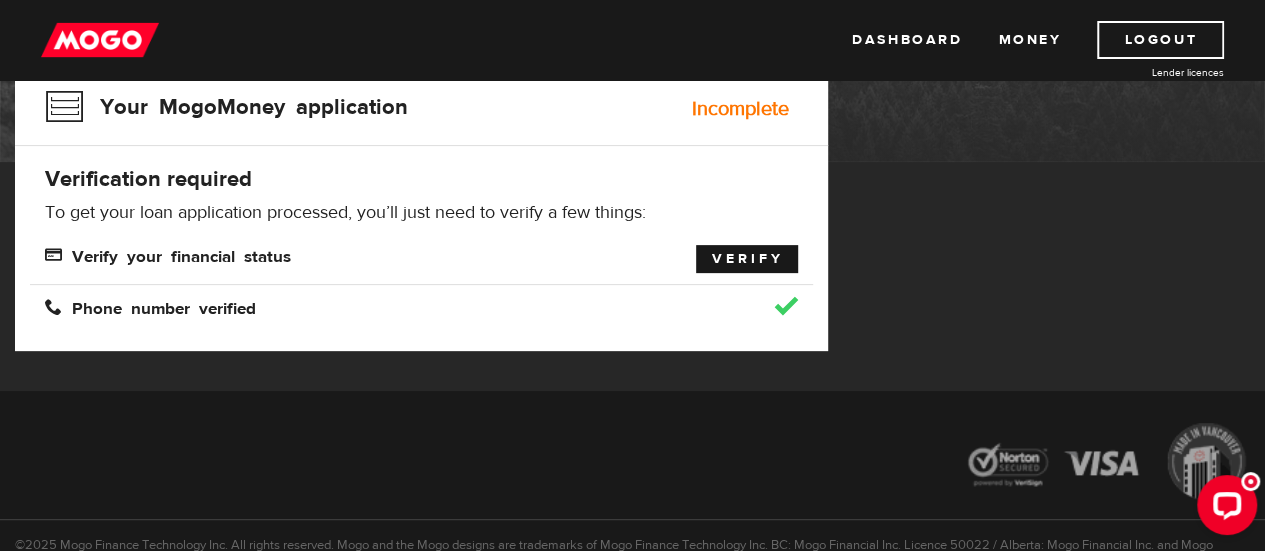 click on "Verify" at bounding box center (747, 259) 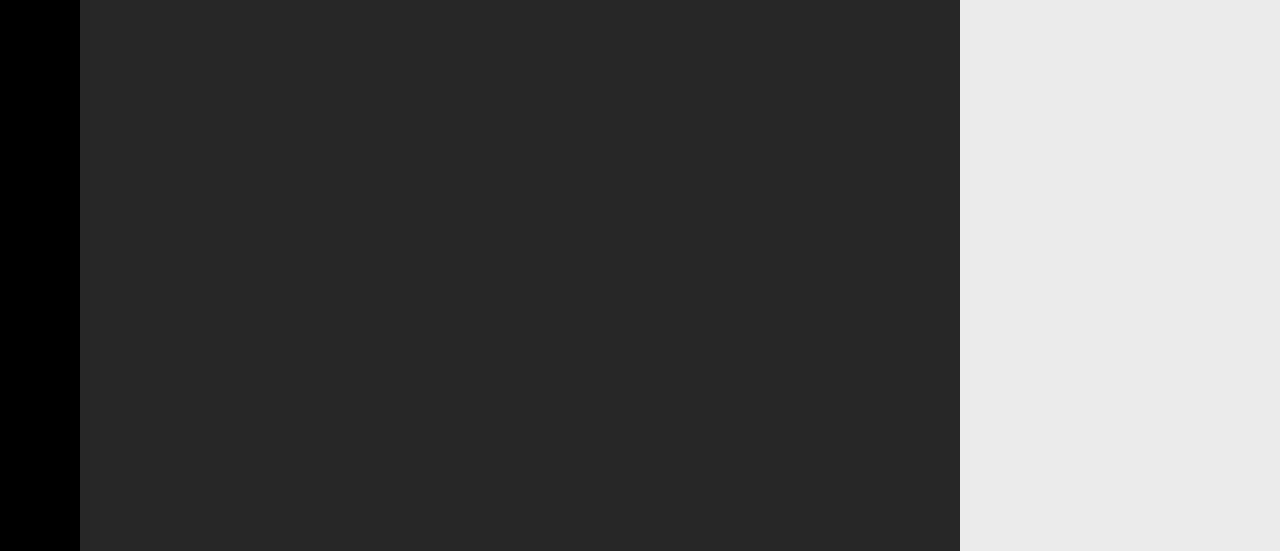 scroll, scrollTop: 0, scrollLeft: 0, axis: both 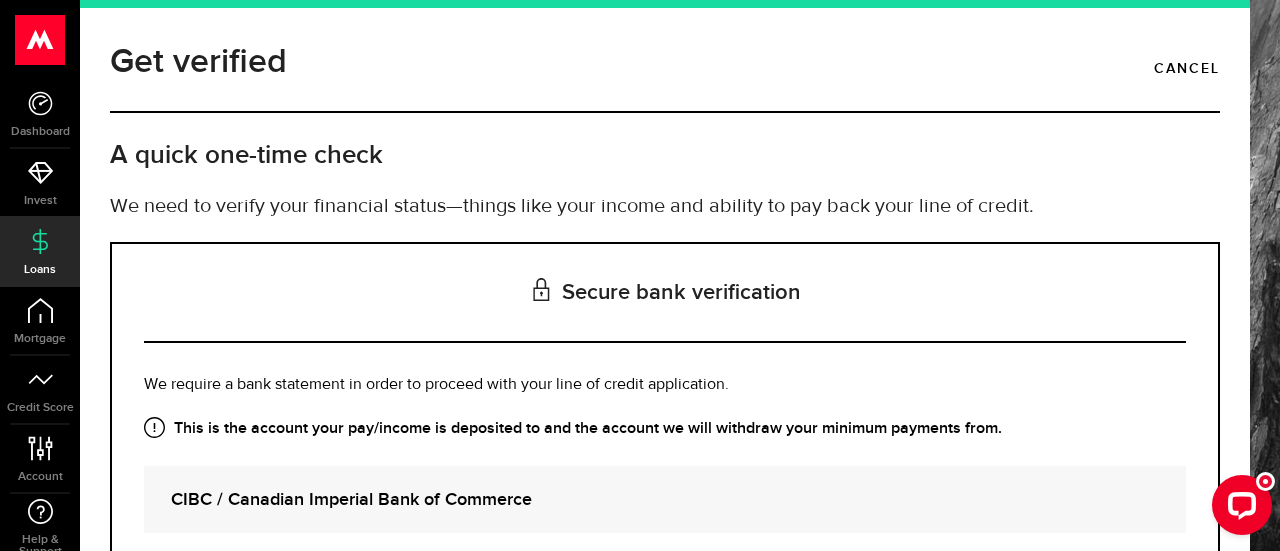 click on "A quick one-time check" at bounding box center (665, 155) 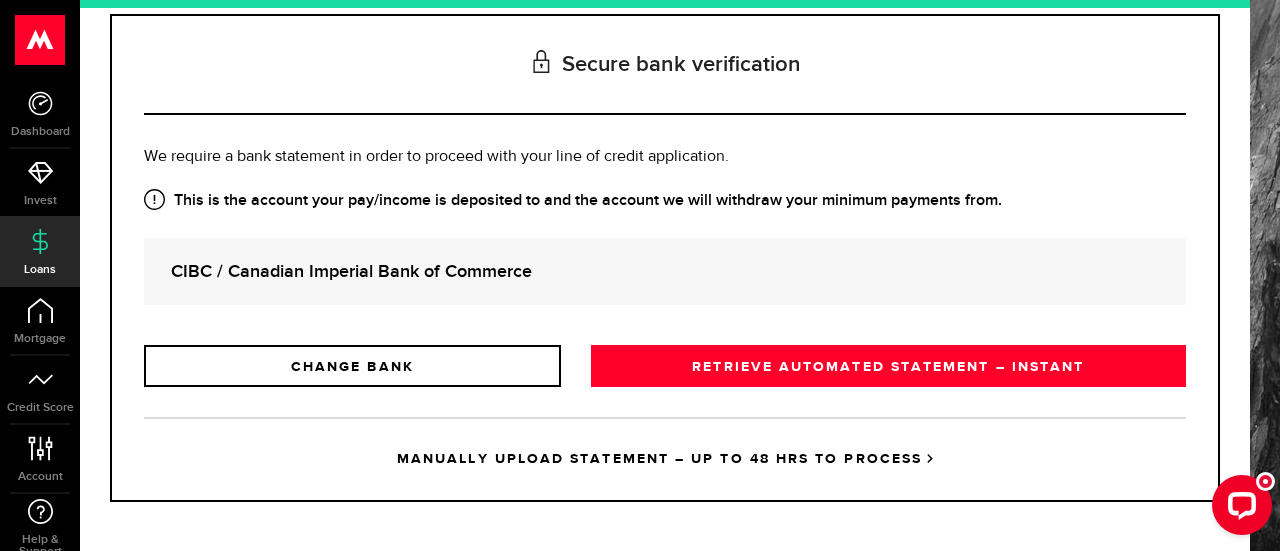 scroll, scrollTop: 236, scrollLeft: 0, axis: vertical 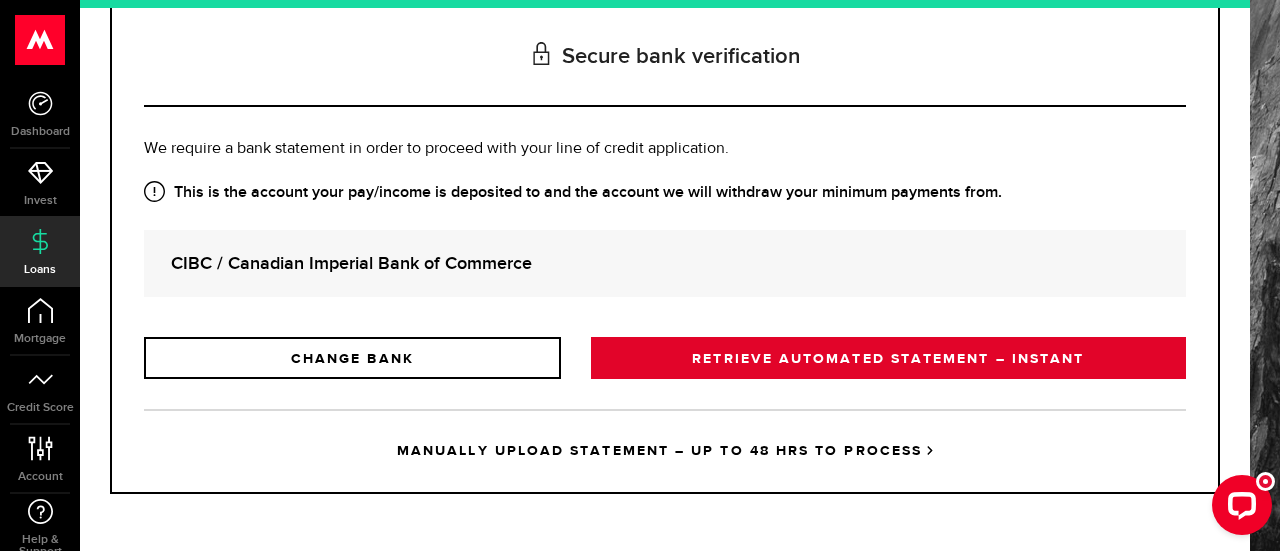 click on "RETRIEVE AUTOMATED STATEMENT – INSTANT" at bounding box center [888, 358] 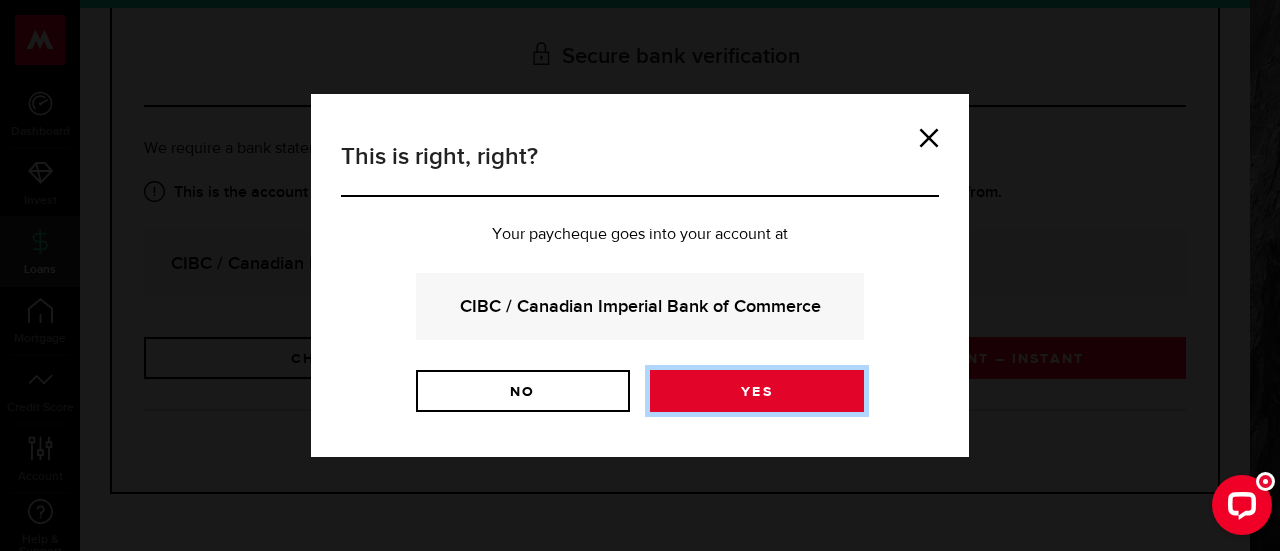 click on "Yes" at bounding box center [757, 391] 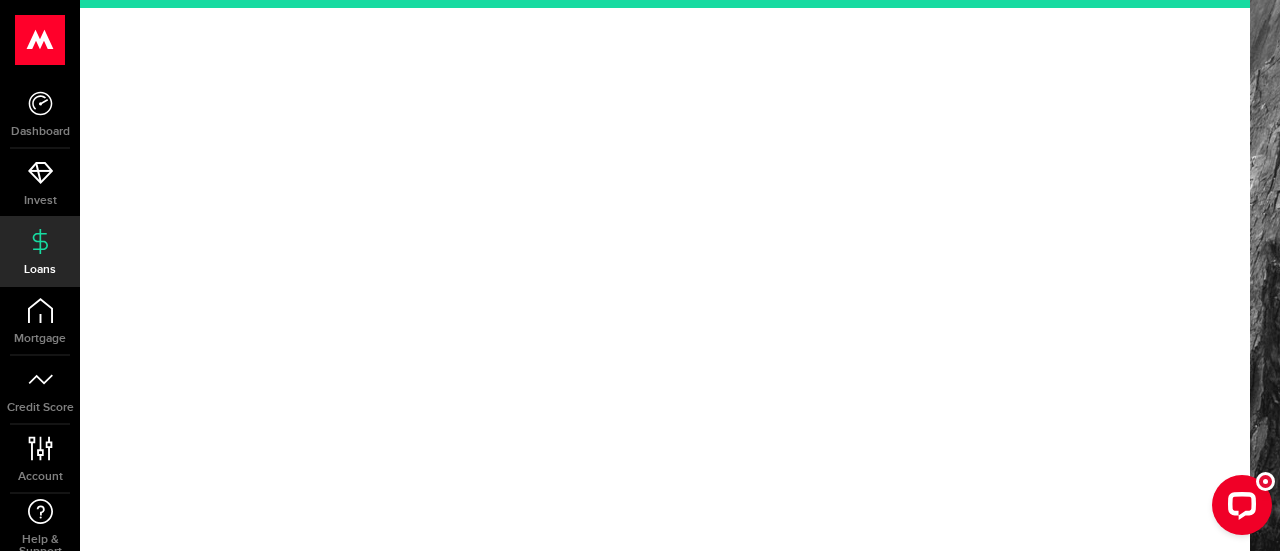 scroll, scrollTop: 0, scrollLeft: 0, axis: both 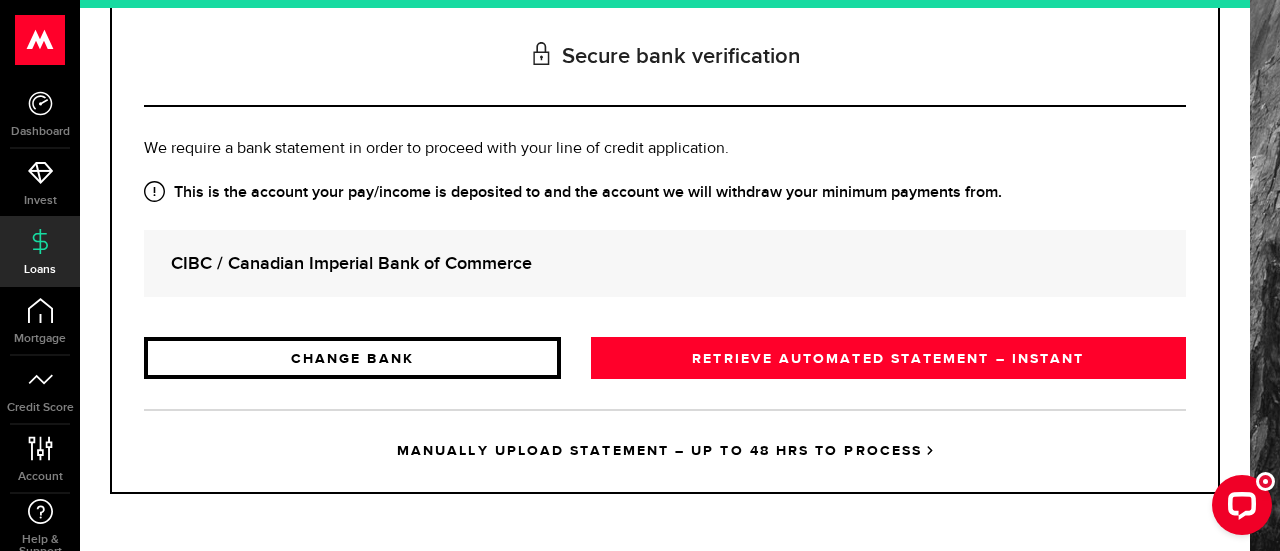 click on "CHANGE BANK" at bounding box center [352, 358] 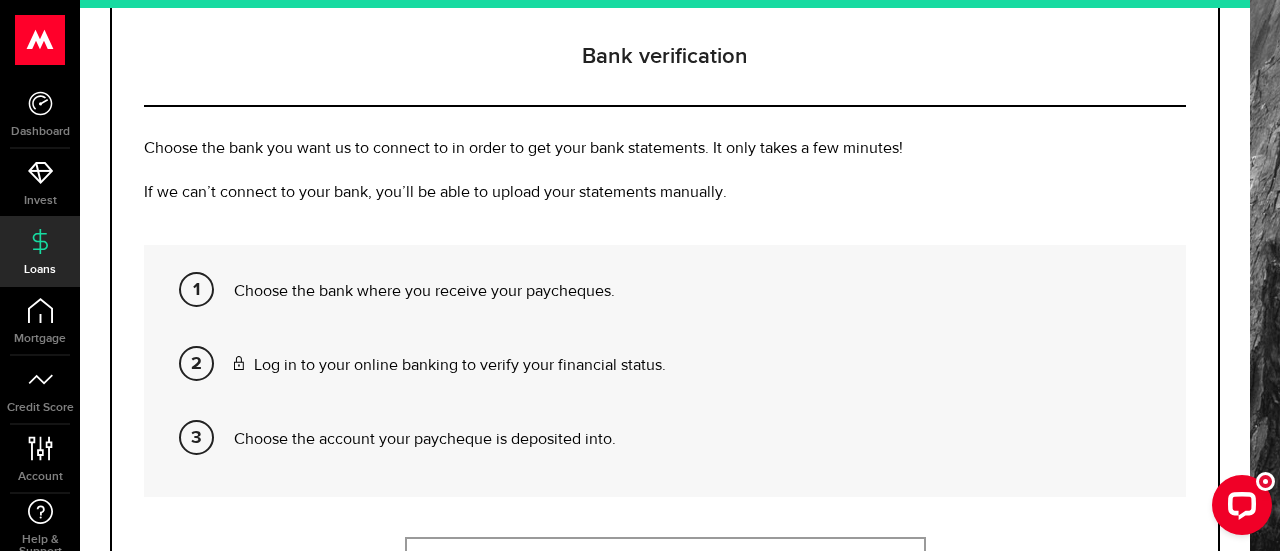 scroll, scrollTop: 0, scrollLeft: 0, axis: both 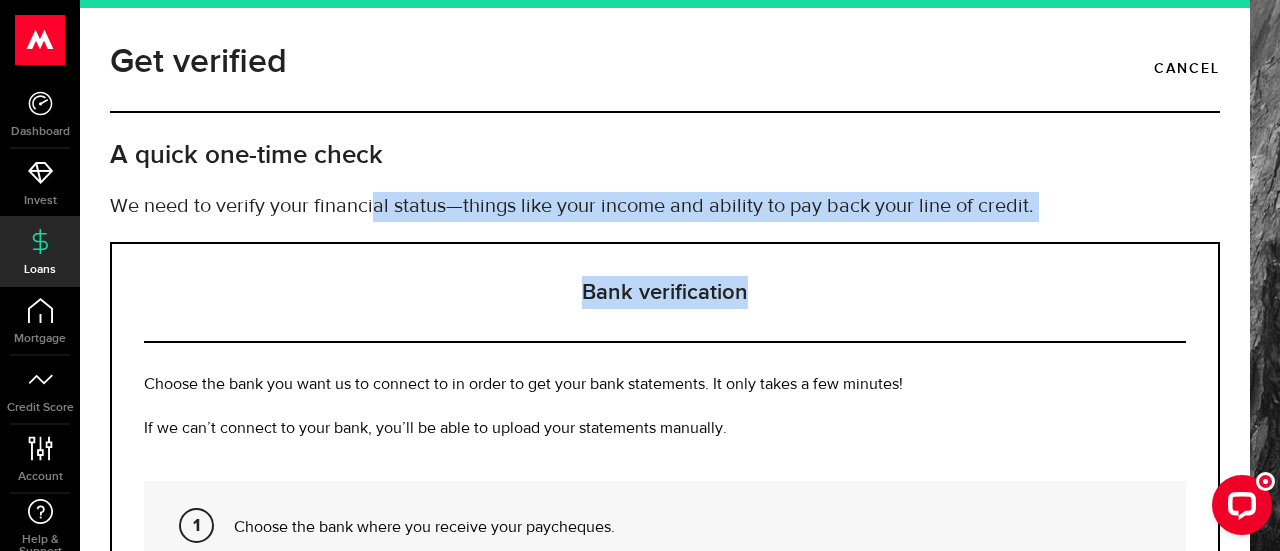 drag, startPoint x: 1251, startPoint y: 183, endPoint x: 1240, endPoint y: 291, distance: 108.55874 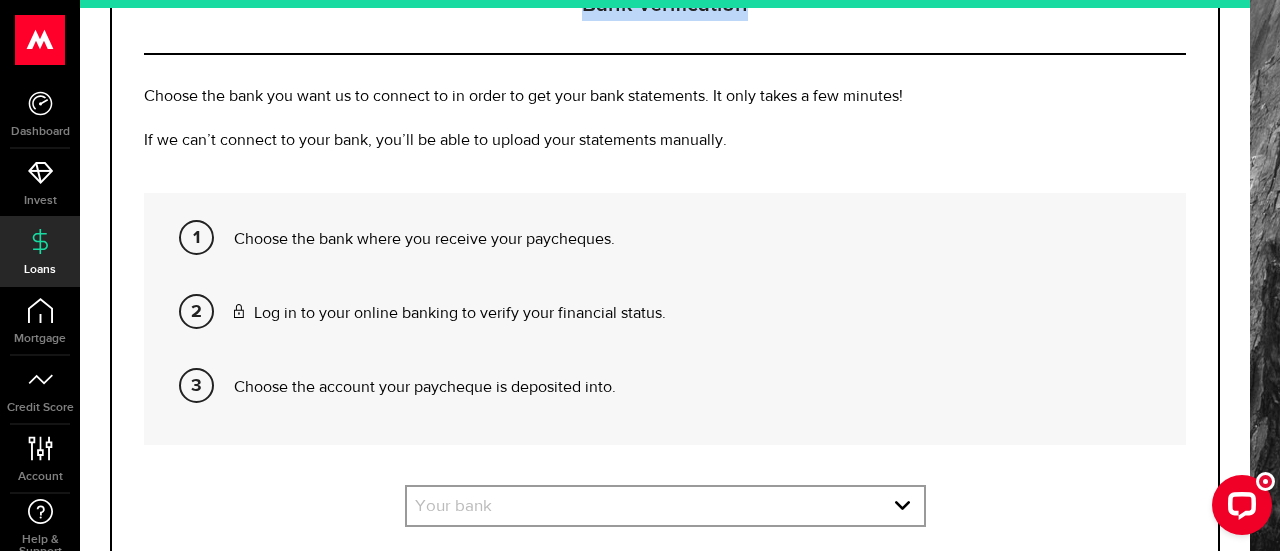 scroll, scrollTop: 358, scrollLeft: 0, axis: vertical 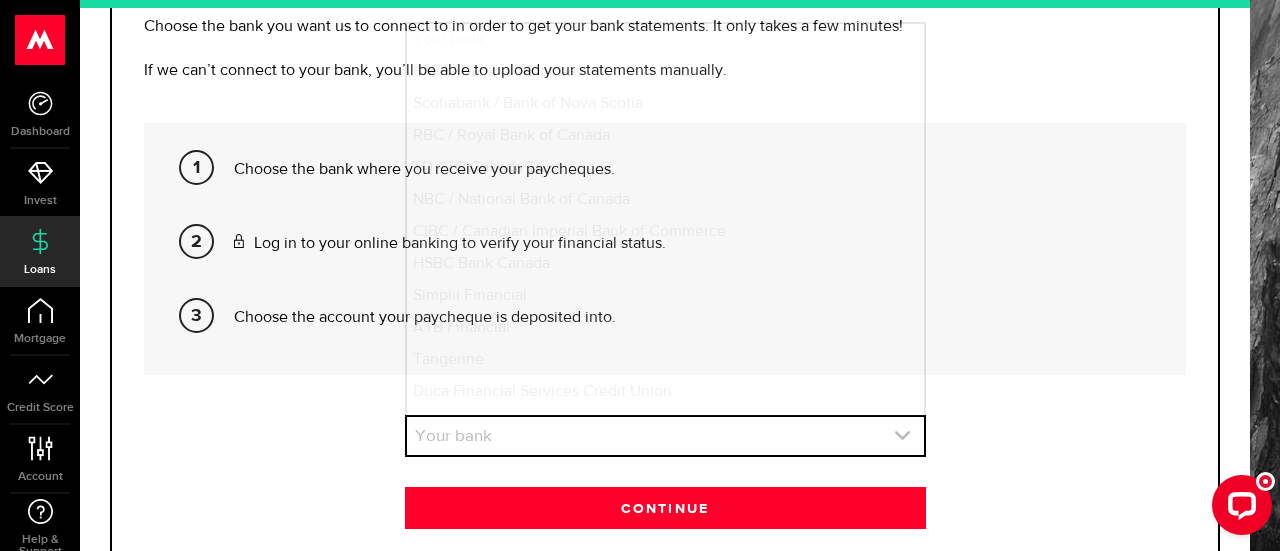 click at bounding box center (665, 436) 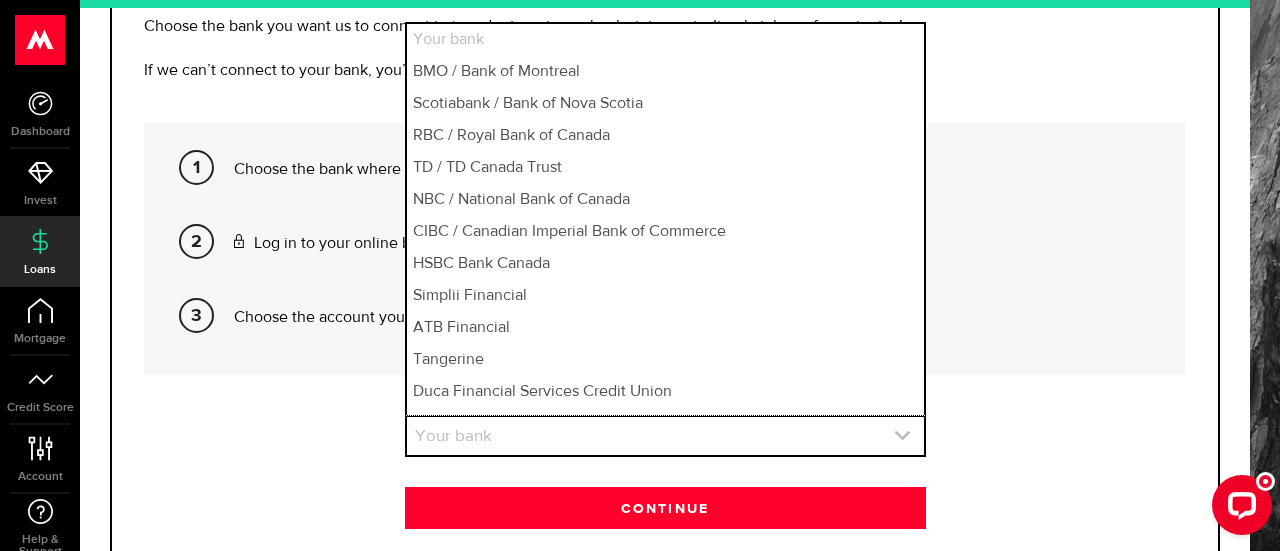 type 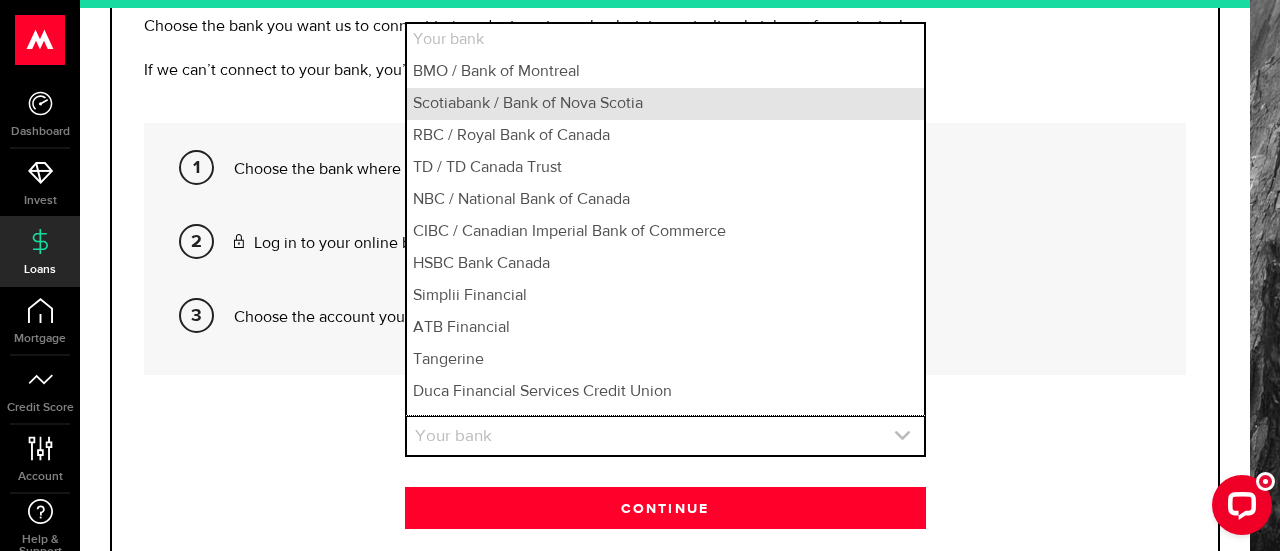 type 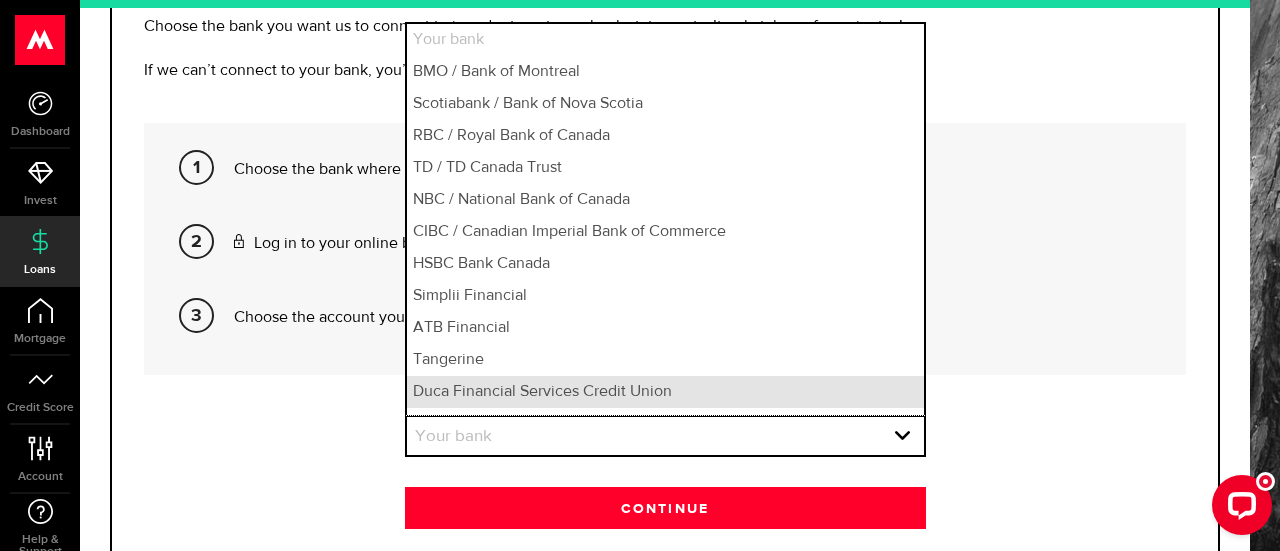 scroll, scrollTop: 24, scrollLeft: 0, axis: vertical 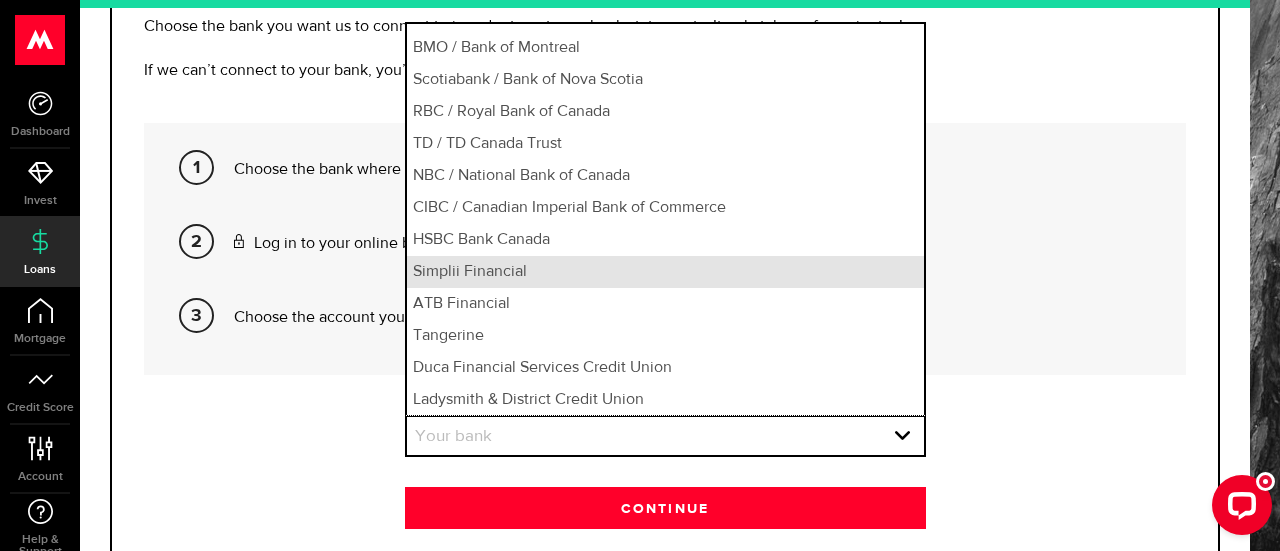 click on "Simplii Financial" at bounding box center (665, 272) 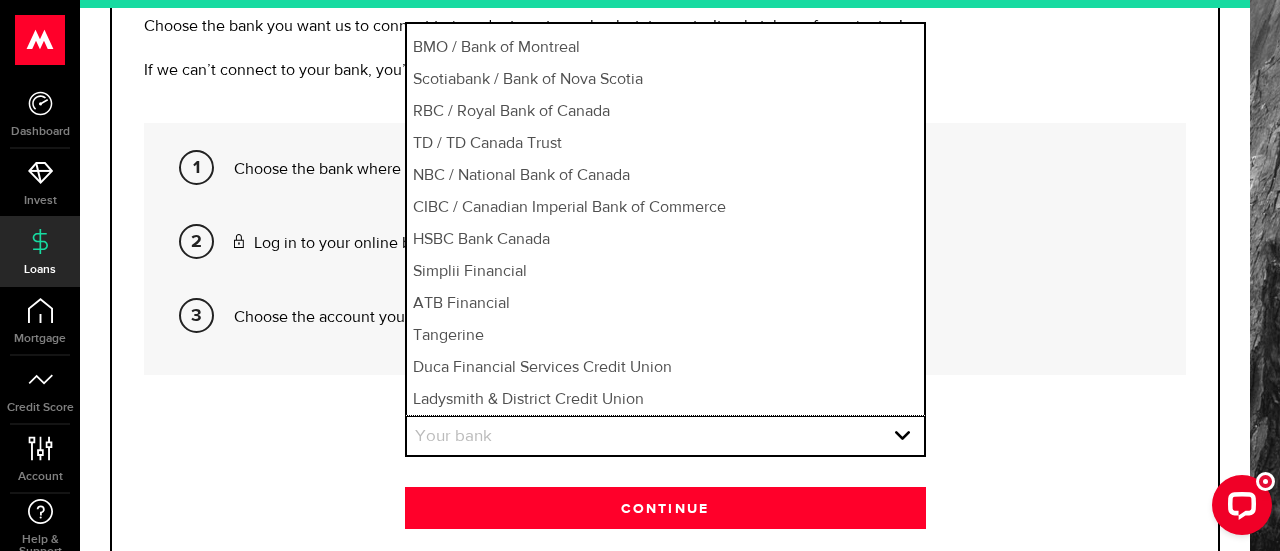 select on "10" 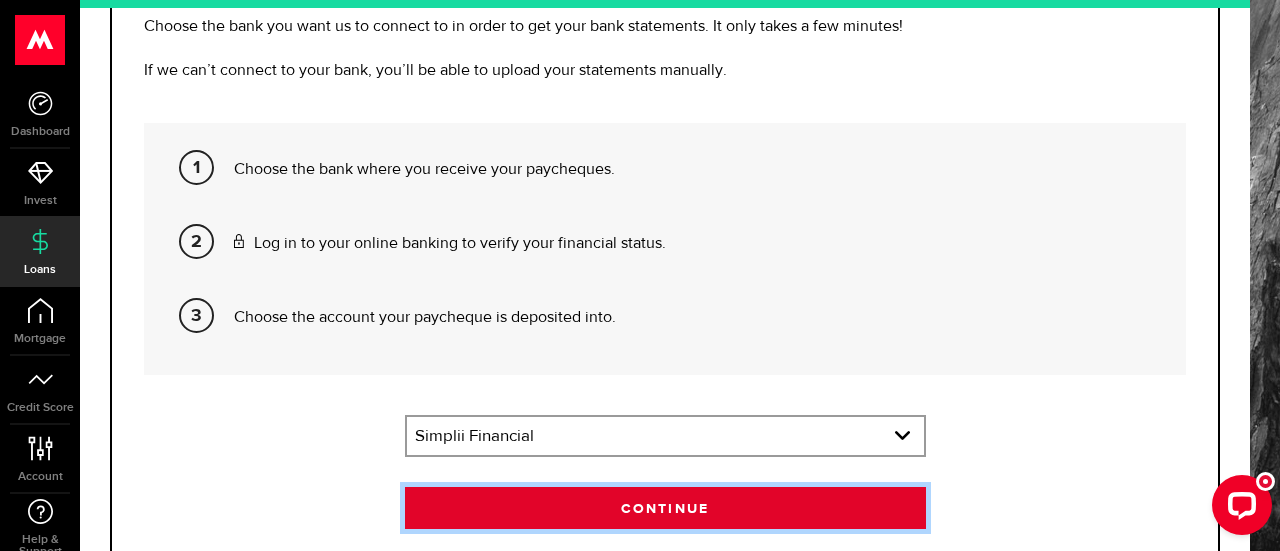click on "Continue" at bounding box center [665, 508] 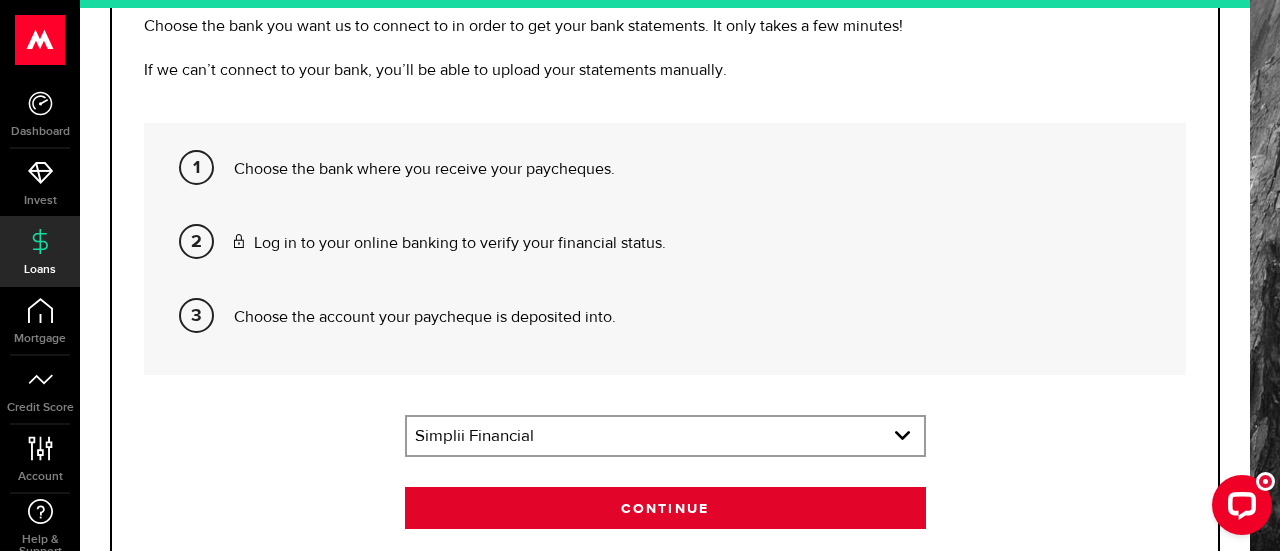 scroll, scrollTop: 0, scrollLeft: 0, axis: both 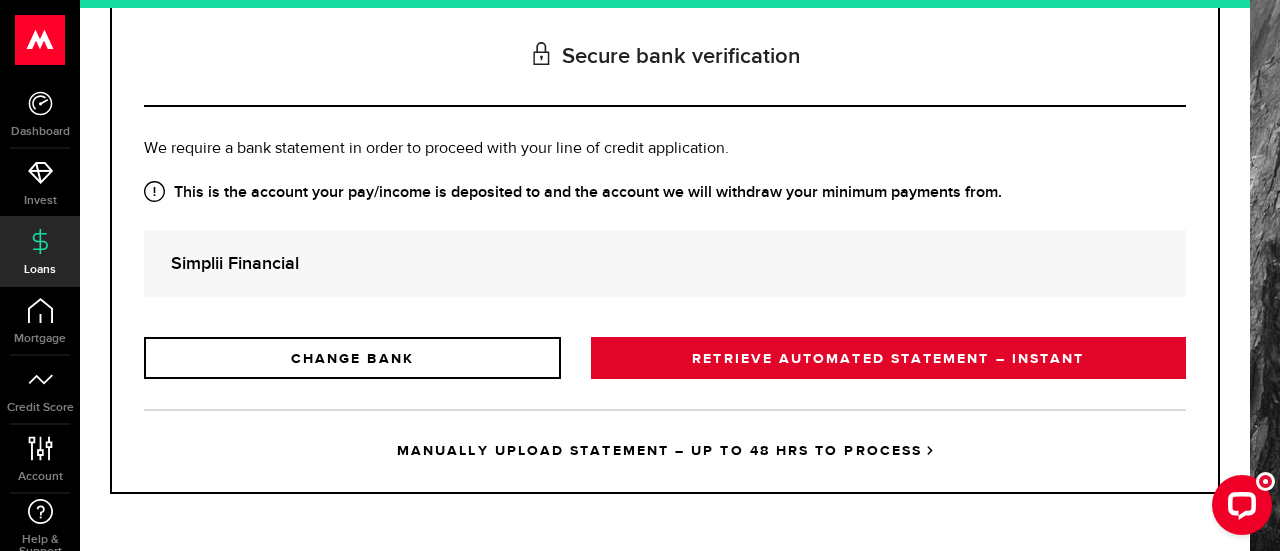 click on "RETRIEVE AUTOMATED STATEMENT – INSTANT" at bounding box center (888, 358) 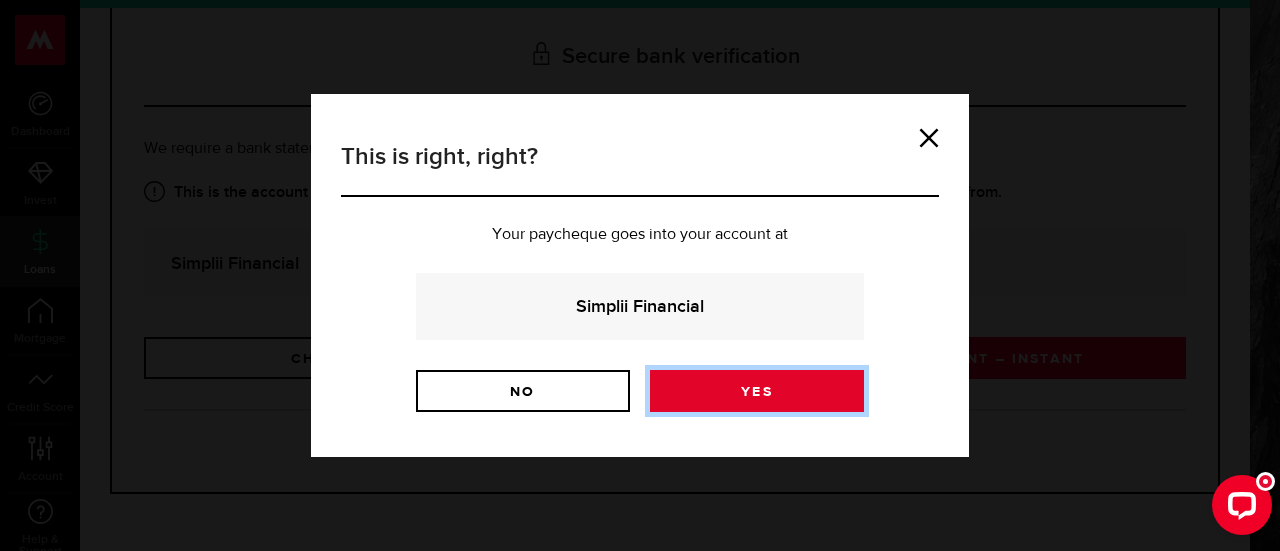 click on "Yes" at bounding box center (757, 391) 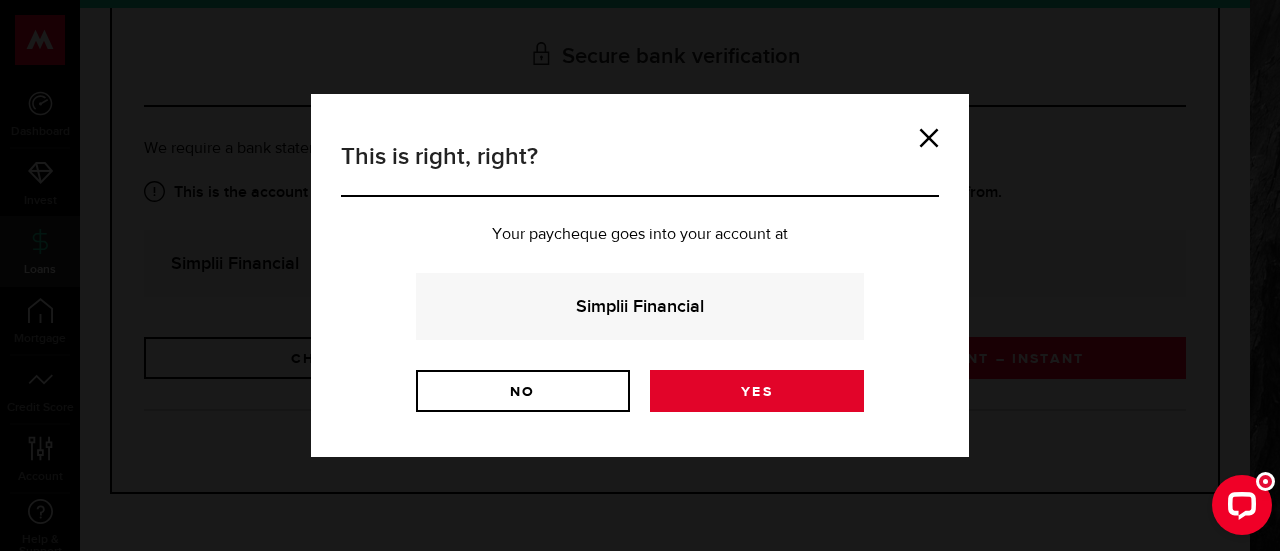 scroll, scrollTop: 0, scrollLeft: 0, axis: both 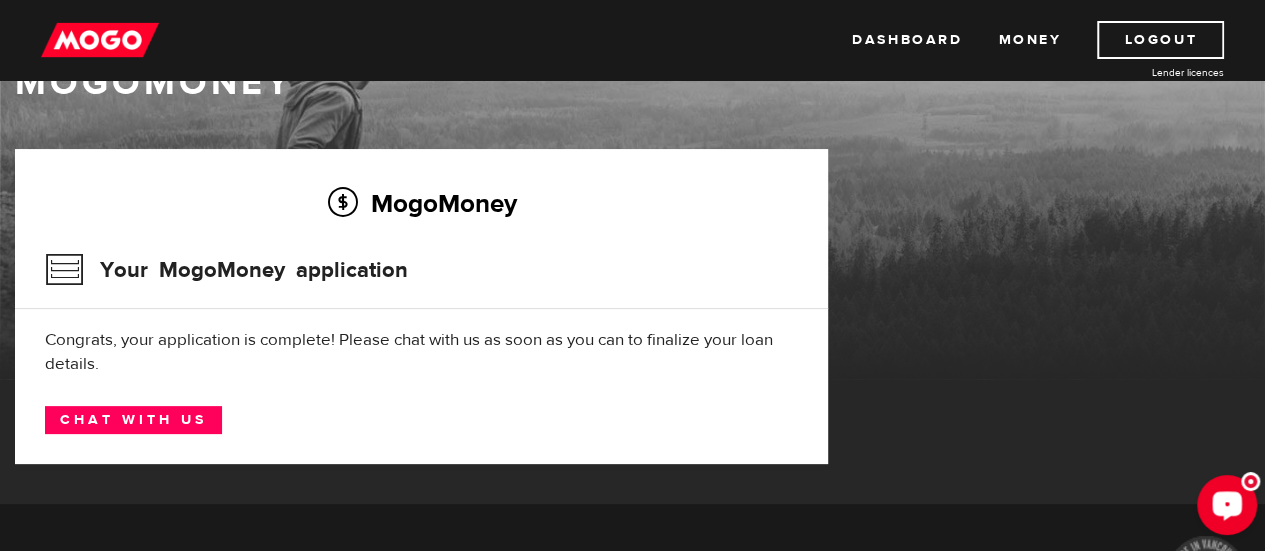 click at bounding box center (1227, 505) 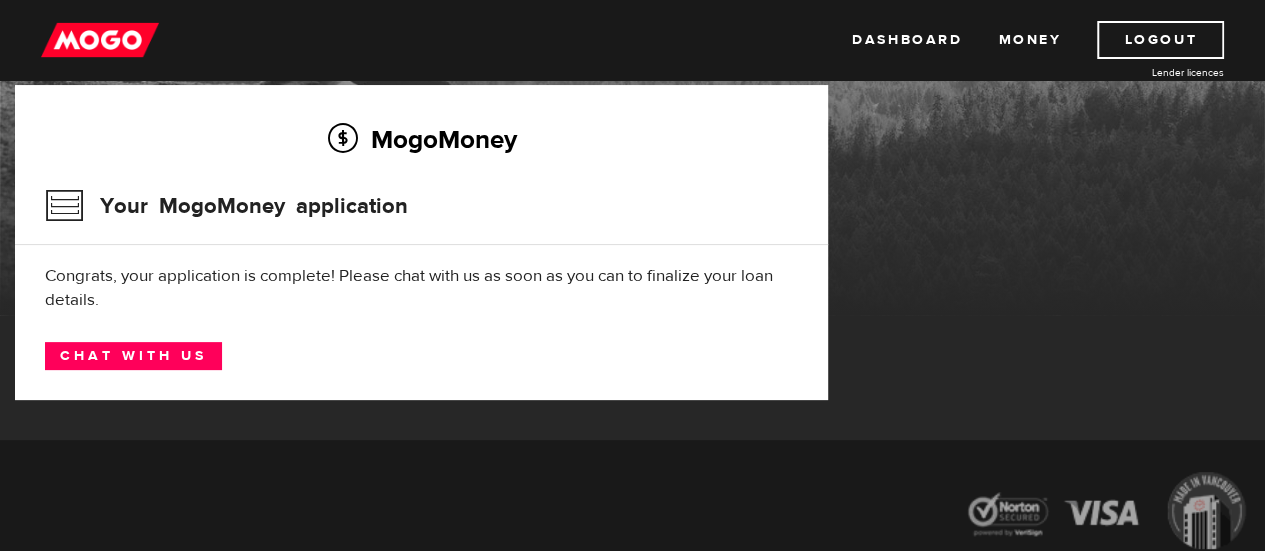 scroll, scrollTop: 65, scrollLeft: 0, axis: vertical 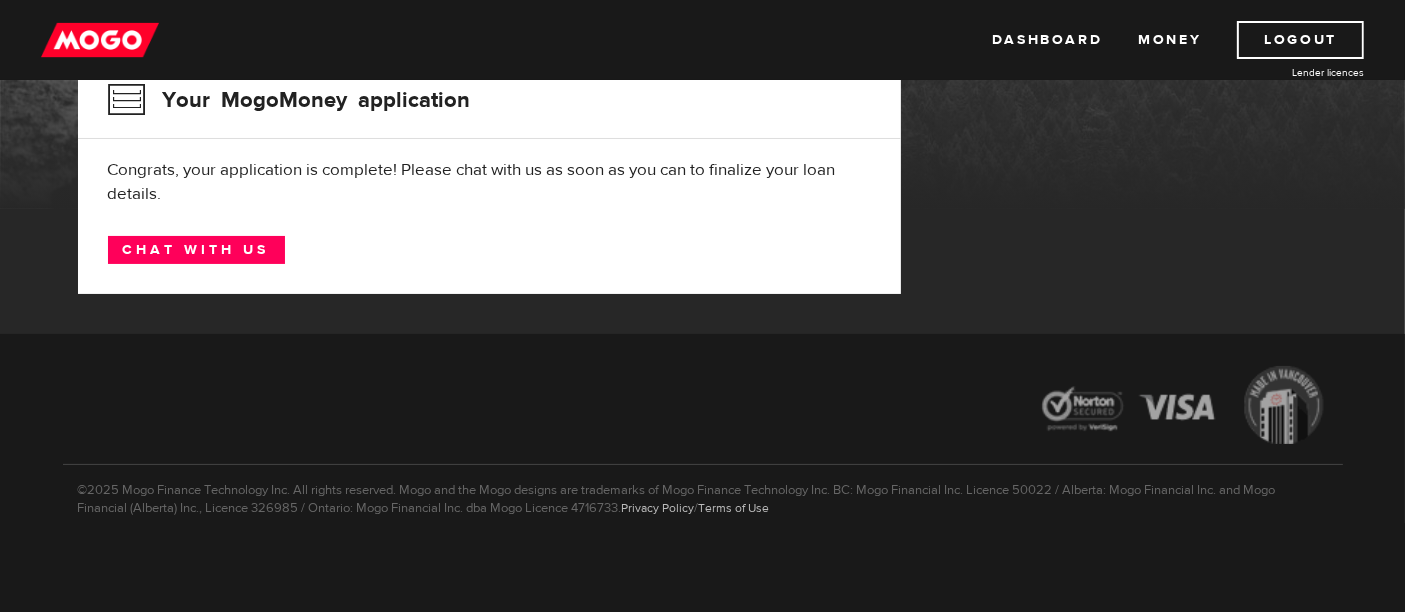 drag, startPoint x: 1194, startPoint y: 27, endPoint x: 930, endPoint y: 404, distance: 460.2445 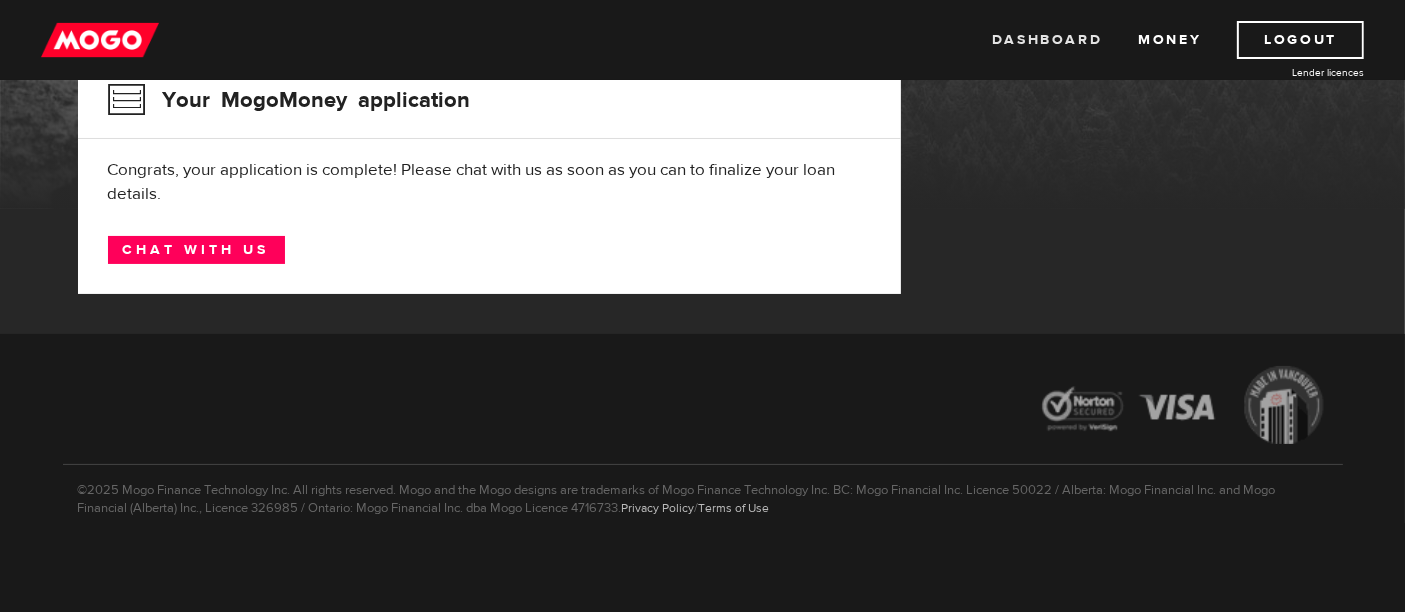 click on "Dashboard" at bounding box center (1047, 40) 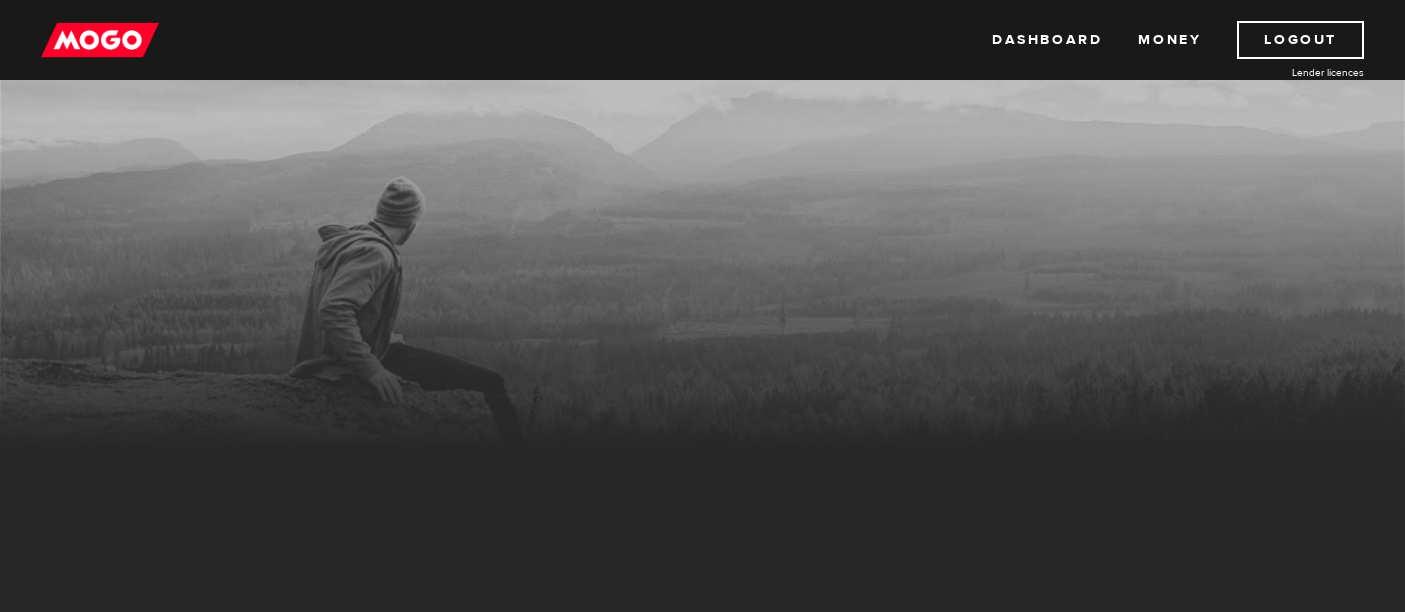 scroll, scrollTop: 0, scrollLeft: 0, axis: both 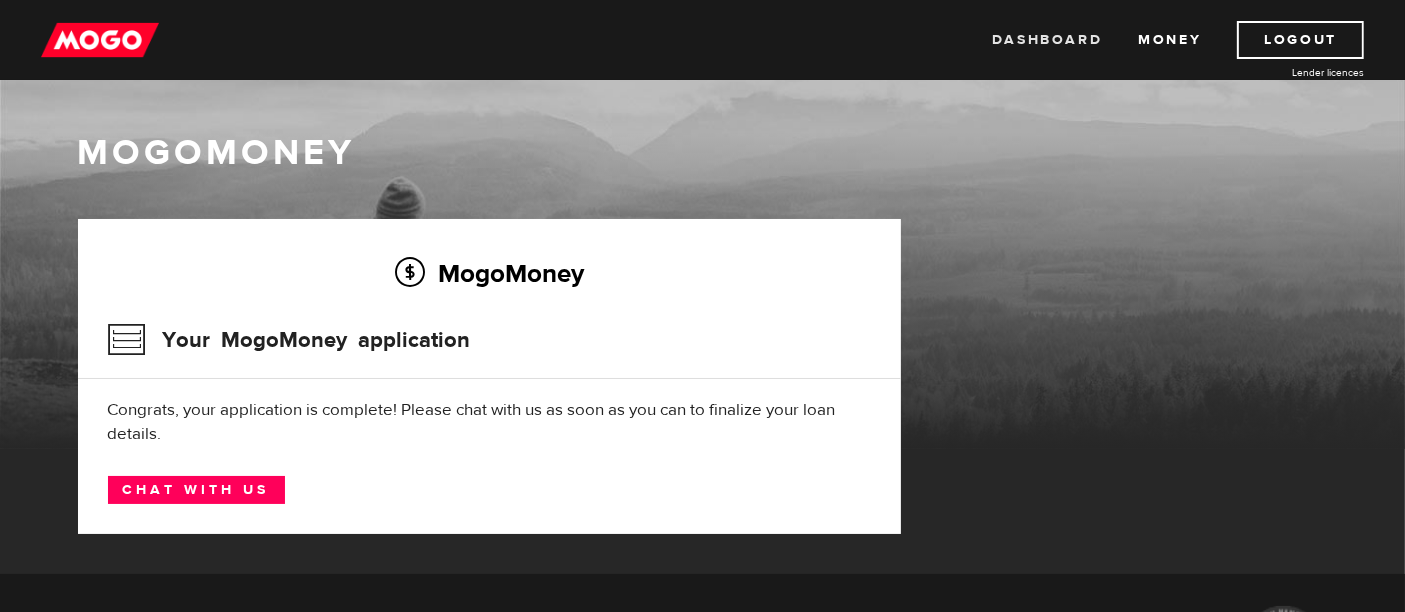 click on "Dashboard" at bounding box center (1047, 40) 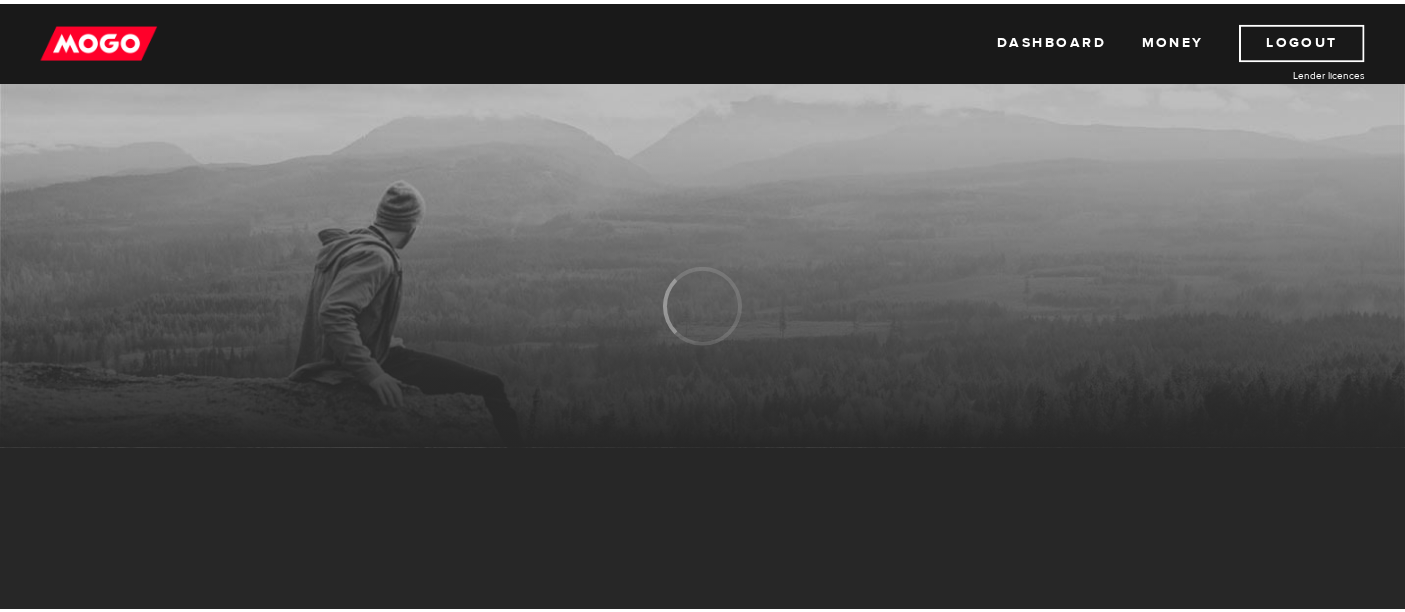 scroll, scrollTop: 0, scrollLeft: 0, axis: both 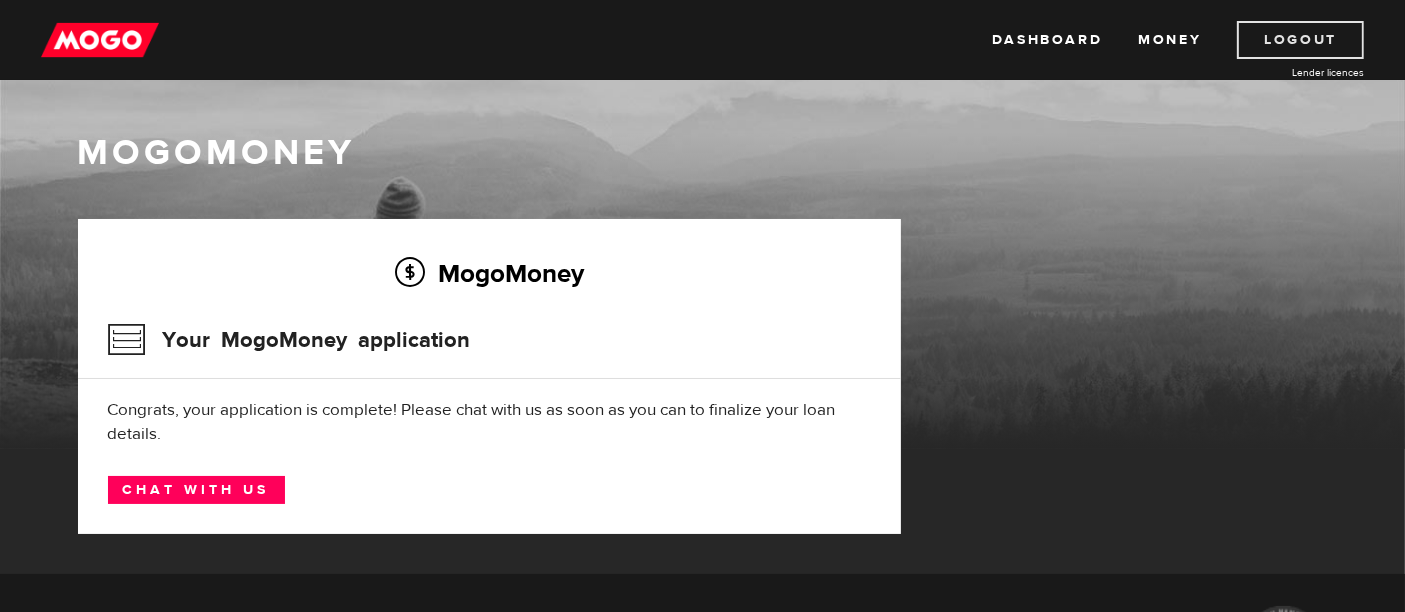 click on "Logout" at bounding box center [1300, 40] 